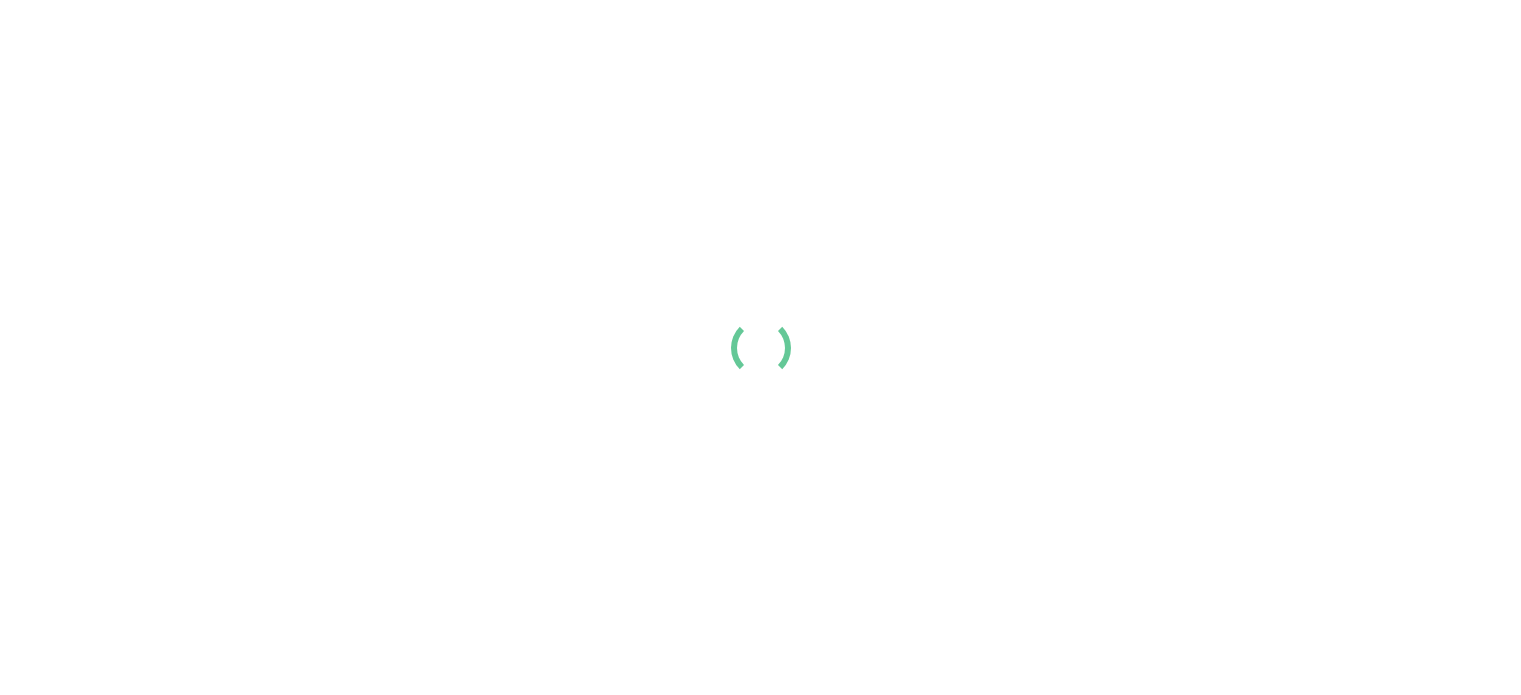 scroll, scrollTop: 0, scrollLeft: 0, axis: both 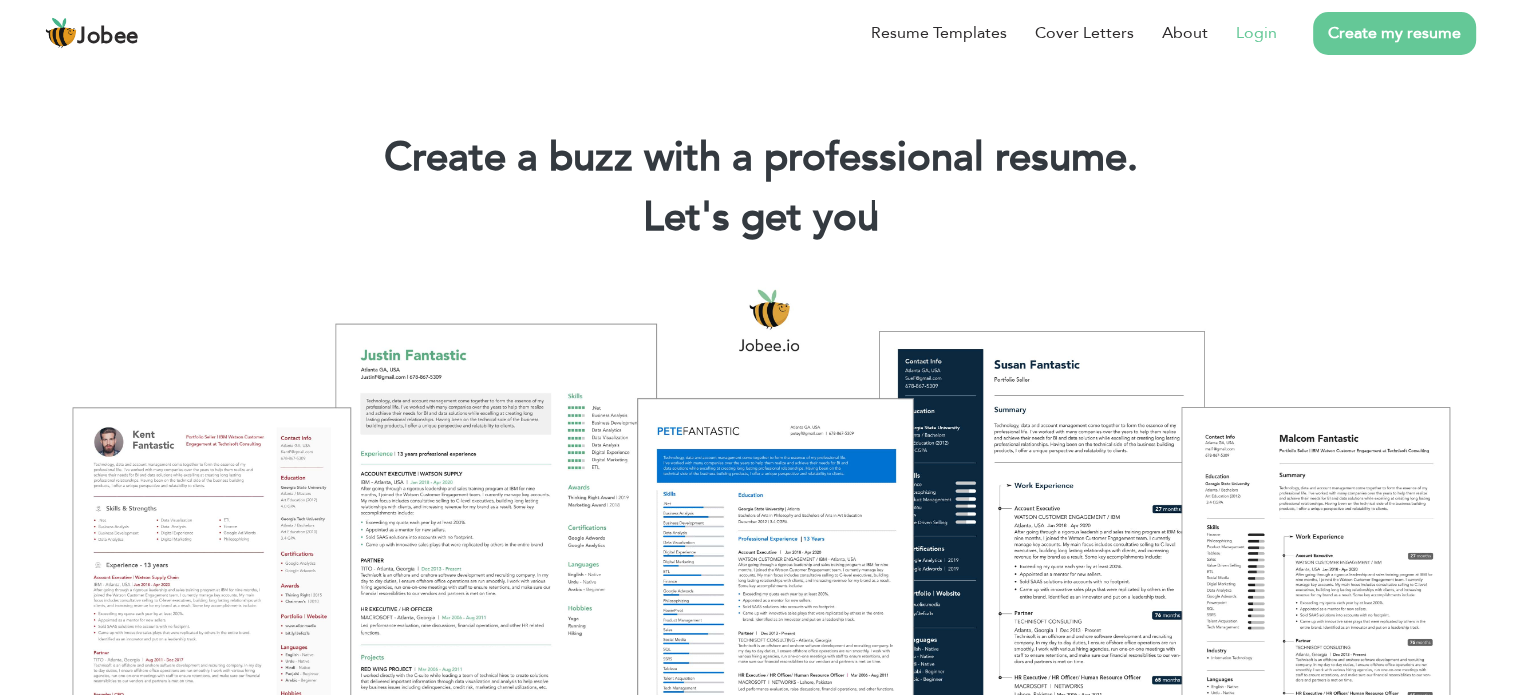 click on "Login" at bounding box center (1256, 33) 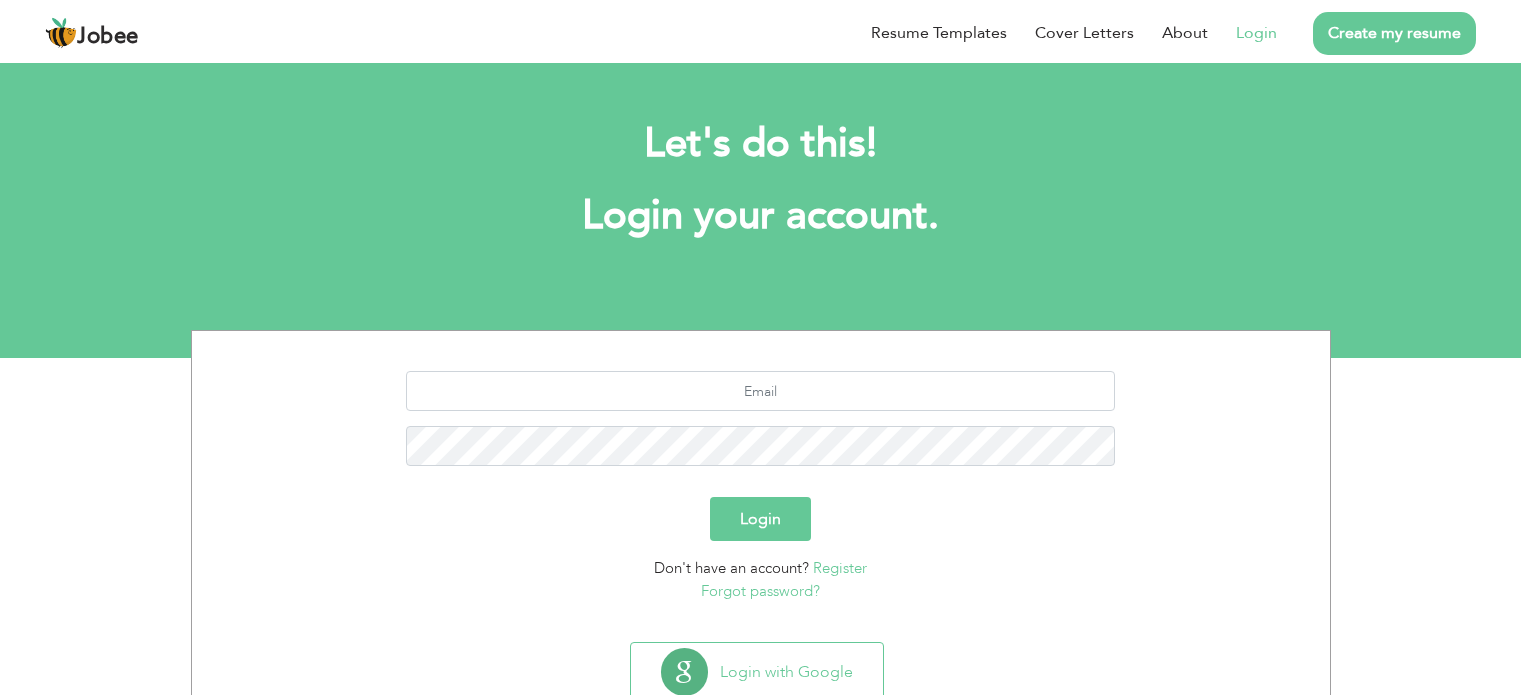 scroll, scrollTop: 0, scrollLeft: 0, axis: both 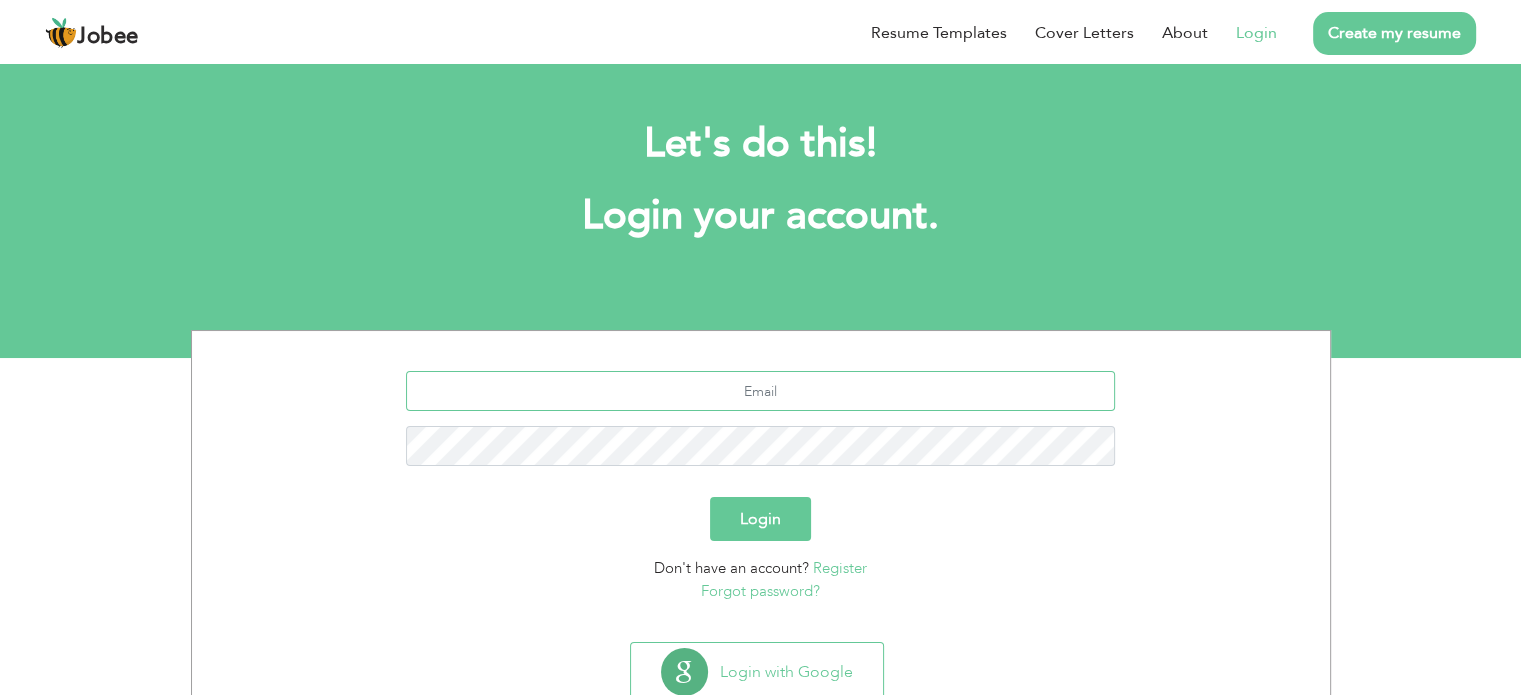click at bounding box center (760, 391) 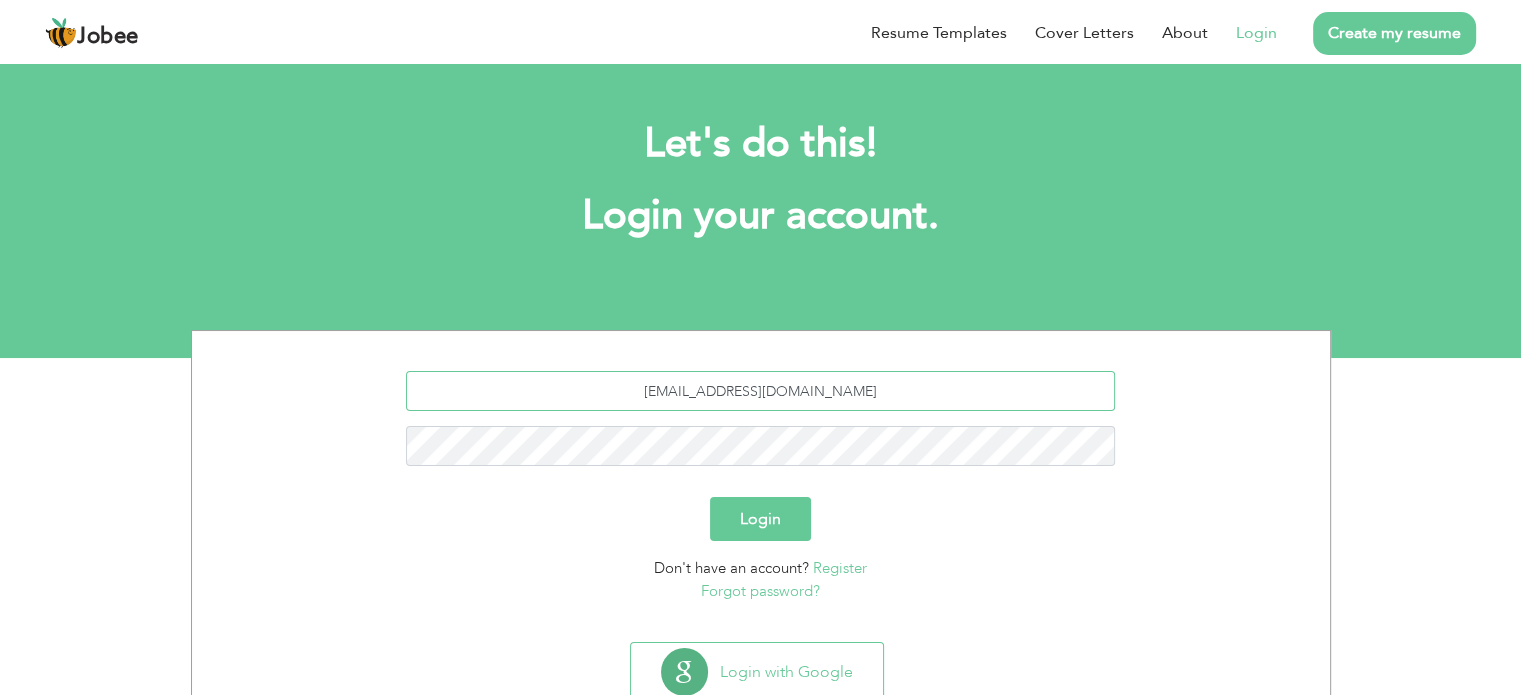type on "[EMAIL_ADDRESS][DOMAIN_NAME]" 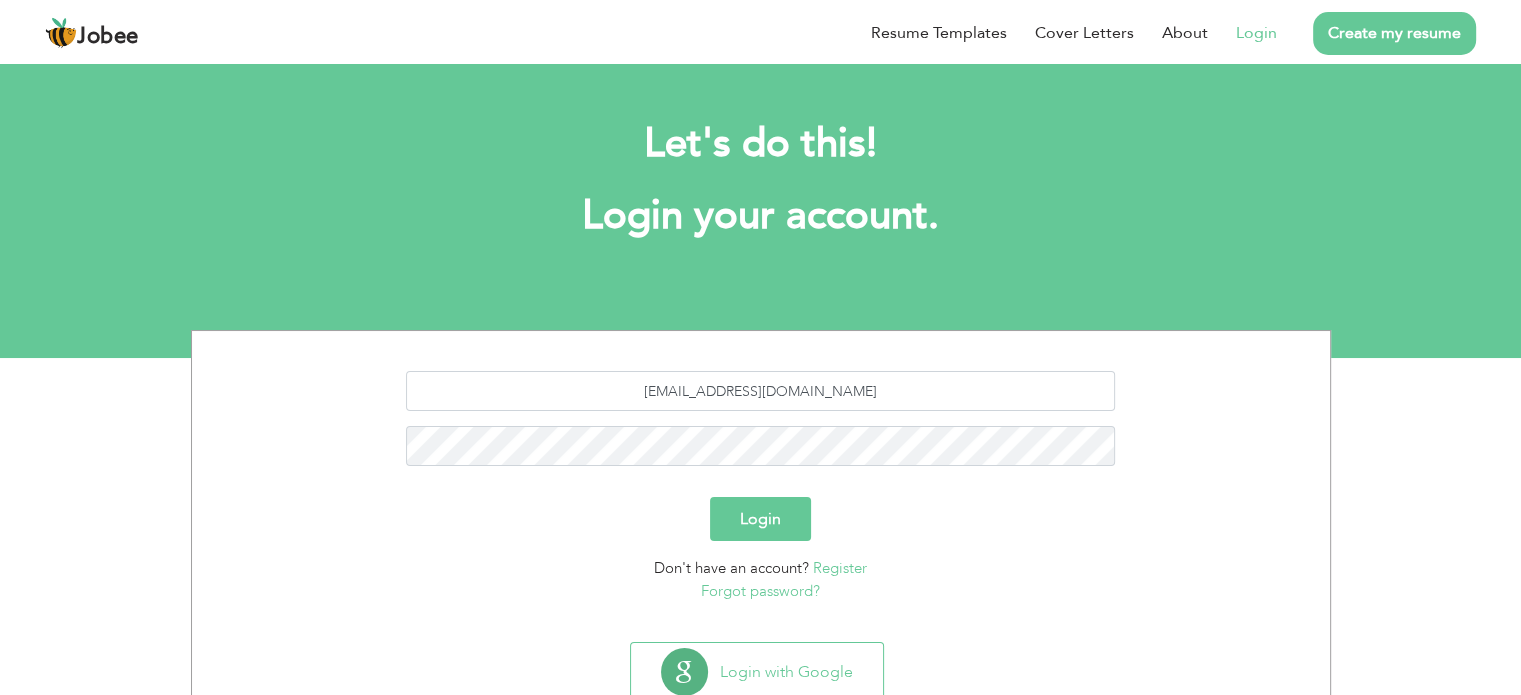 click on "Login" at bounding box center [760, 519] 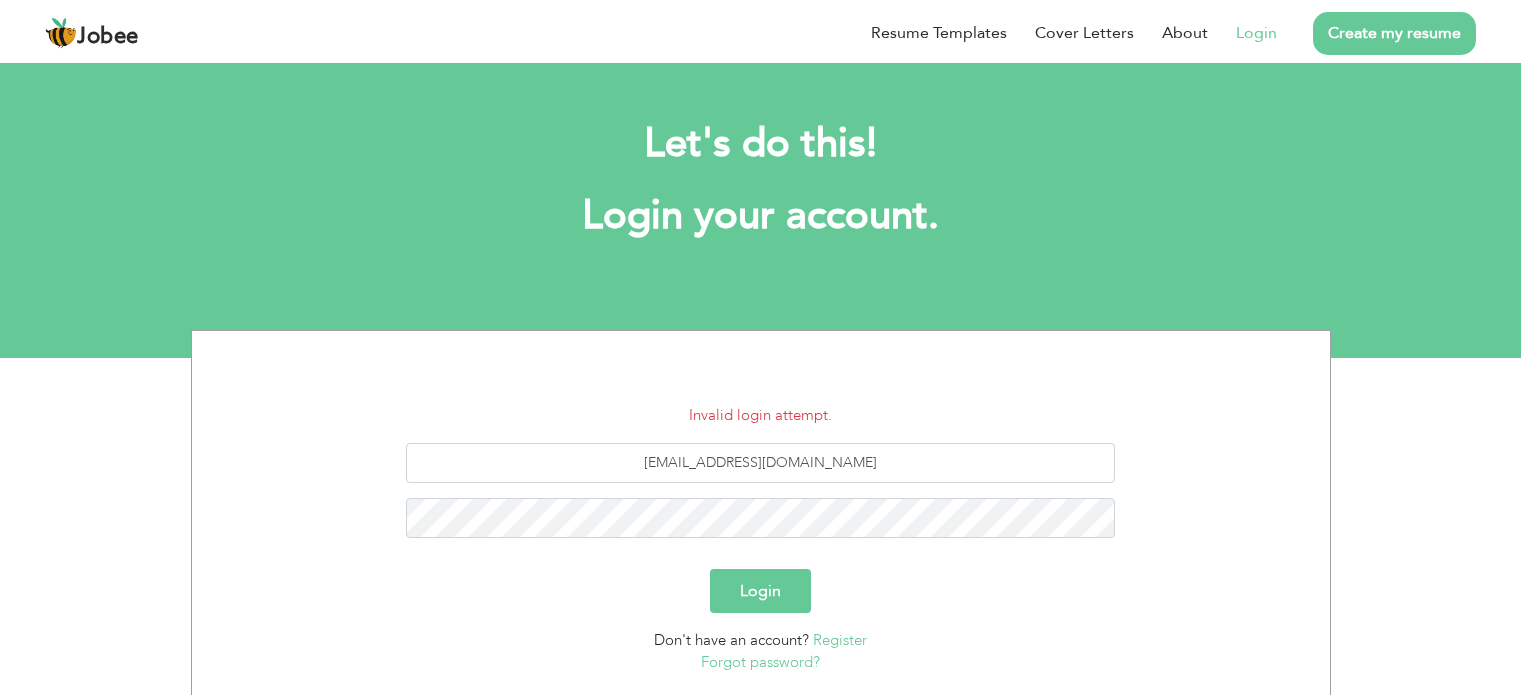 scroll, scrollTop: 0, scrollLeft: 0, axis: both 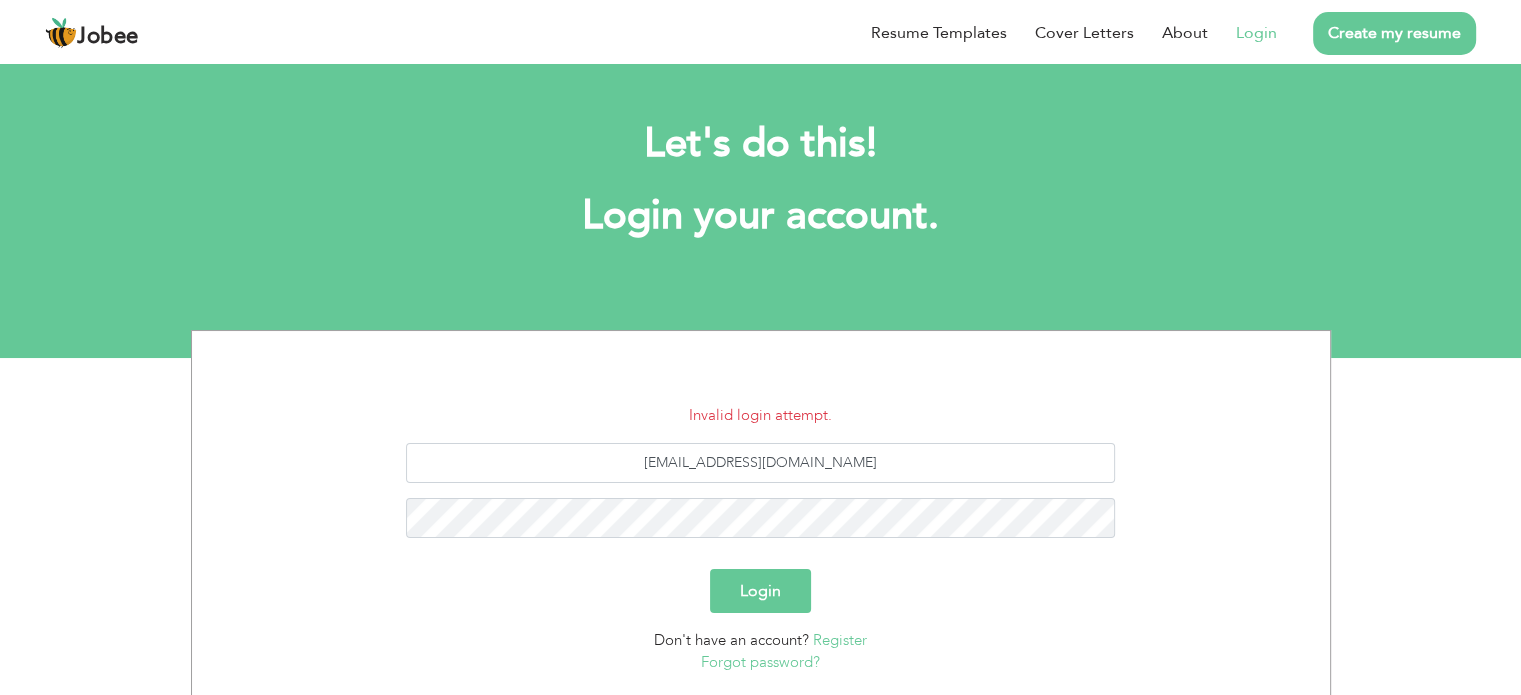 click on "Register" at bounding box center [840, 640] 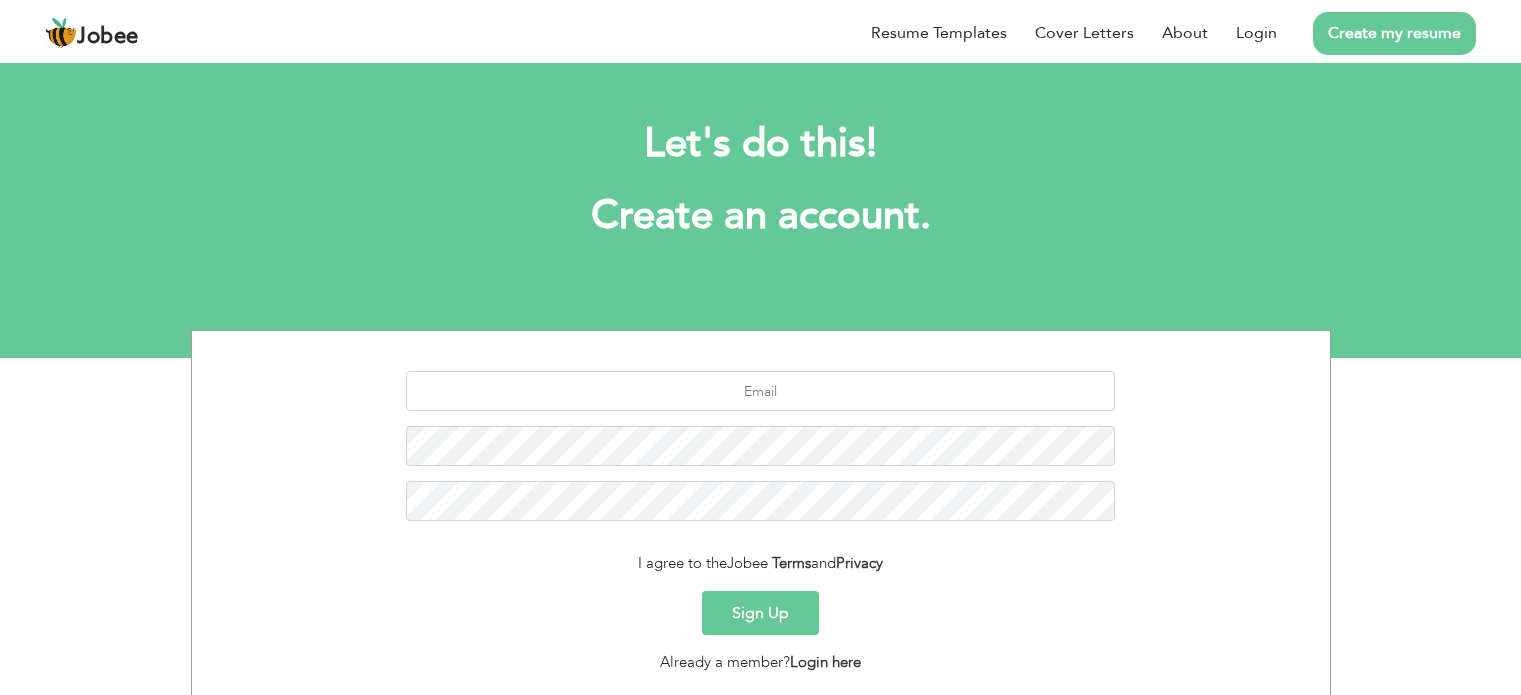 scroll, scrollTop: 0, scrollLeft: 0, axis: both 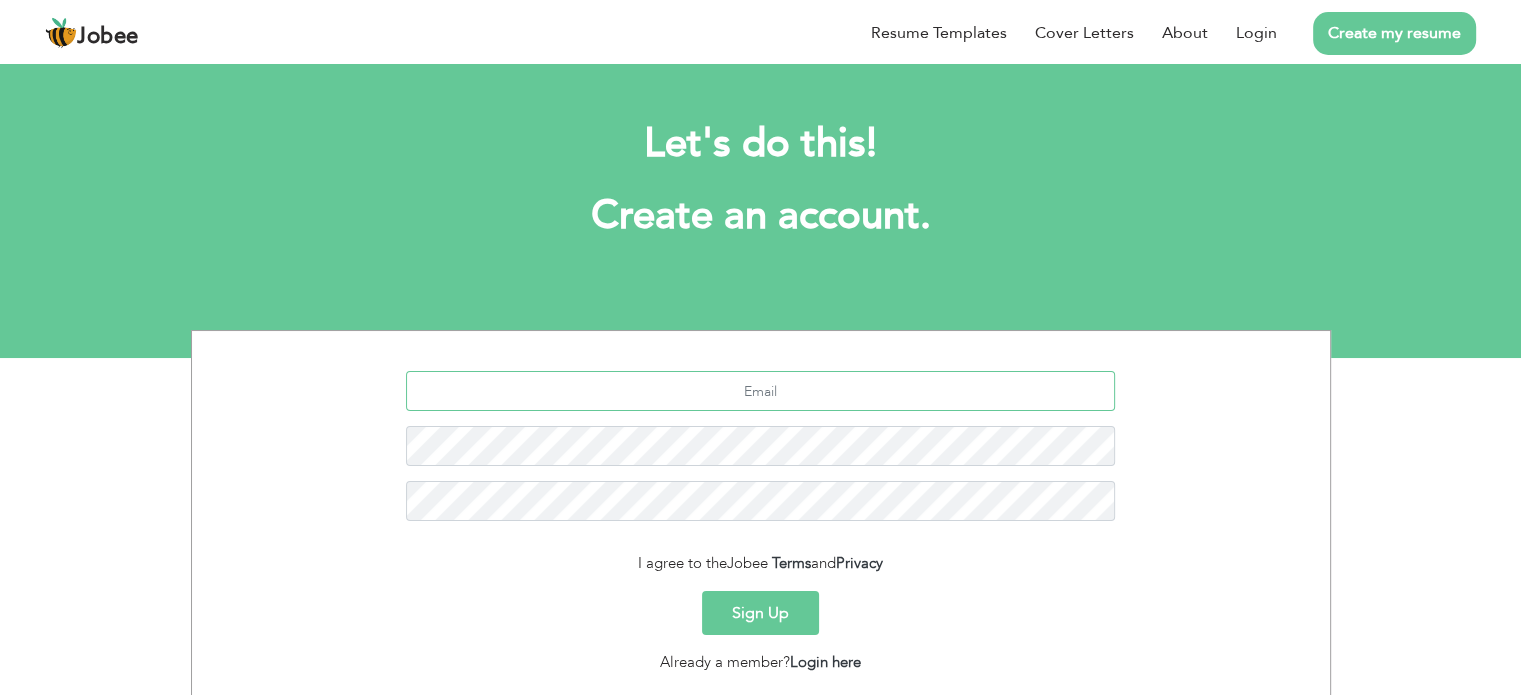 click at bounding box center [760, 391] 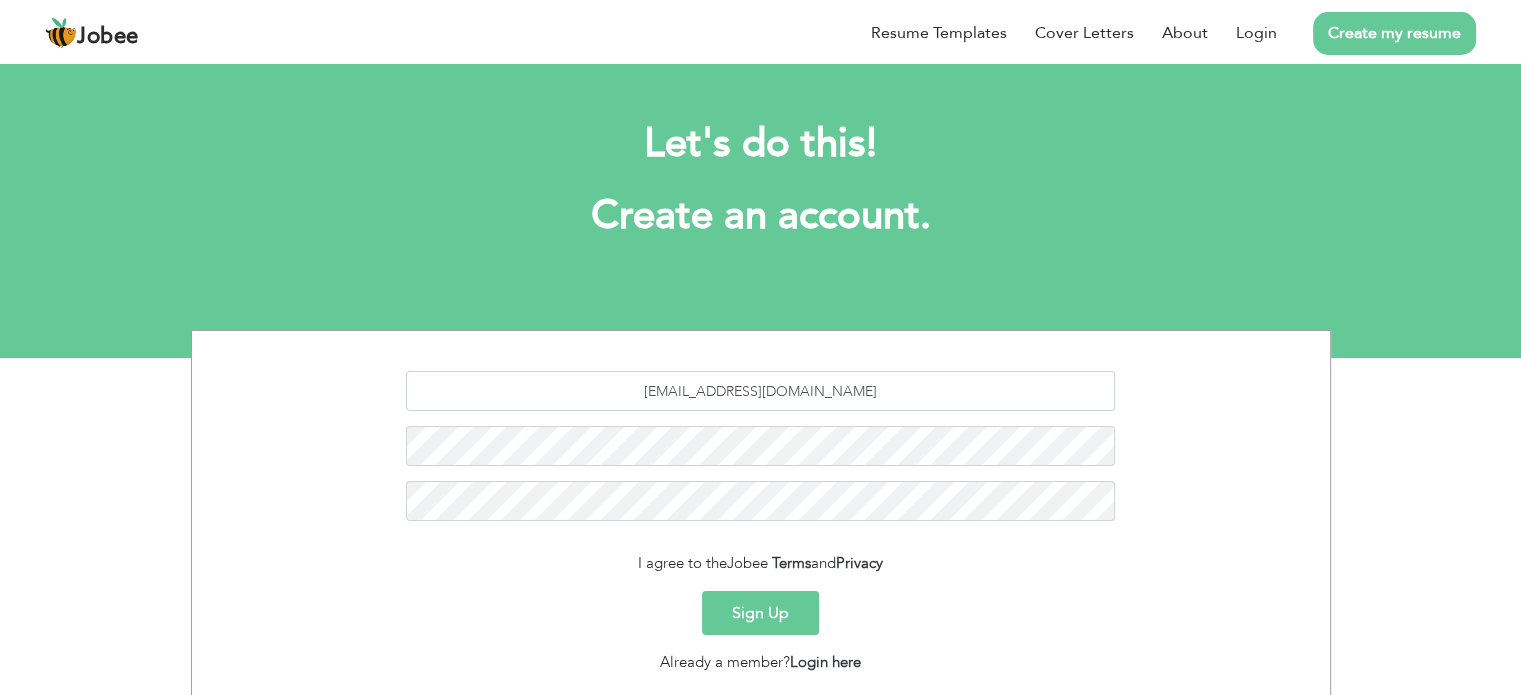 click on "Sign Up" at bounding box center [760, 613] 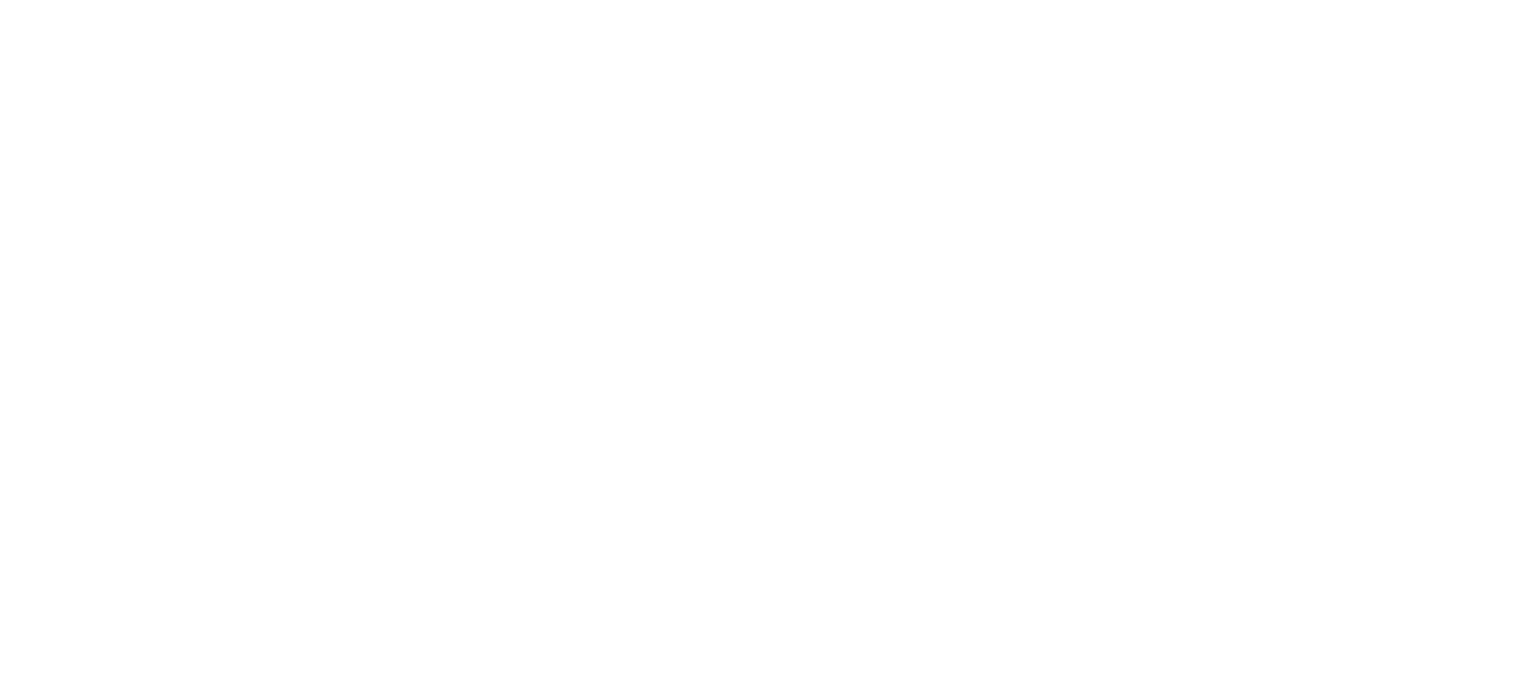 scroll, scrollTop: 0, scrollLeft: 0, axis: both 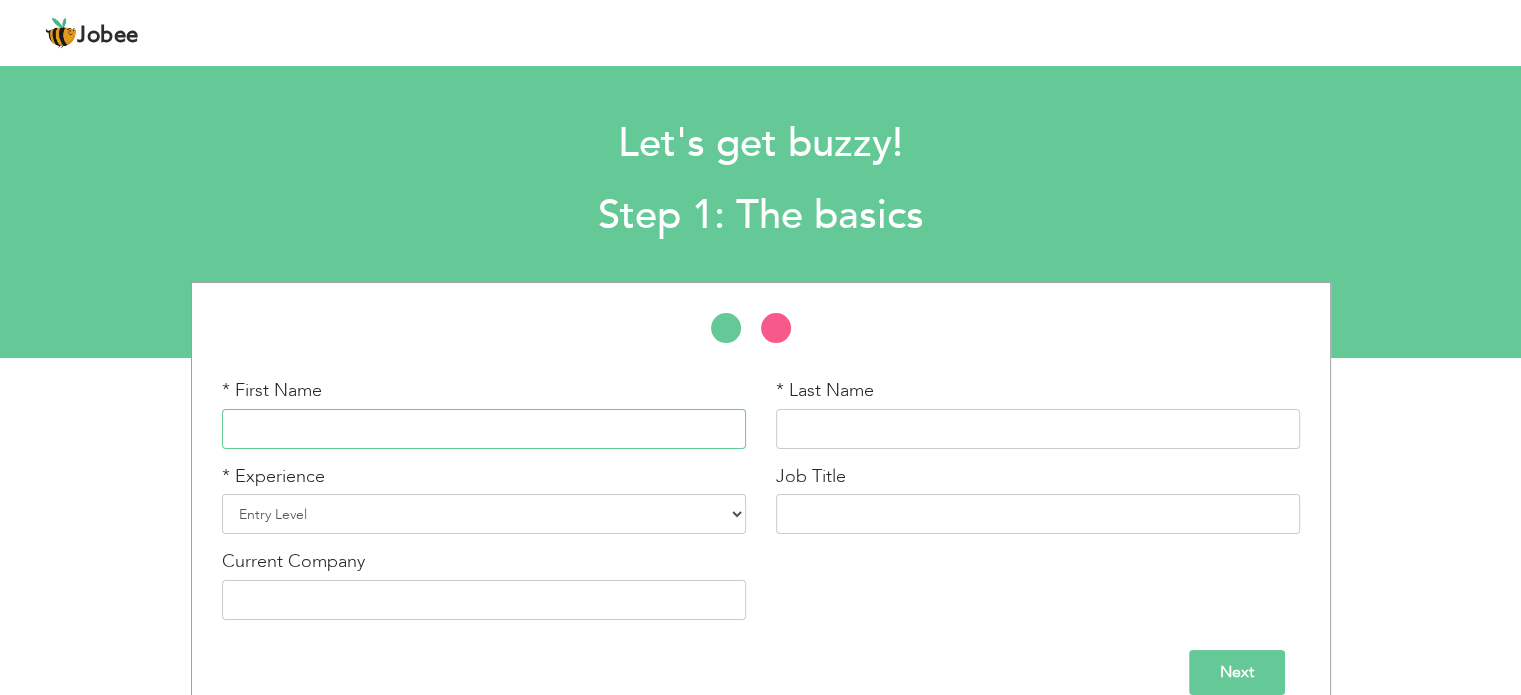 click at bounding box center [484, 429] 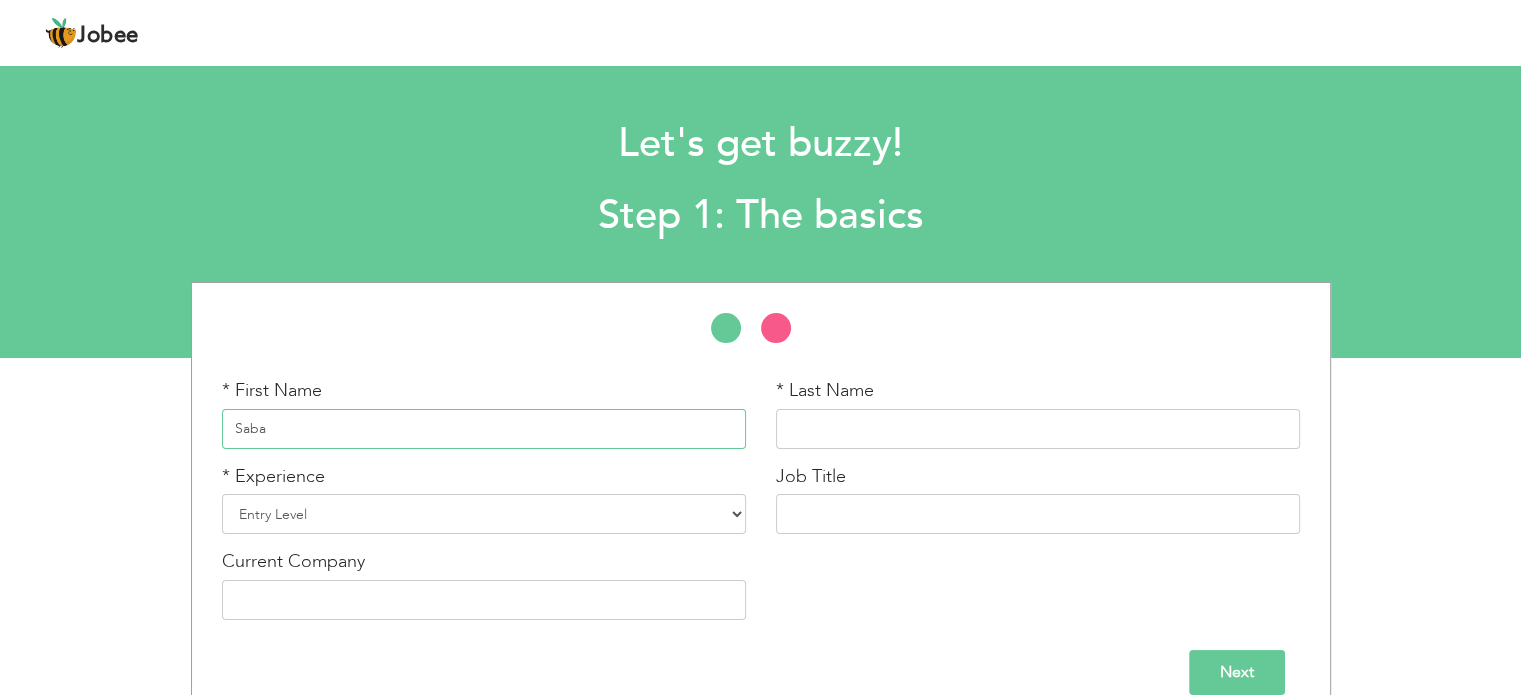 type on "Saba" 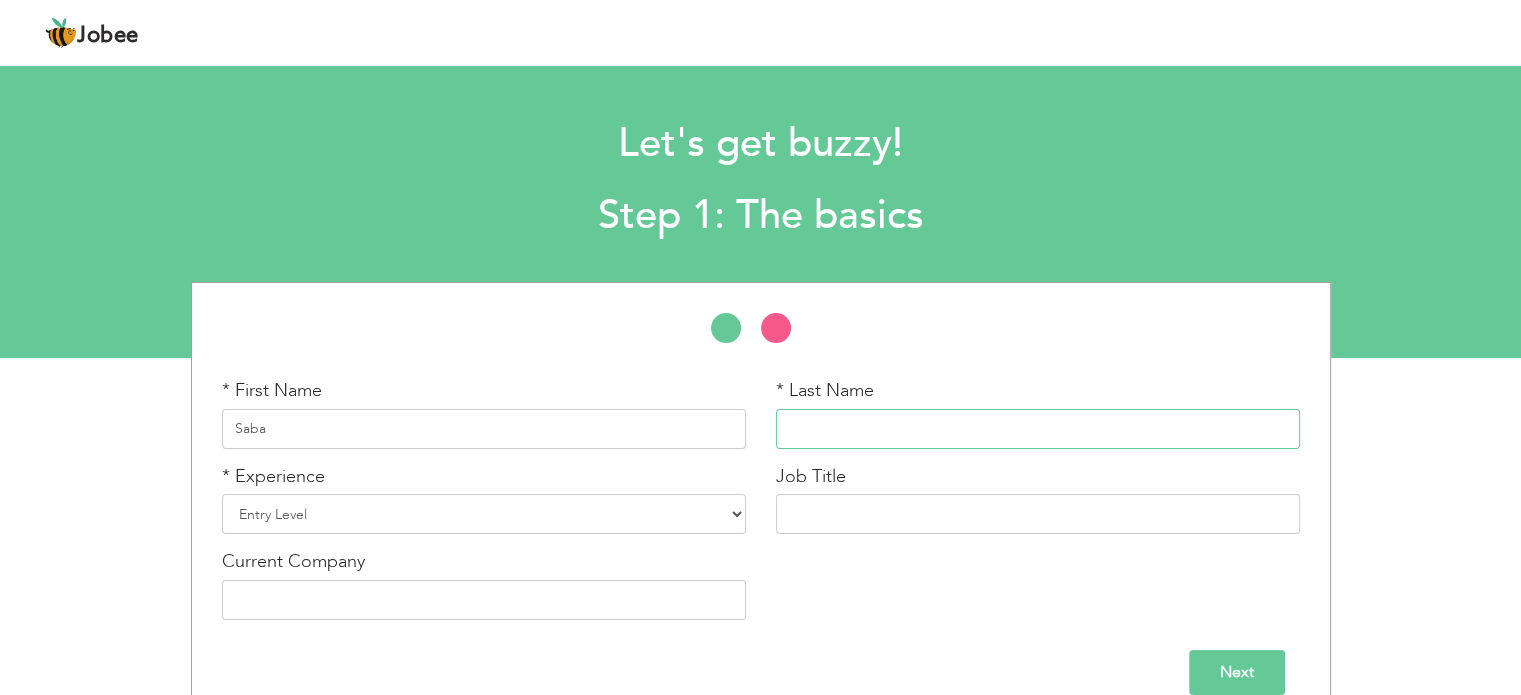 click at bounding box center (1038, 429) 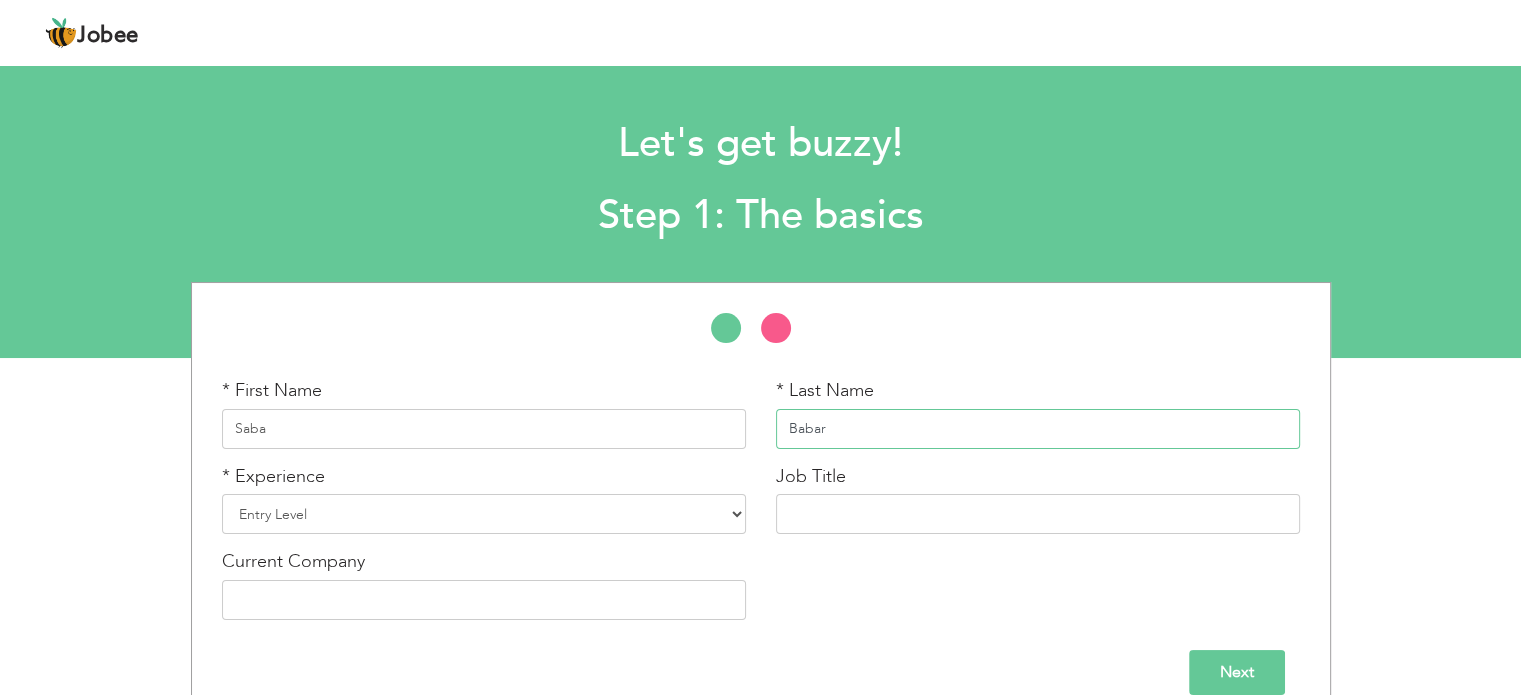 type on "Babar" 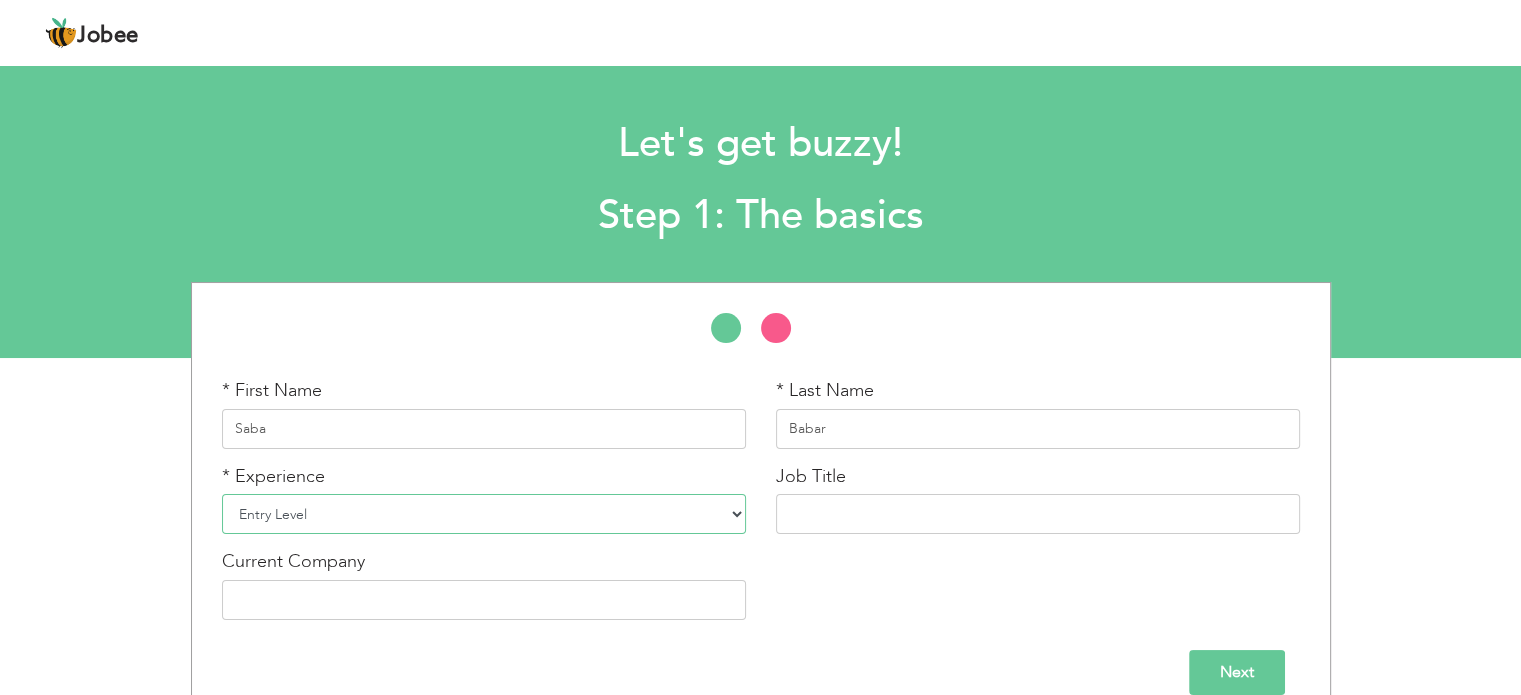 click on "Entry Level
Less than 1 Year
1 Year
2 Years
3 Years
4 Years
5 Years
6 Years
7 Years
8 Years
9 Years
10 Years
11 Years
12 Years
13 Years
14 Years
15 Years
16 Years
17 Years
18 Years
19 Years
20 Years
21 Years
22 Years
23 Years
24 Years
25 Years
26 Years
27 Years
28 Years
29 Years
30 Years
31 Years
32 Years
33 Years
34 Years
35 Years
More than 35 Years" at bounding box center (484, 514) 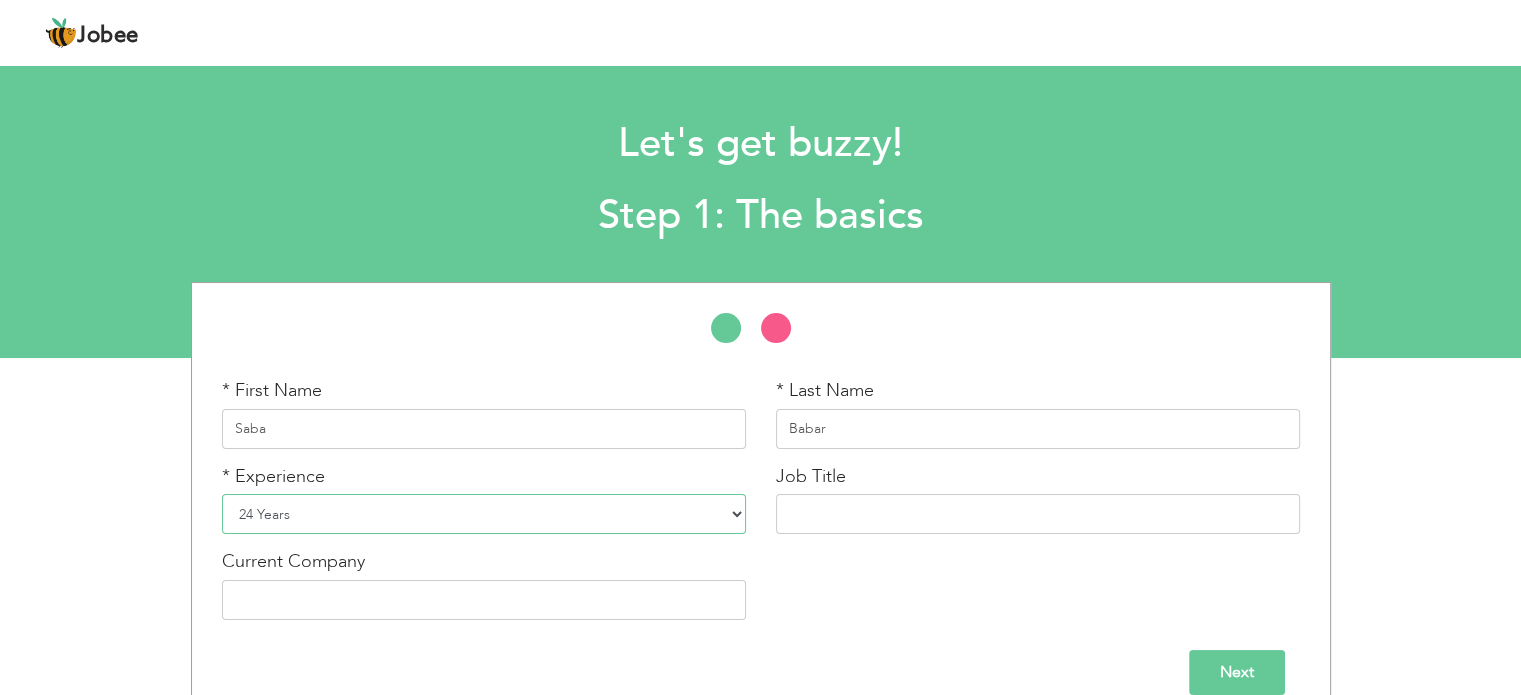 click on "Entry Level
Less than 1 Year
1 Year
2 Years
3 Years
4 Years
5 Years
6 Years
7 Years
8 Years
9 Years
10 Years
11 Years
12 Years
13 Years
14 Years
15 Years
16 Years
17 Years
18 Years
19 Years
20 Years
21 Years
22 Years
23 Years
24 Years
25 Years
26 Years
27 Years
28 Years
29 Years
30 Years
31 Years
32 Years
33 Years
34 Years
35 Years
More than 35 Years" at bounding box center (484, 514) 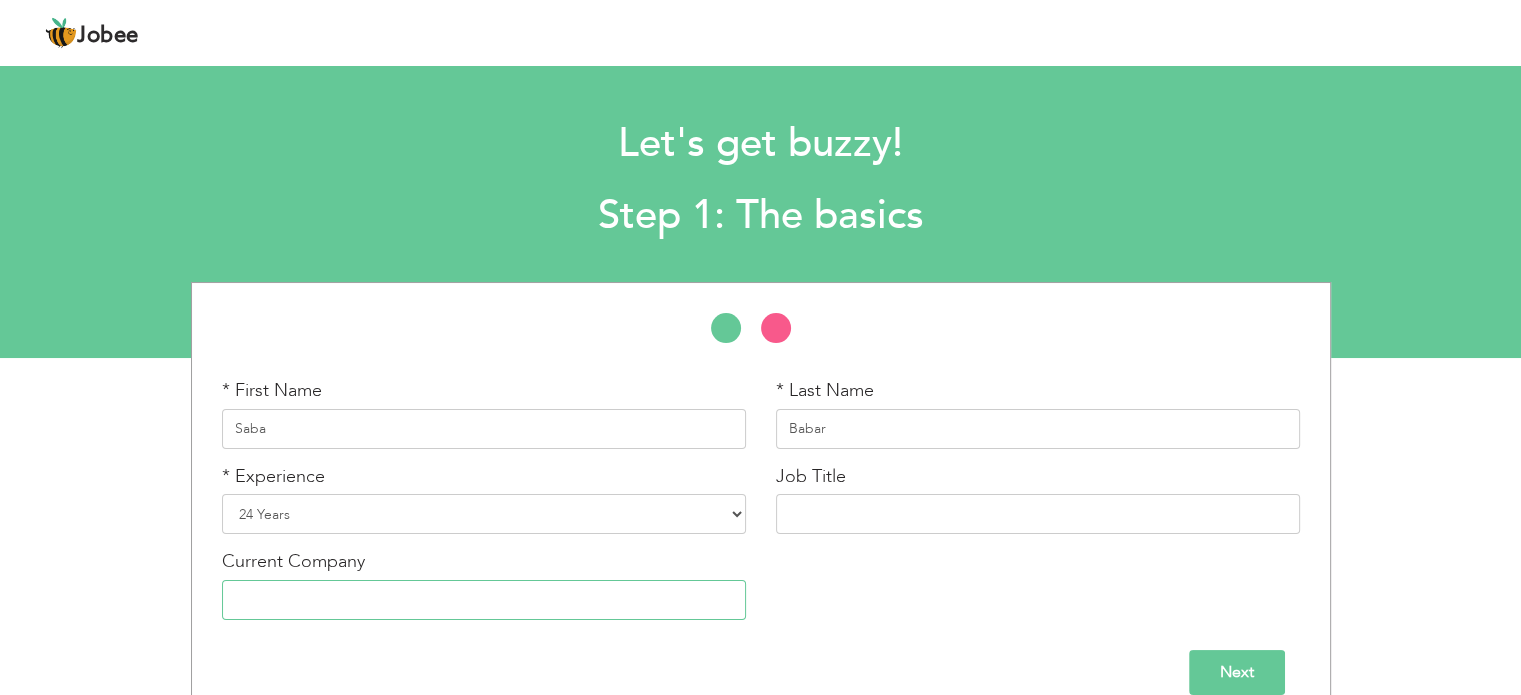 click at bounding box center [484, 600] 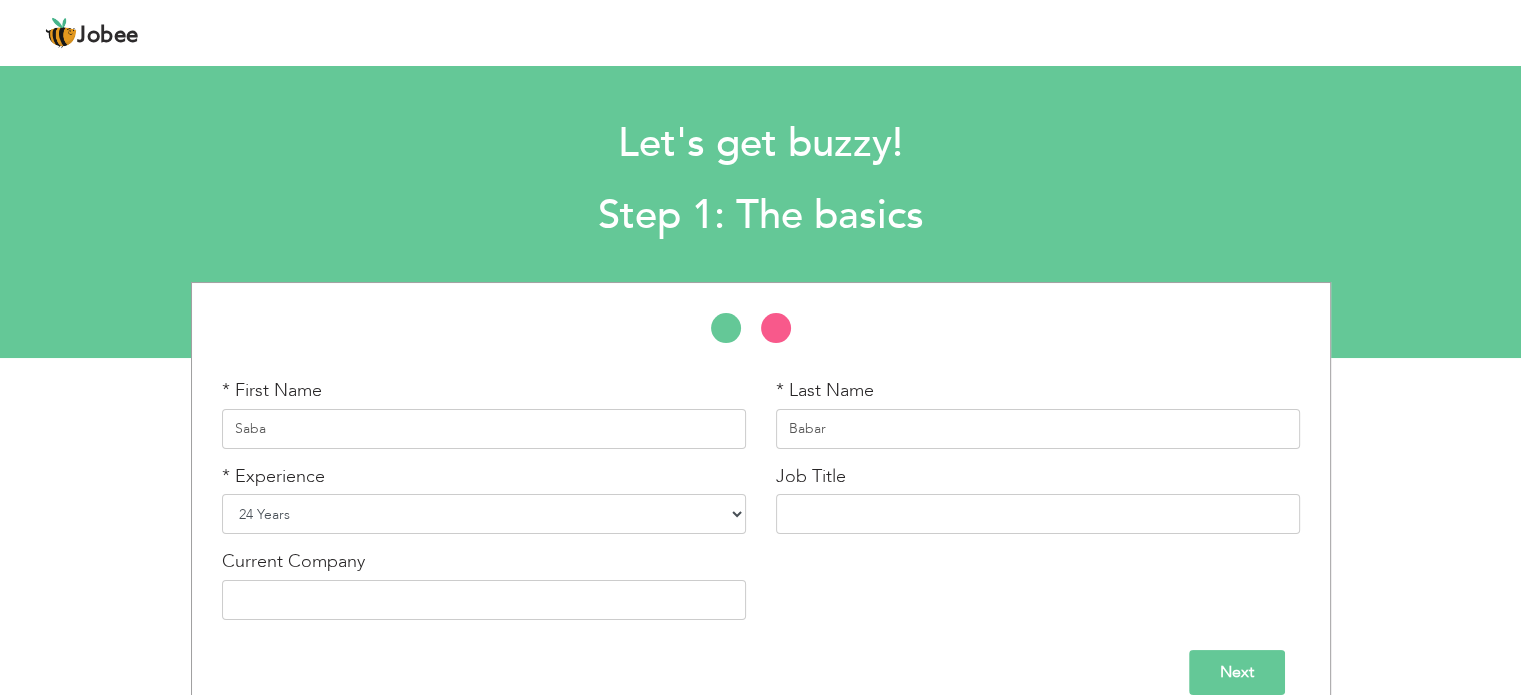 click on "Entry Level
Less than 1 Year
1 Year
2 Years
3 Years
4 Years
5 Years
6 Years
7 Years
8 Years
9 Years
10 Years
11 Years
12 Years
13 Years
14 Years
15 Years
16 Years
17 Years
18 Years
19 Years
20 Years
21 Years
22 Years
23 Years
24 Years
25 Years
26 Years
27 Years
28 Years
29 Years
30 Years
31 Years
32 Years
33 Years
34 Years
35 Years
More than 35 Years" at bounding box center [484, 514] 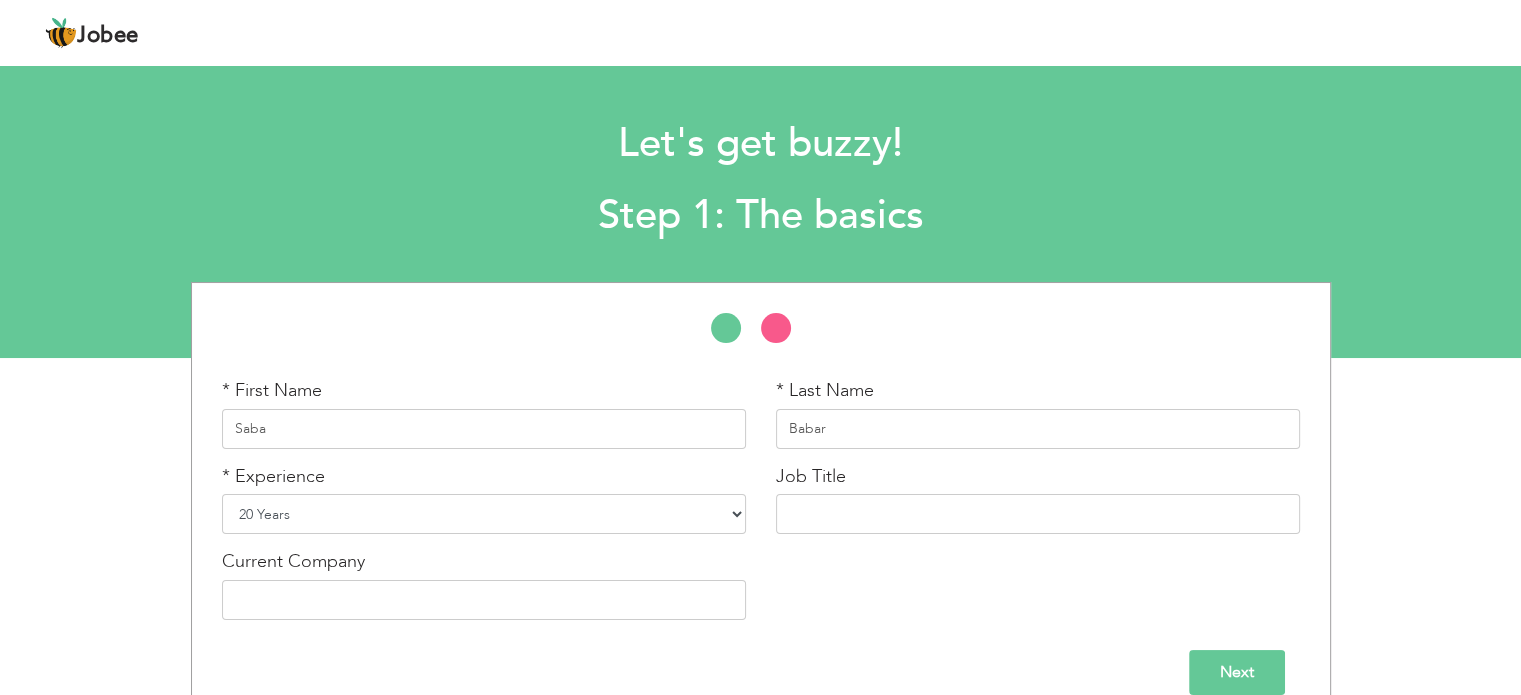 click on "Entry Level
Less than 1 Year
1 Year
2 Years
3 Years
4 Years
5 Years
6 Years
7 Years
8 Years
9 Years
10 Years
11 Years
12 Years
13 Years
14 Years
15 Years
16 Years
17 Years
18 Years
19 Years
20 Years
21 Years
22 Years
23 Years
24 Years
25 Years
26 Years
27 Years
28 Years
29 Years
30 Years
31 Years
32 Years
33 Years
34 Years
35 Years
More than 35 Years" at bounding box center [484, 514] 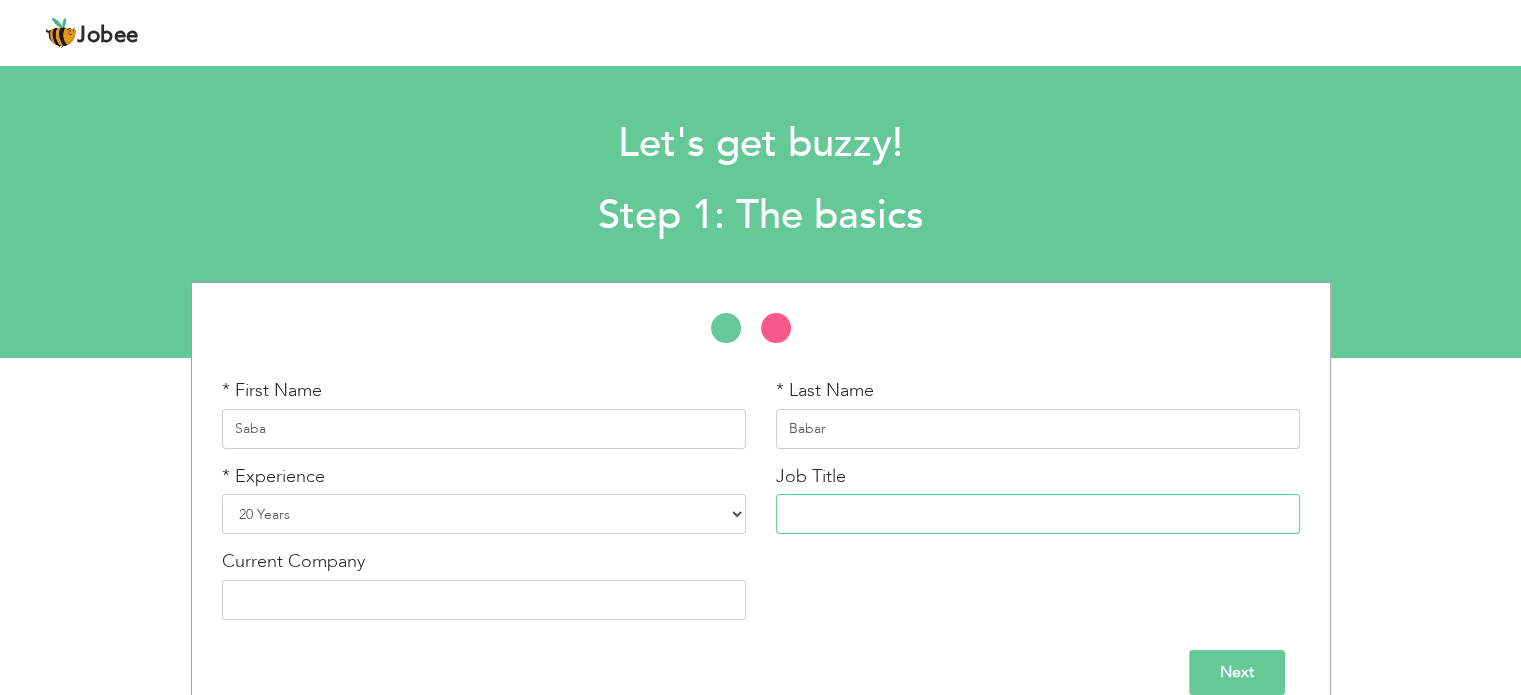 click at bounding box center (1038, 514) 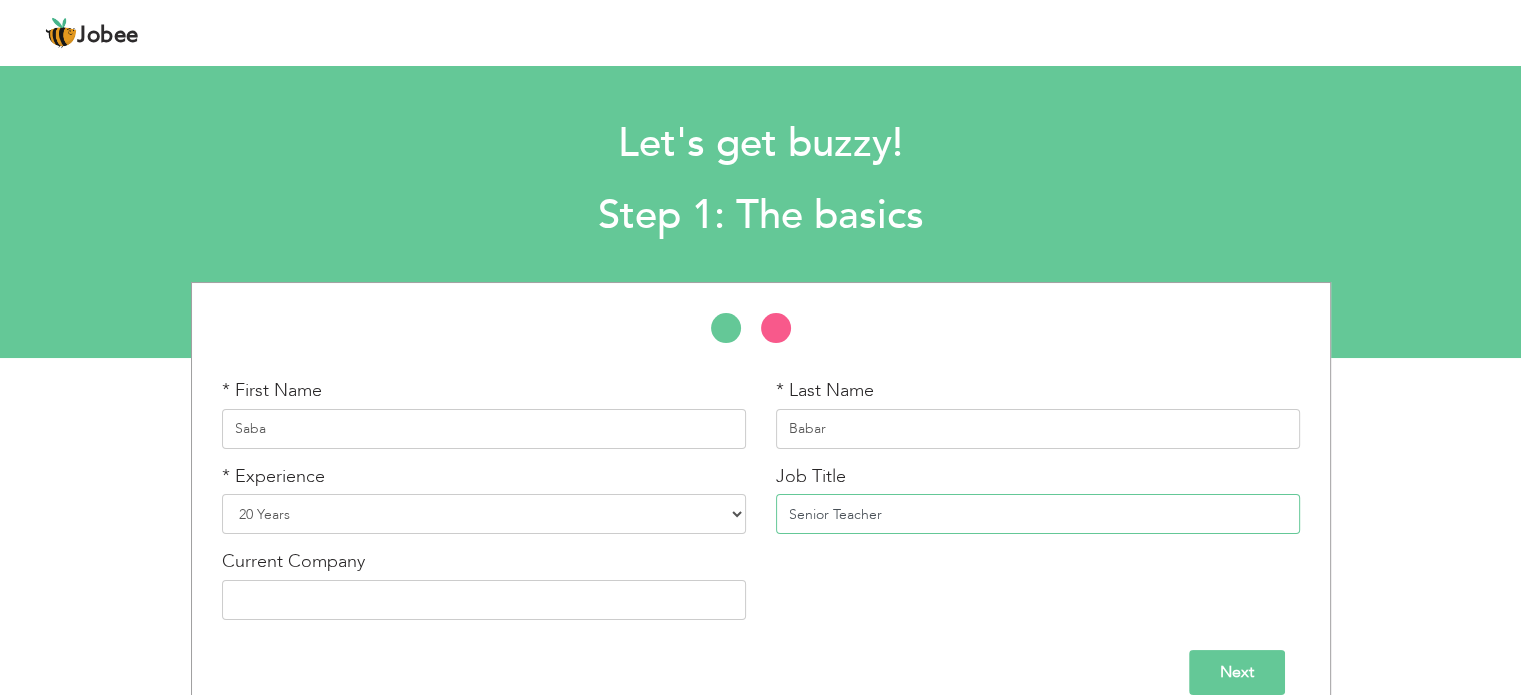 type on "Senior Teacher" 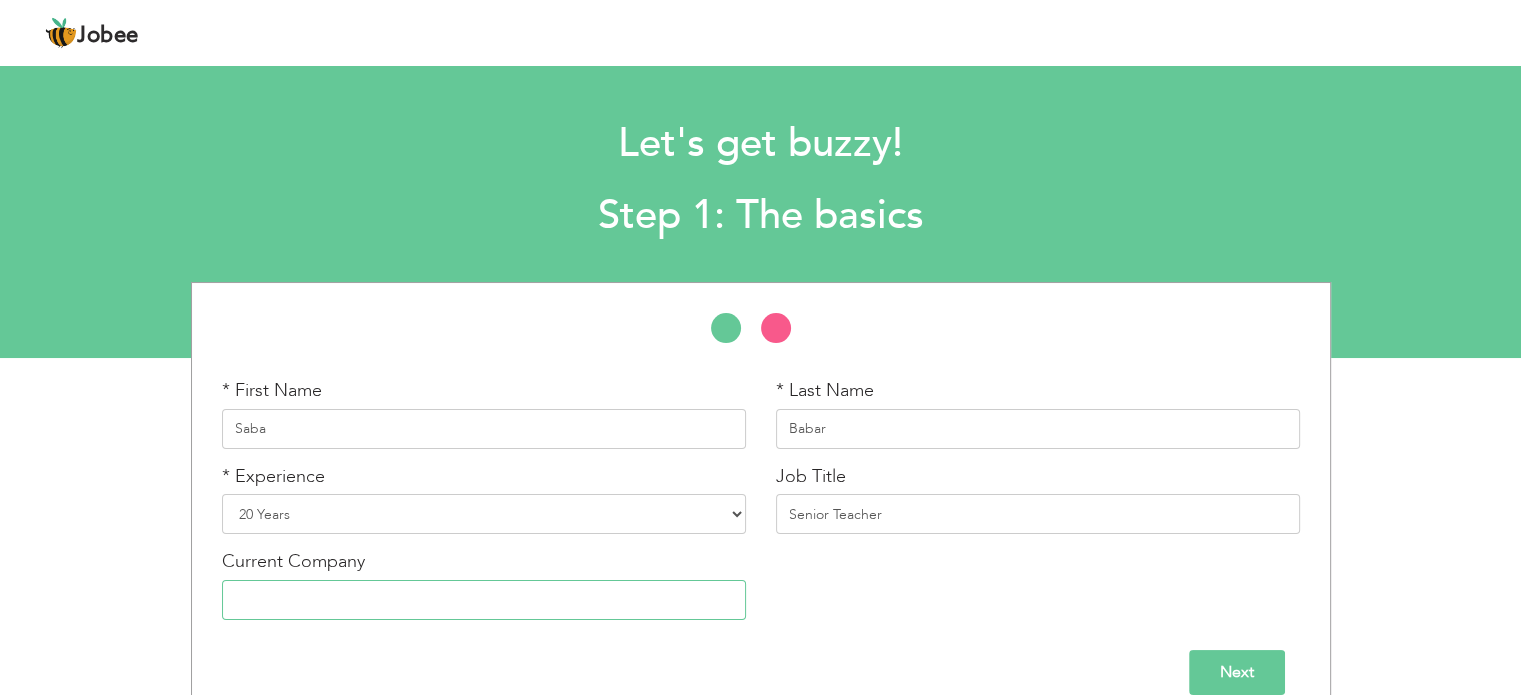 click at bounding box center (484, 600) 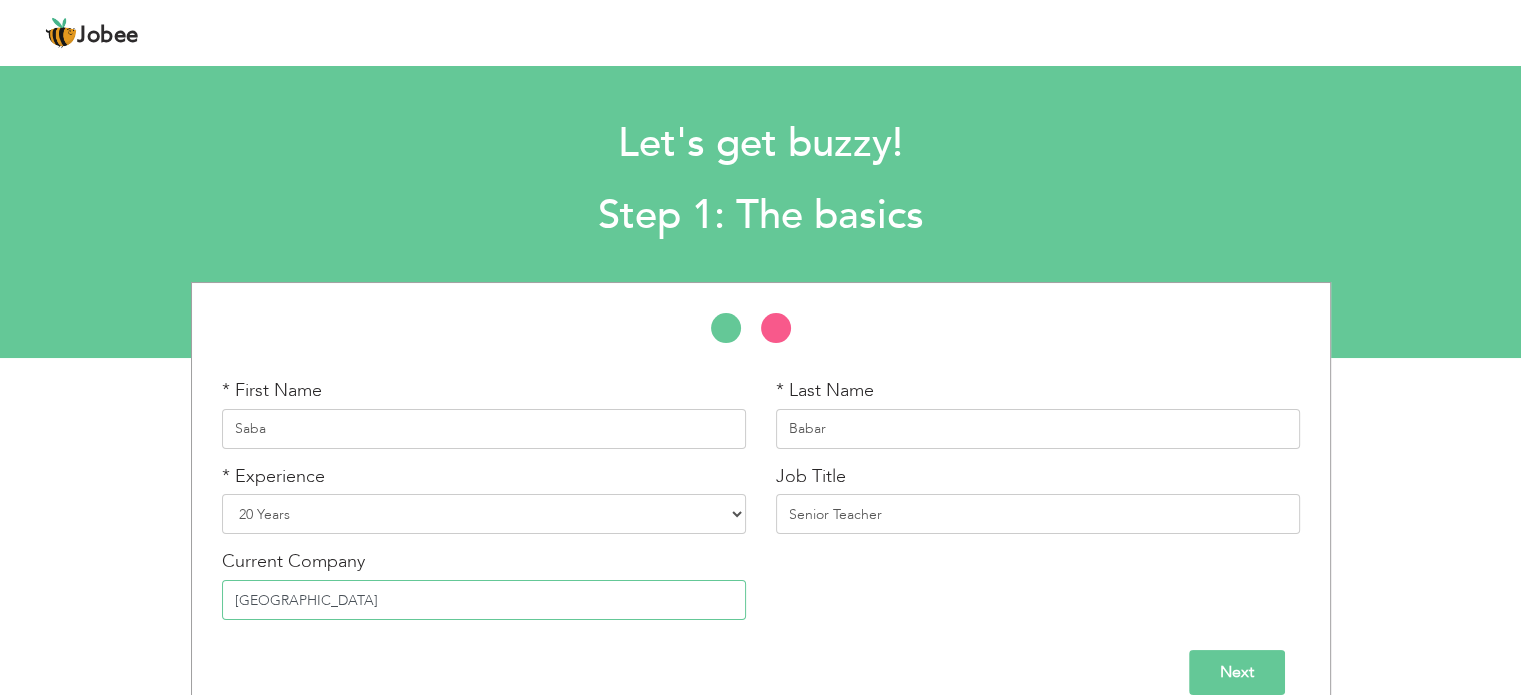 click on "NEW OXFORD SCHOOL" at bounding box center [484, 600] 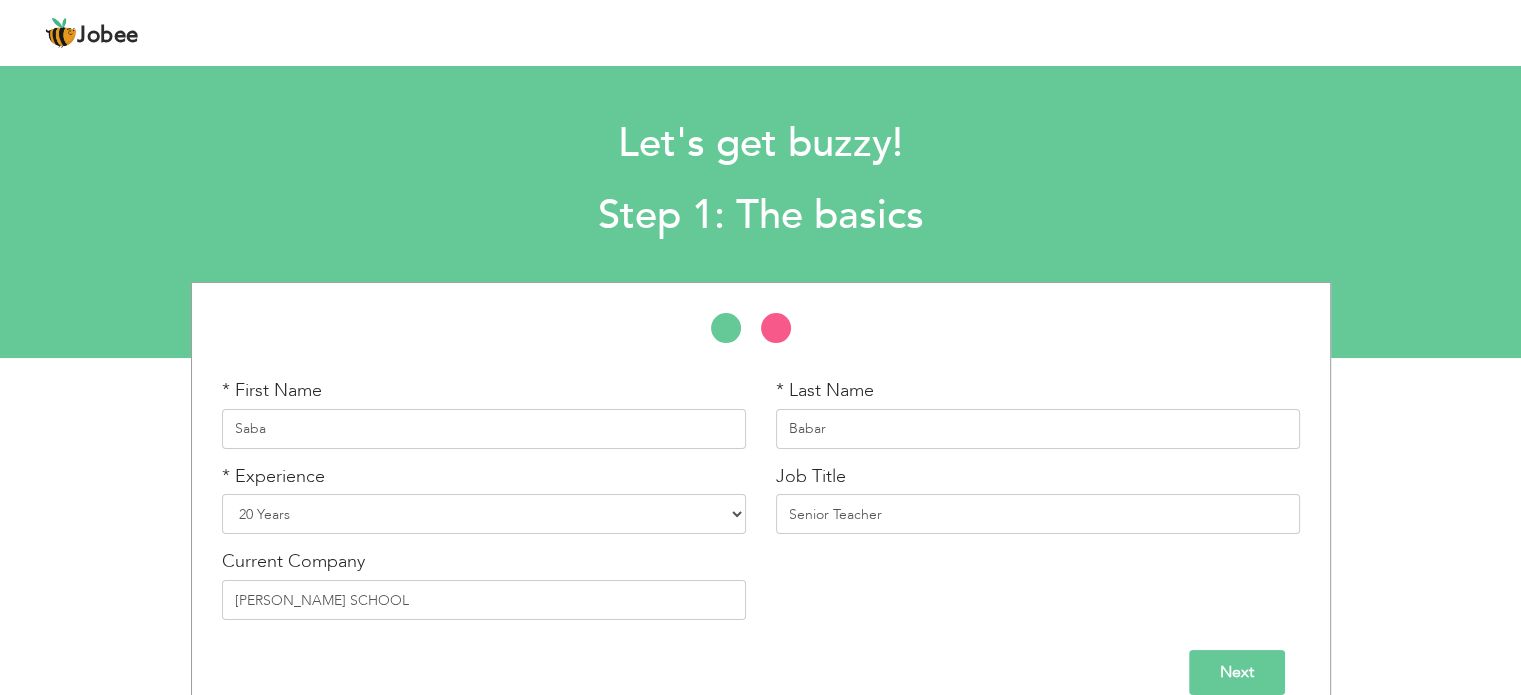 click on "Next" at bounding box center (1237, 672) 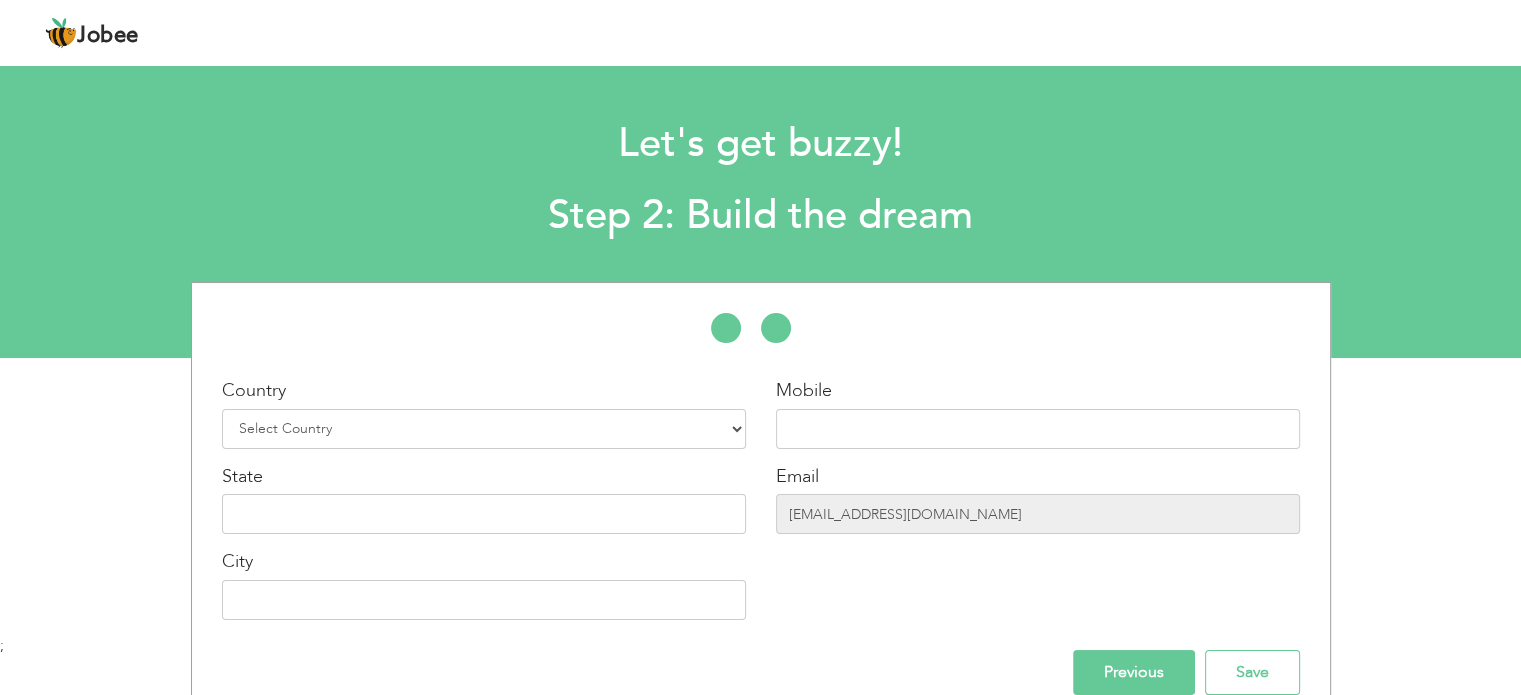 click on "Previous" at bounding box center [1134, 672] 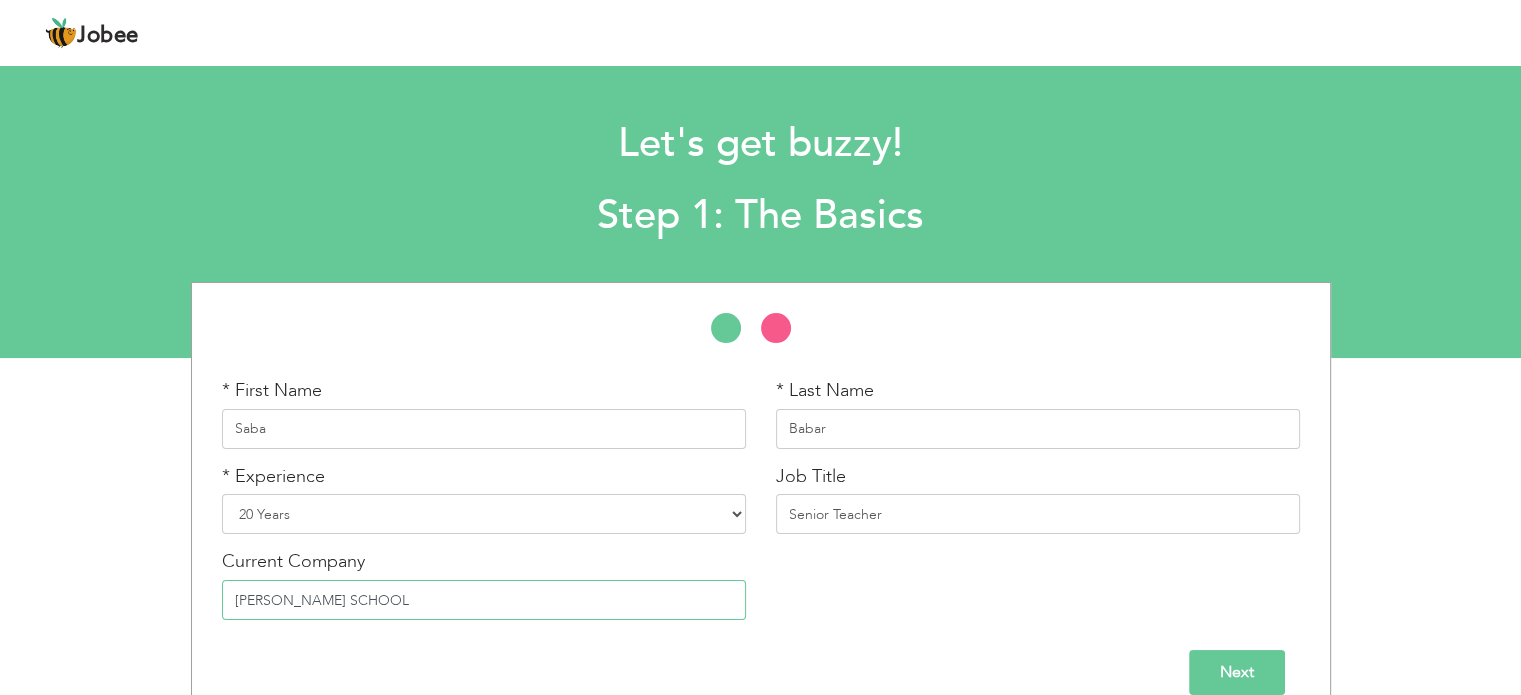 click on "PROFESSOR MOIN GRAMMER SCHOOL" at bounding box center [484, 600] 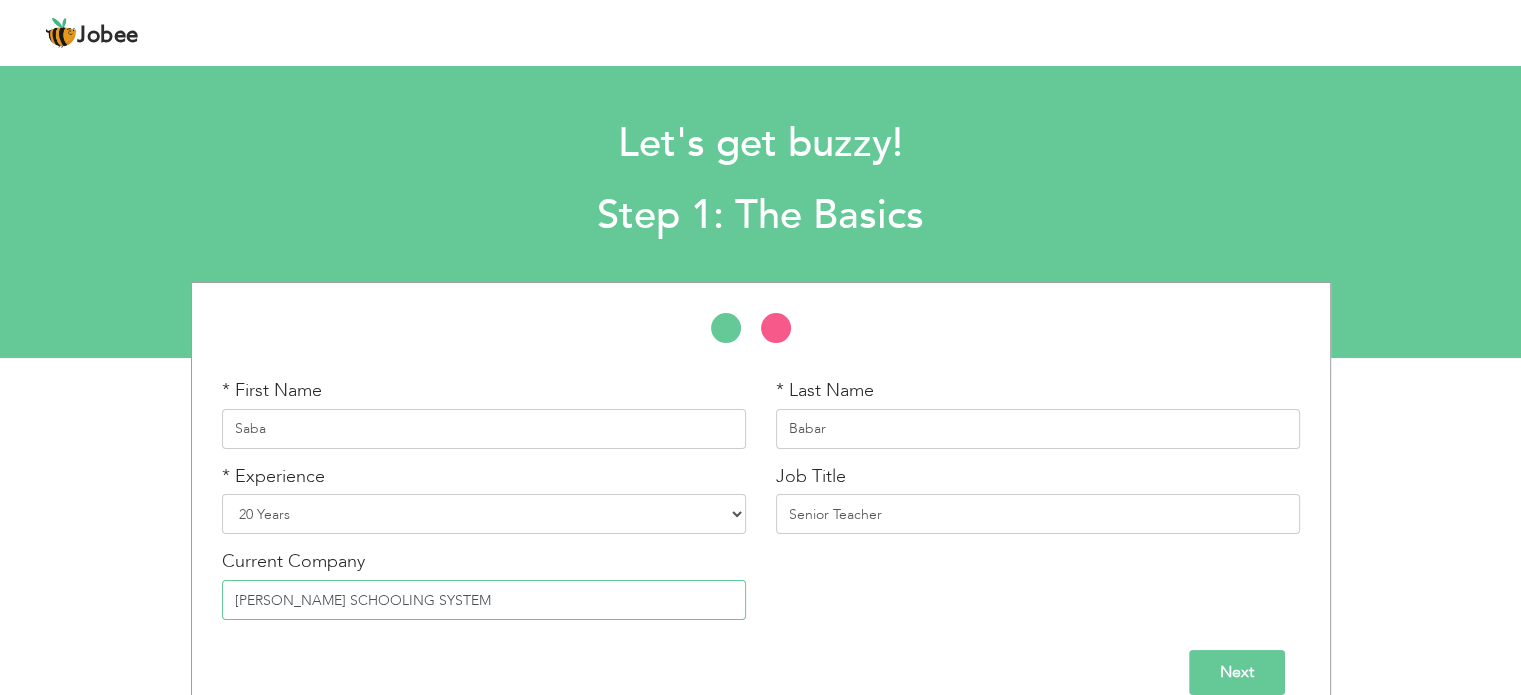 type on "[PERSON_NAME] SCHOOLING SYSTEM" 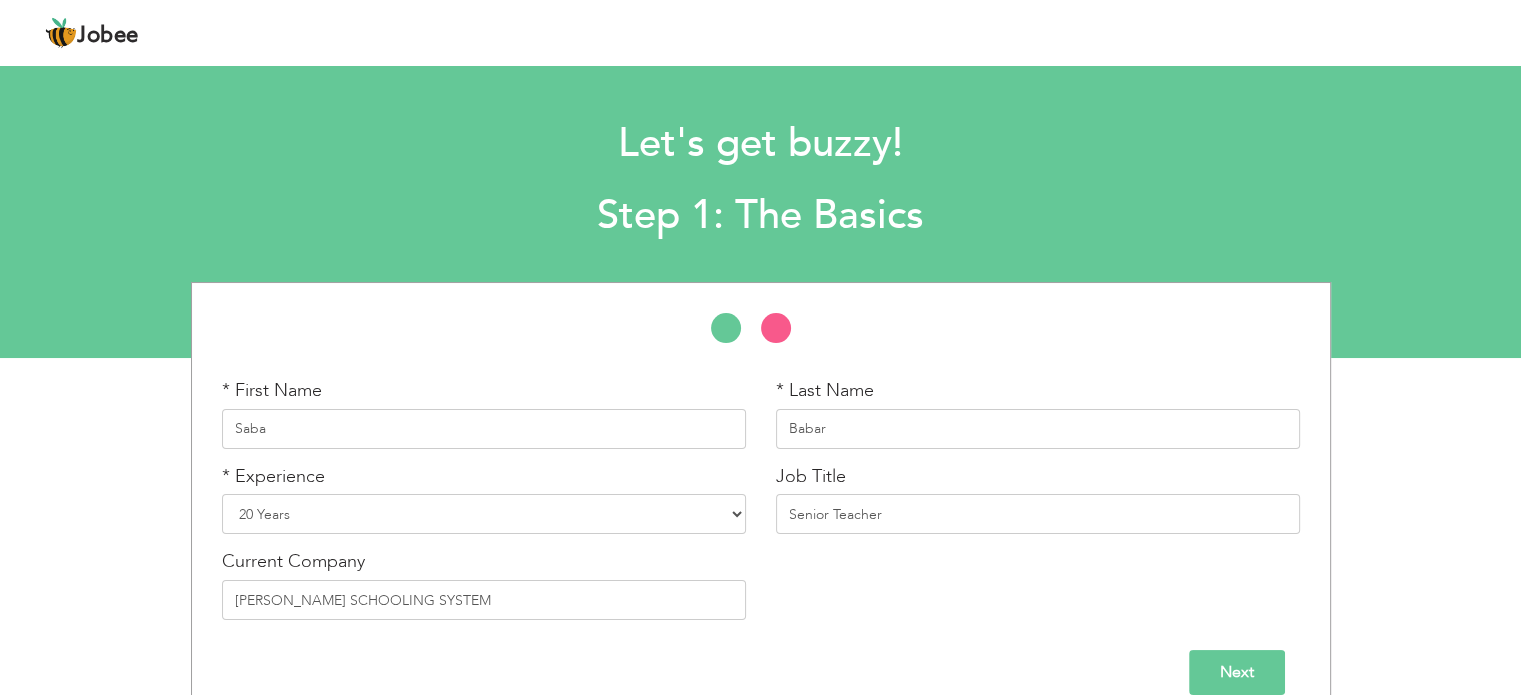 click on "Next" at bounding box center [1237, 672] 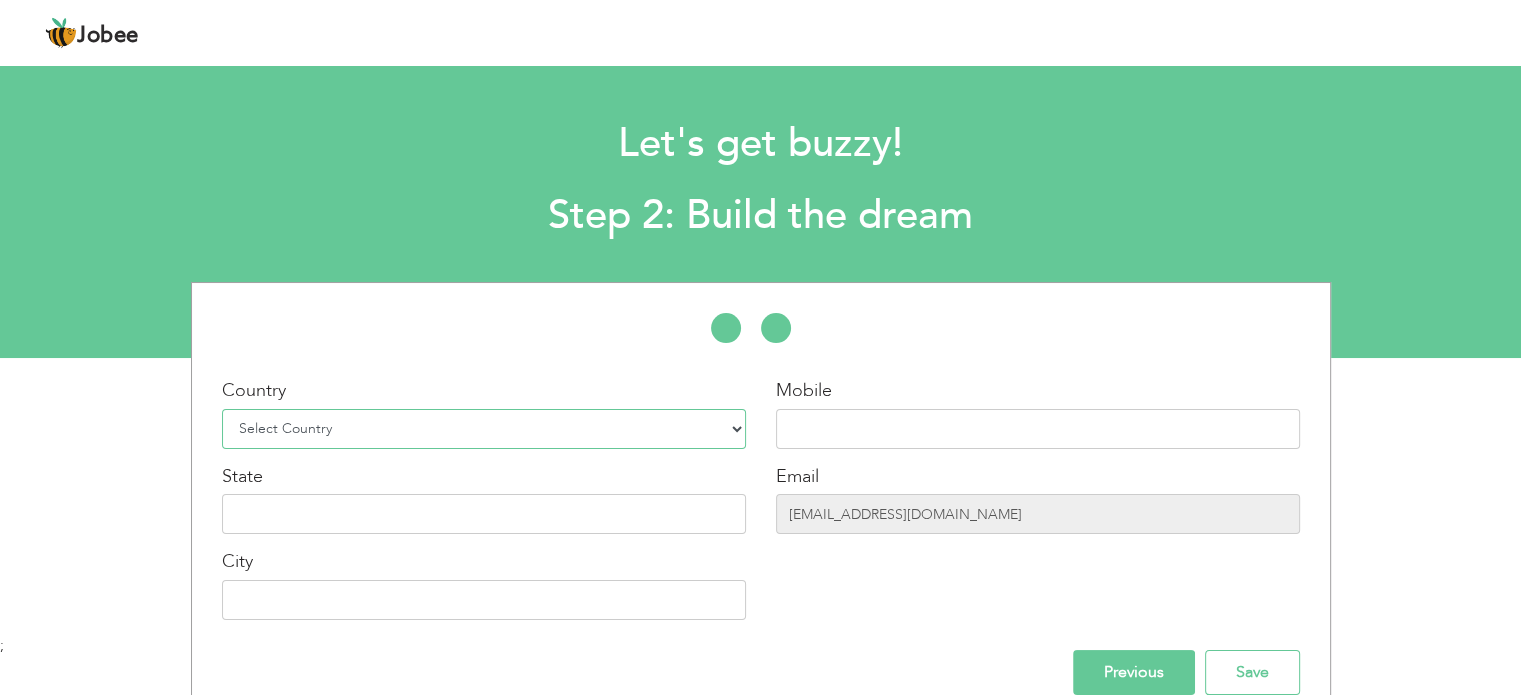 click on "Select Country
Afghanistan
Albania
Algeria
American Samoa
Andorra
Angola
Anguilla
Antarctica
Antigua and Barbuda
Argentina
Armenia
Aruba
Australia
Austria
Azerbaijan
Bahamas
Bahrain
Bangladesh
Barbados
Belarus
Belgium
Belize
Benin
Bermuda
Bhutan
Bolivia
Bosnia-Herzegovina
Botswana
Bouvet Island
Brazil
British Indian Ocean Territory
Brunei Darussalam
Bulgaria
Burkina Faso
Burundi
Cambodia
Cameroon
Canada
Cape Verde
Cayman Islands
Central African Republic
Chad
Chile
China
Christmas Island
Cocos (Keeling) Islands
Colombia
Comoros
Congo
Congo, Dem. Republic
Cook Islands
Costa Rica
Croatia
Cuba
Cyprus
Czech Rep
Denmark
Djibouti
Dominica
Dominican Republic
Ecuador
Egypt
El Salvador
Equatorial Guinea
Eritrea
Estonia
Ethiopia
European Union
Falkland Islands (Malvinas)
Faroe Islands
Fiji
Finland
France
French Guiana
French Southern Territories
Gabon
Gambia
Georgia" at bounding box center [484, 429] 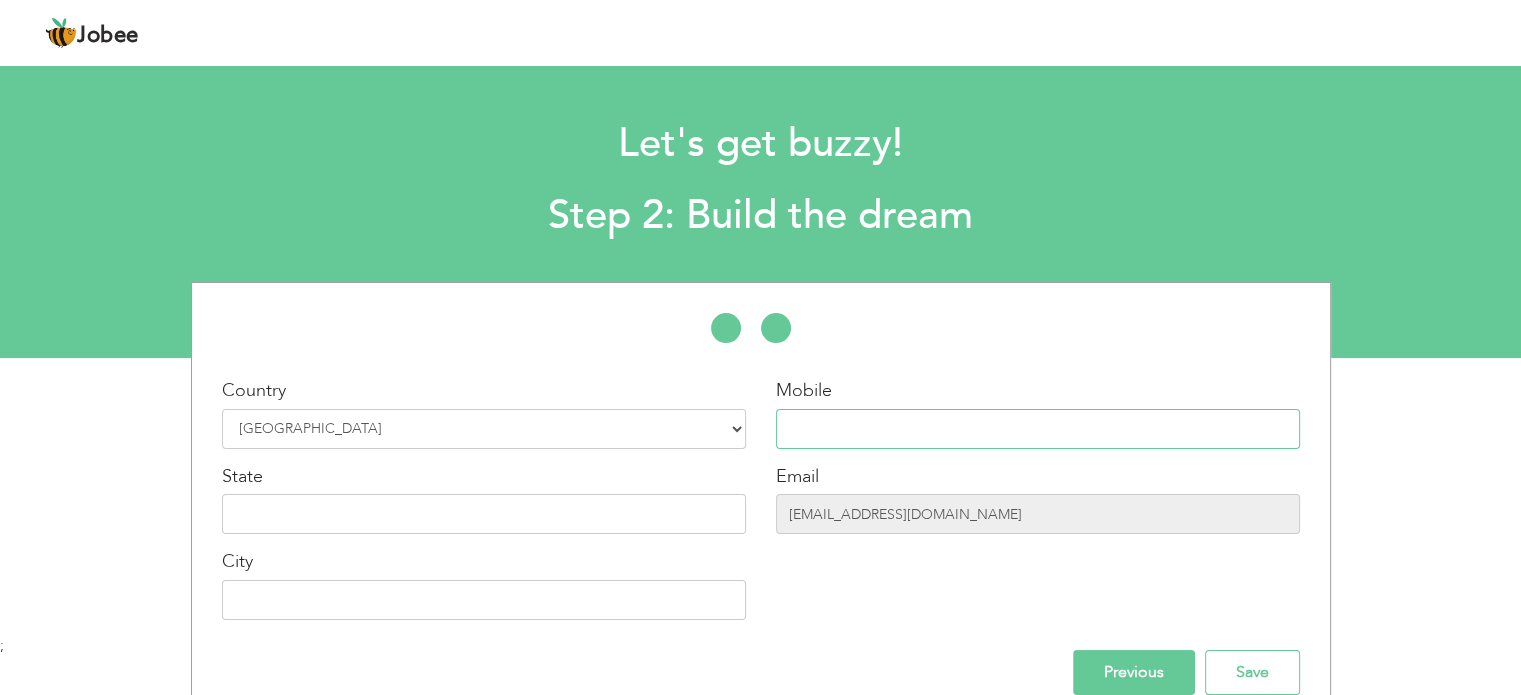 click at bounding box center [1038, 429] 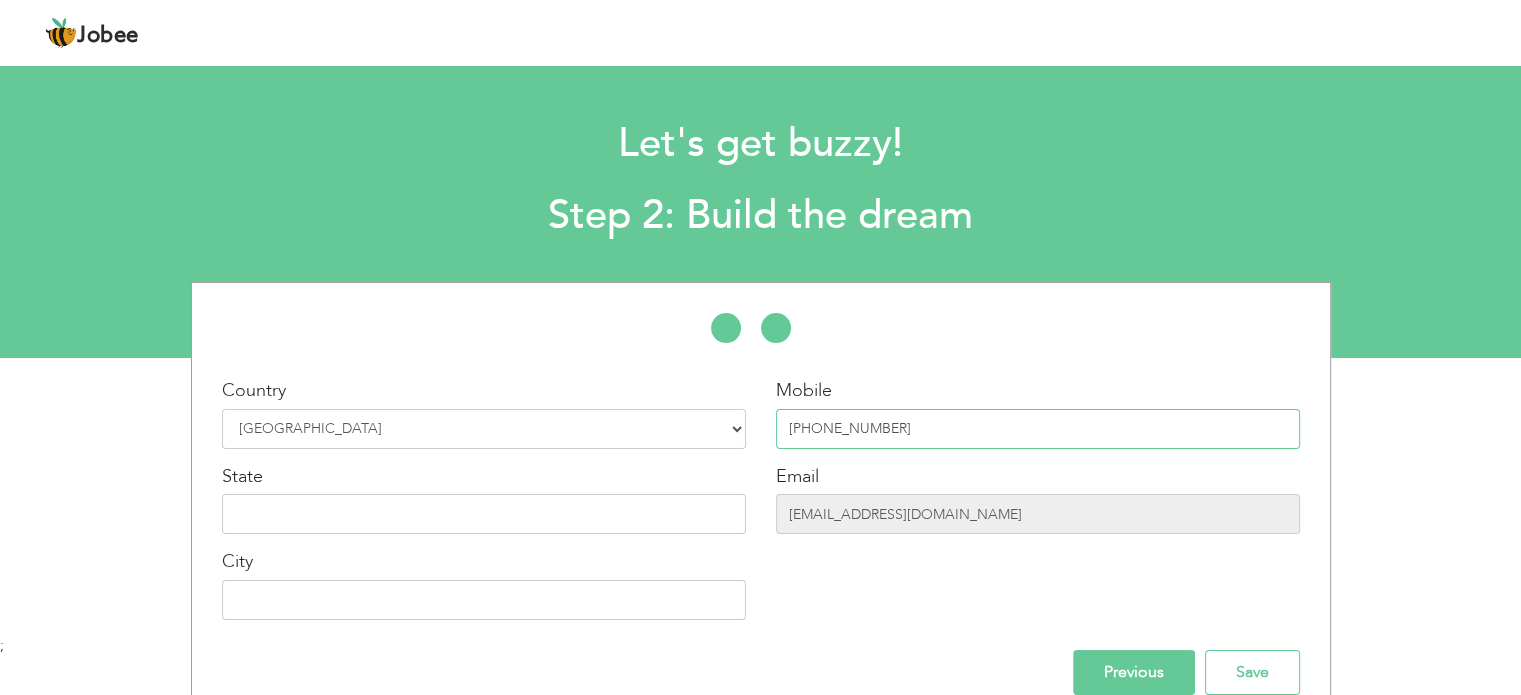 type on "+923191974752" 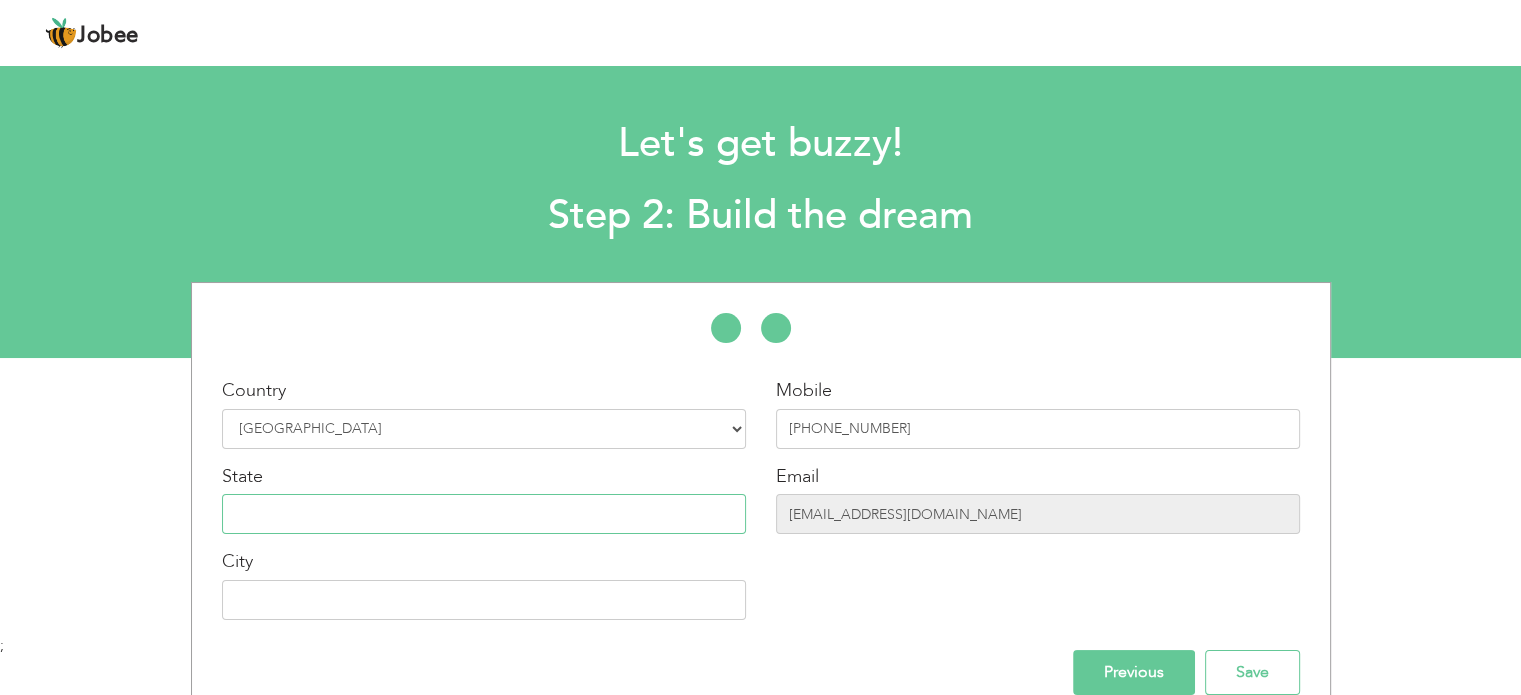 click at bounding box center (484, 514) 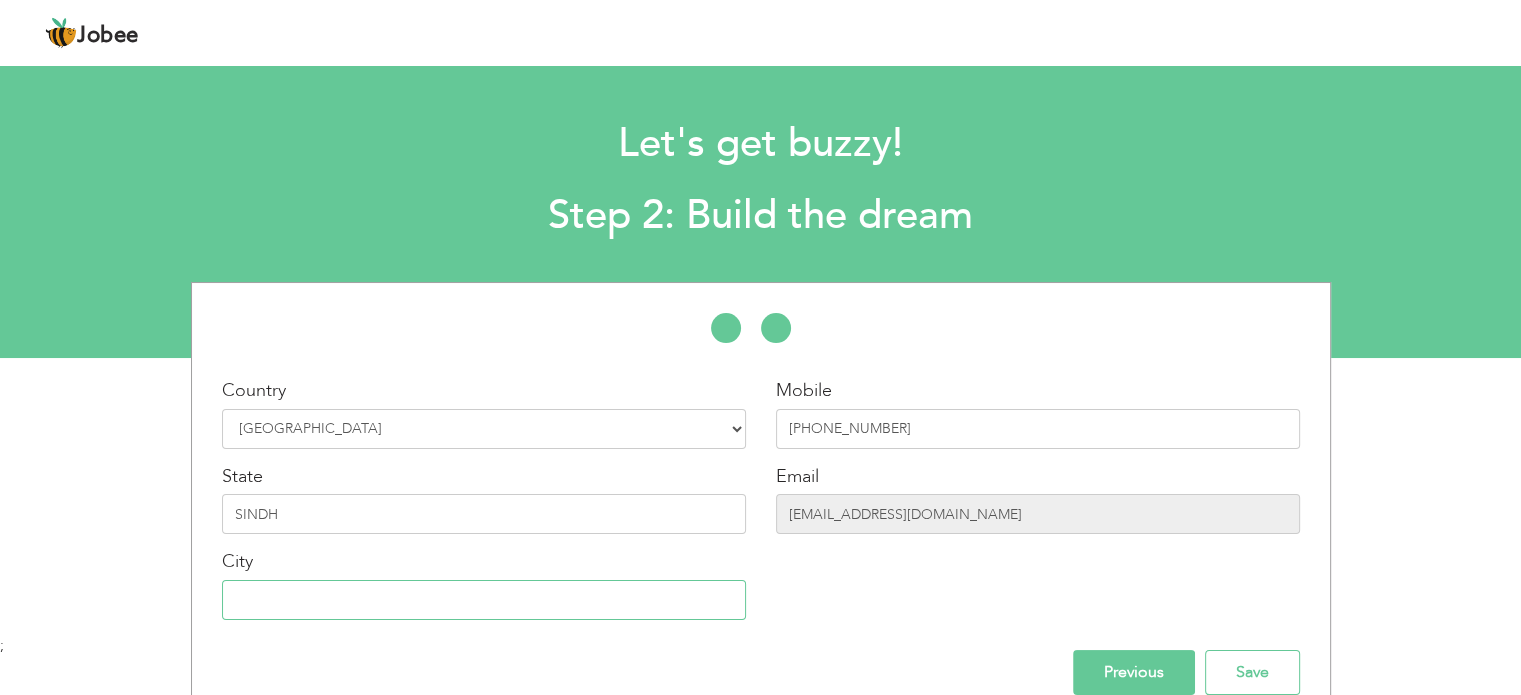 click at bounding box center [484, 600] 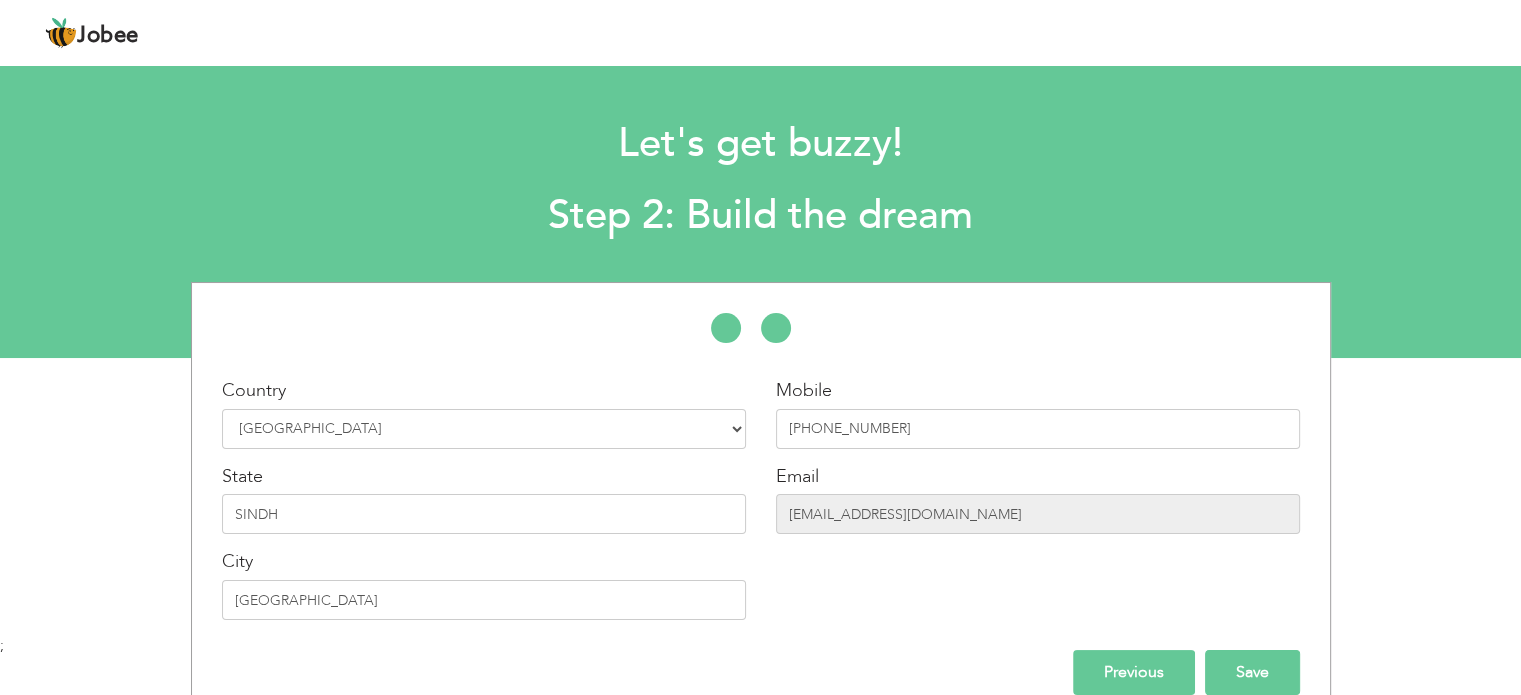 click on "Save" at bounding box center [1252, 672] 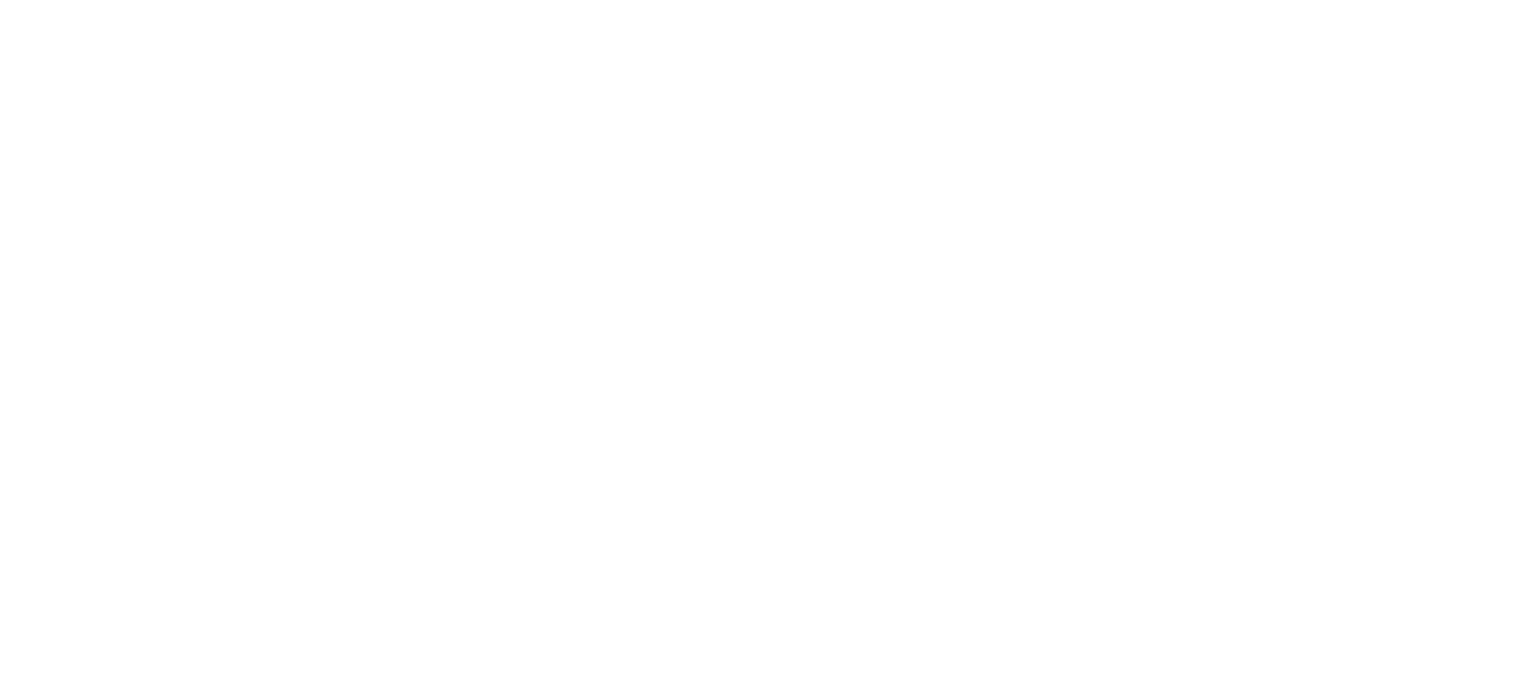 scroll, scrollTop: 0, scrollLeft: 0, axis: both 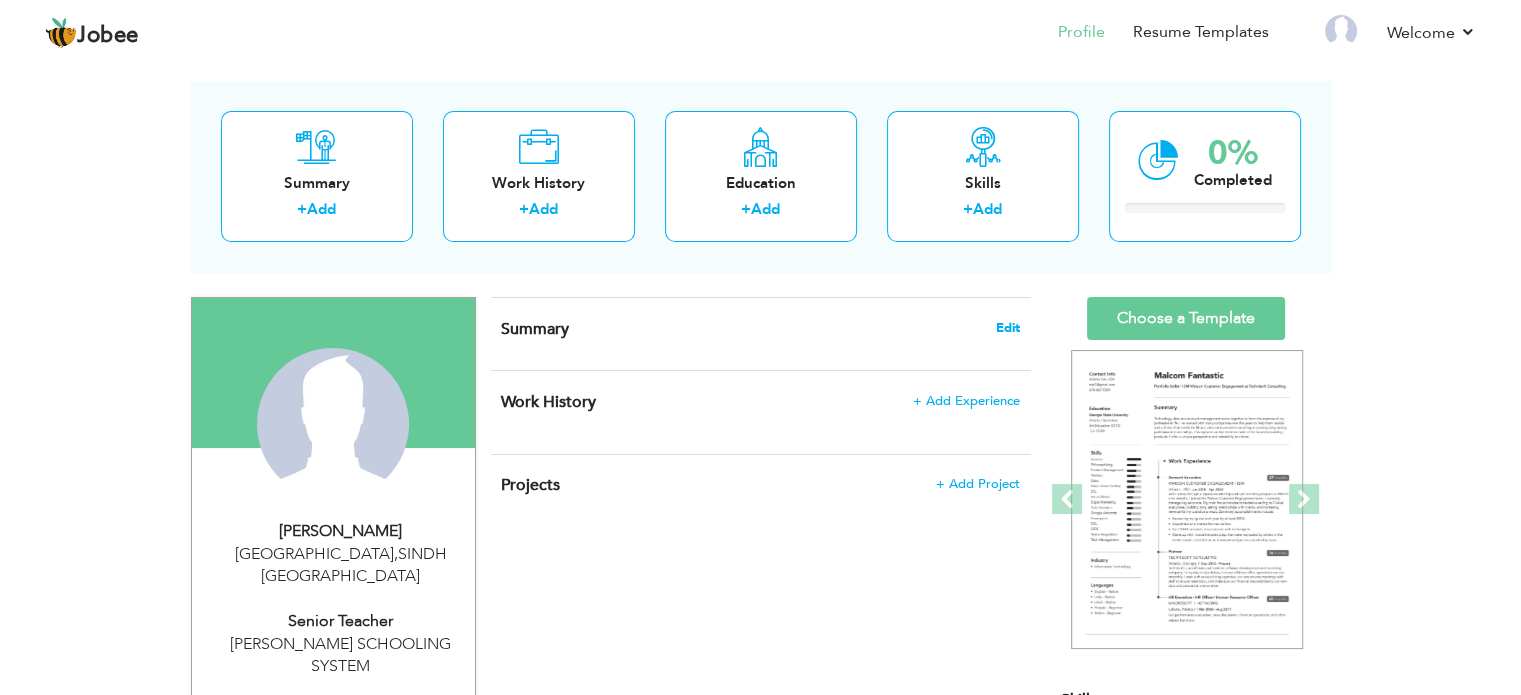 click on "Edit" at bounding box center [1008, 328] 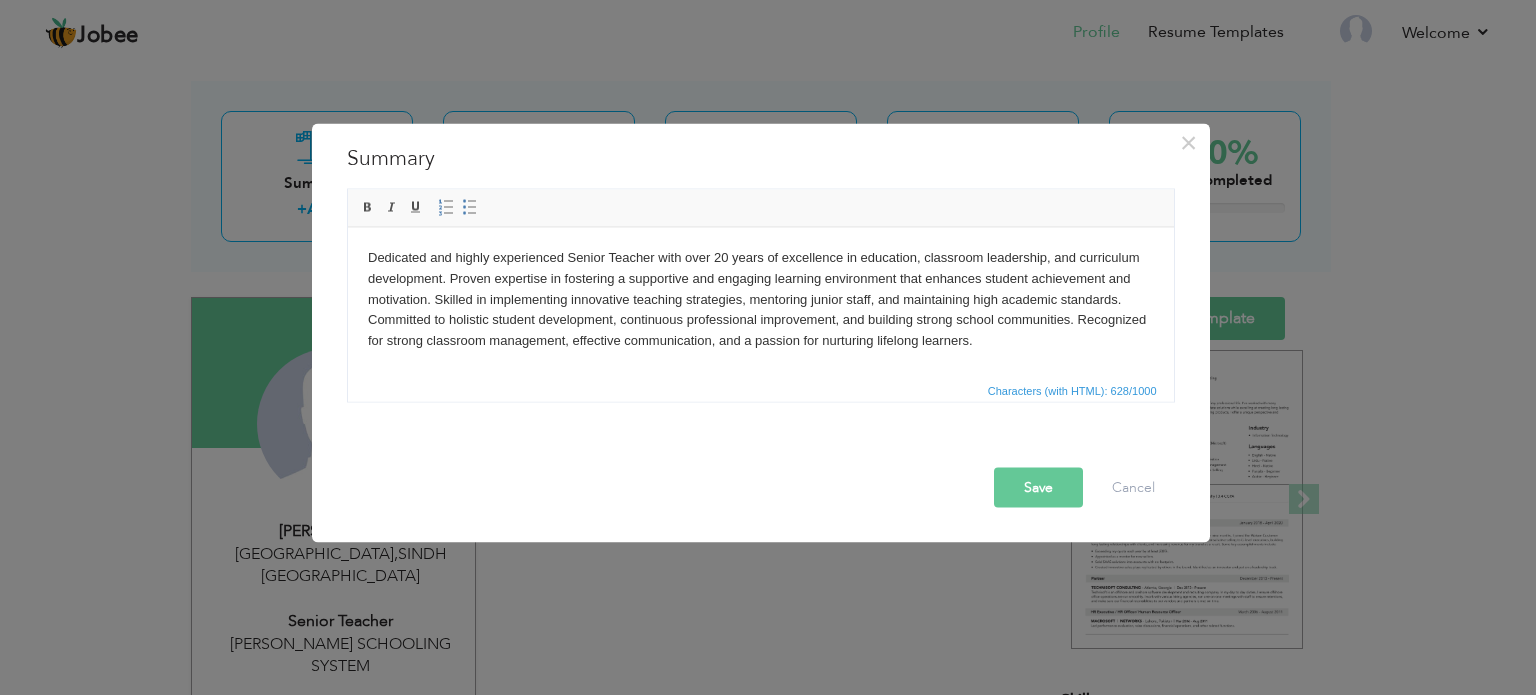 click on "Save" at bounding box center [1038, 487] 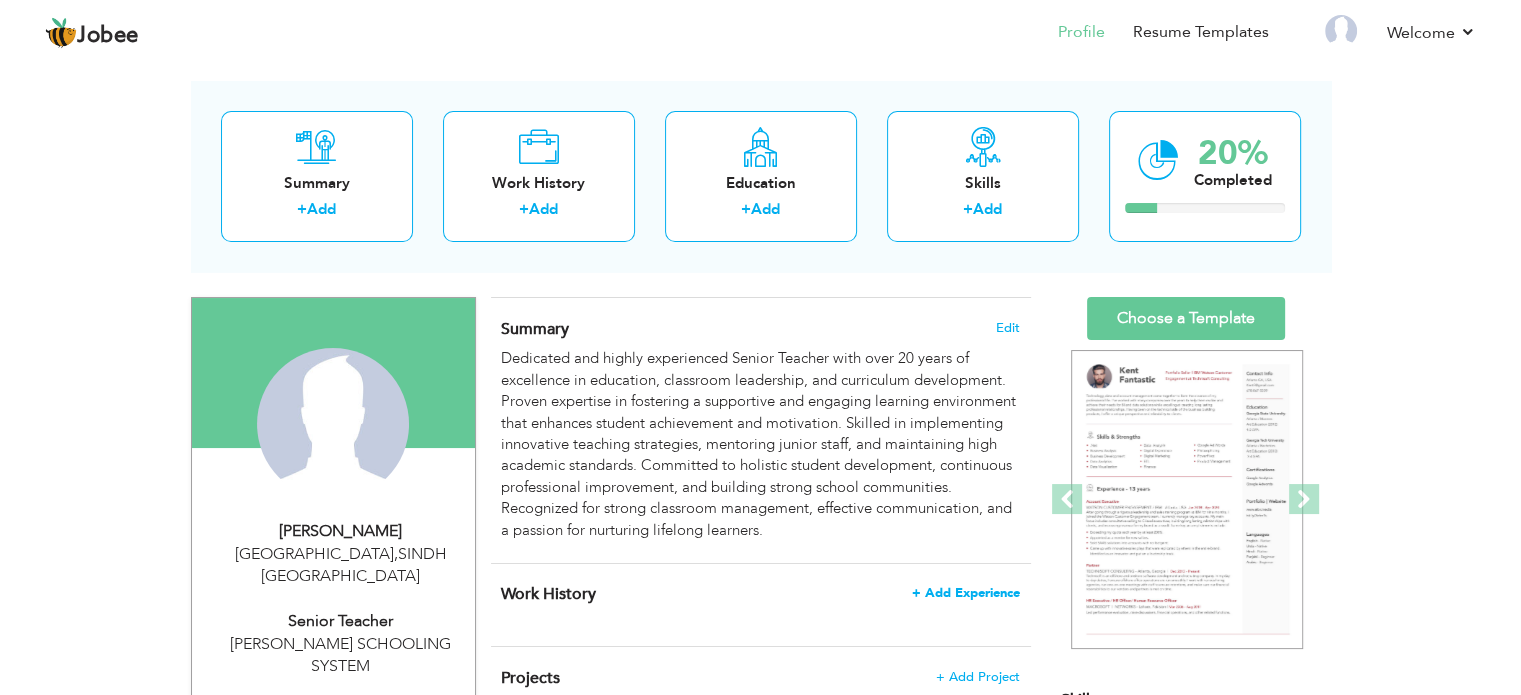 click on "+ Add Experience" at bounding box center (966, 593) 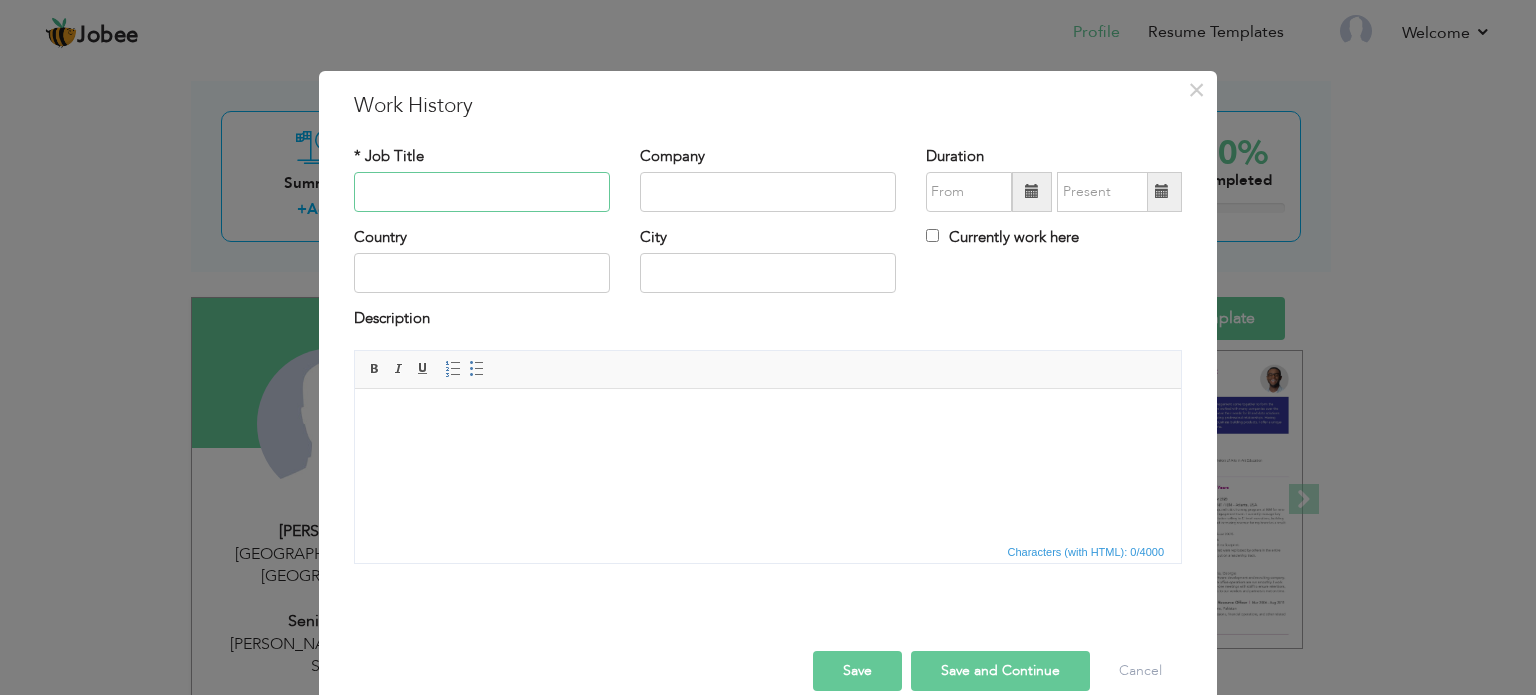 click at bounding box center [482, 192] 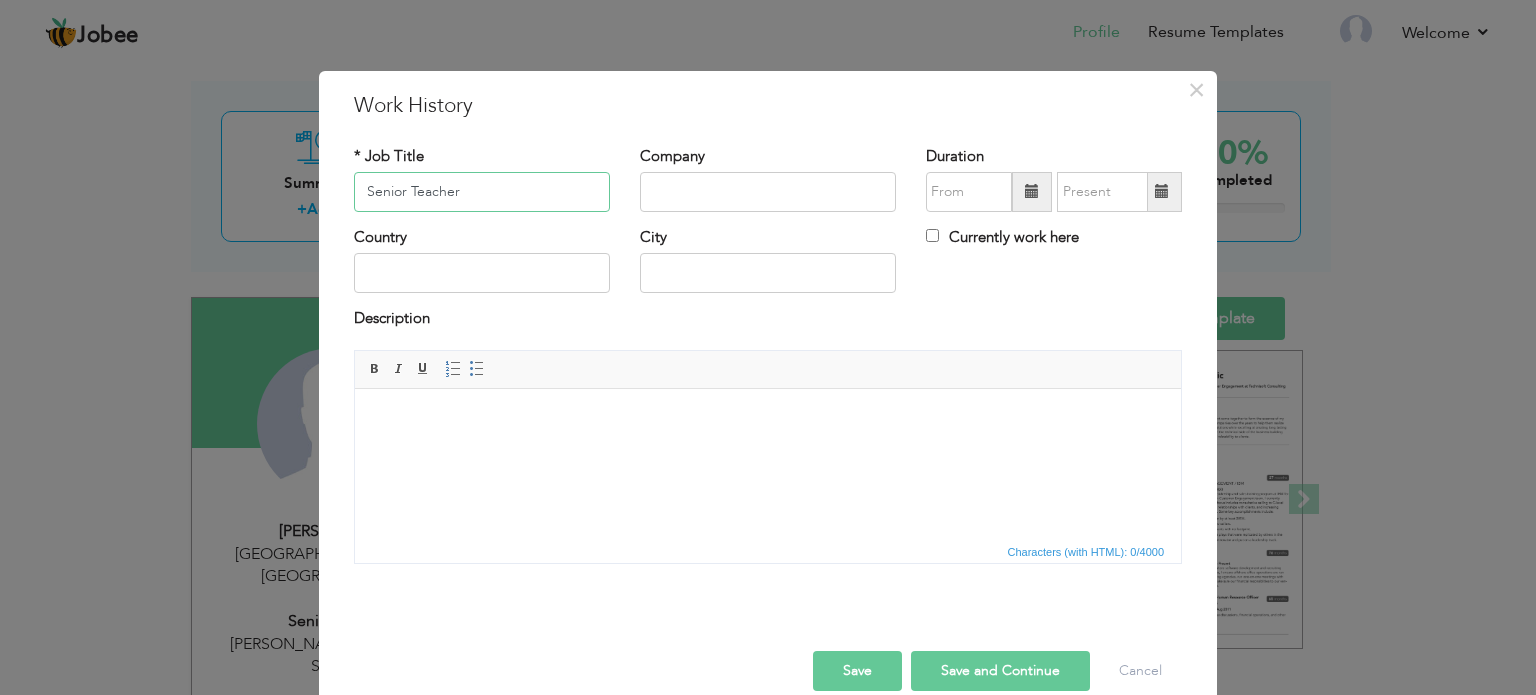 type on "Senior Teacher" 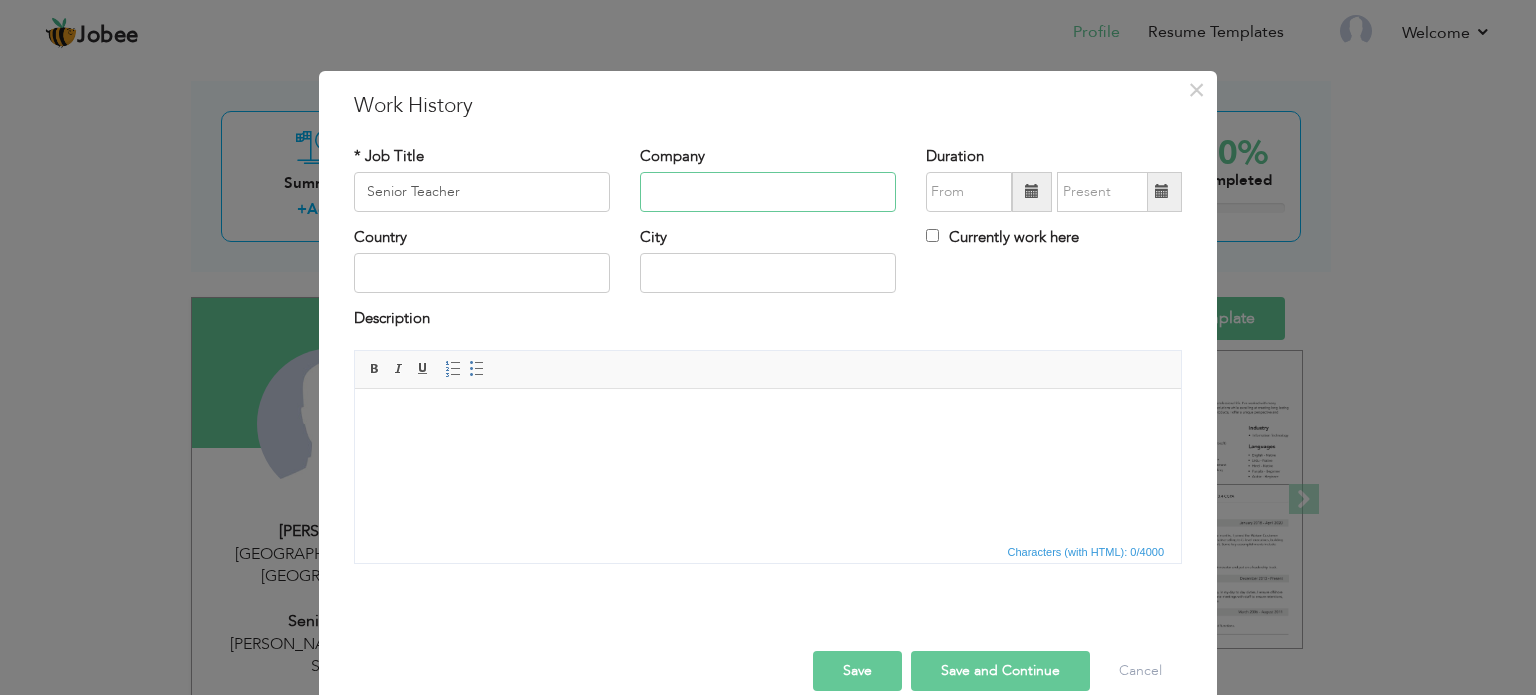 click at bounding box center [768, 192] 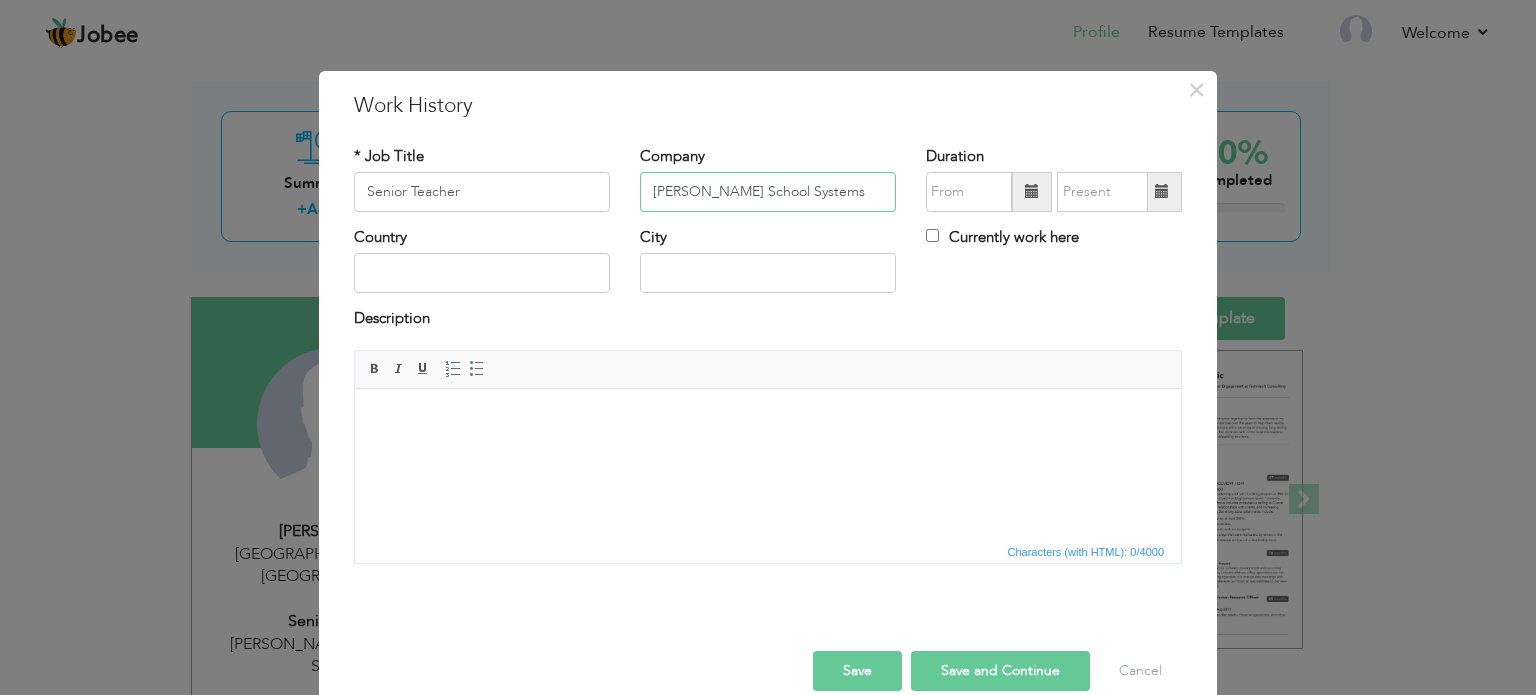 type on "[PERSON_NAME] School Systems" 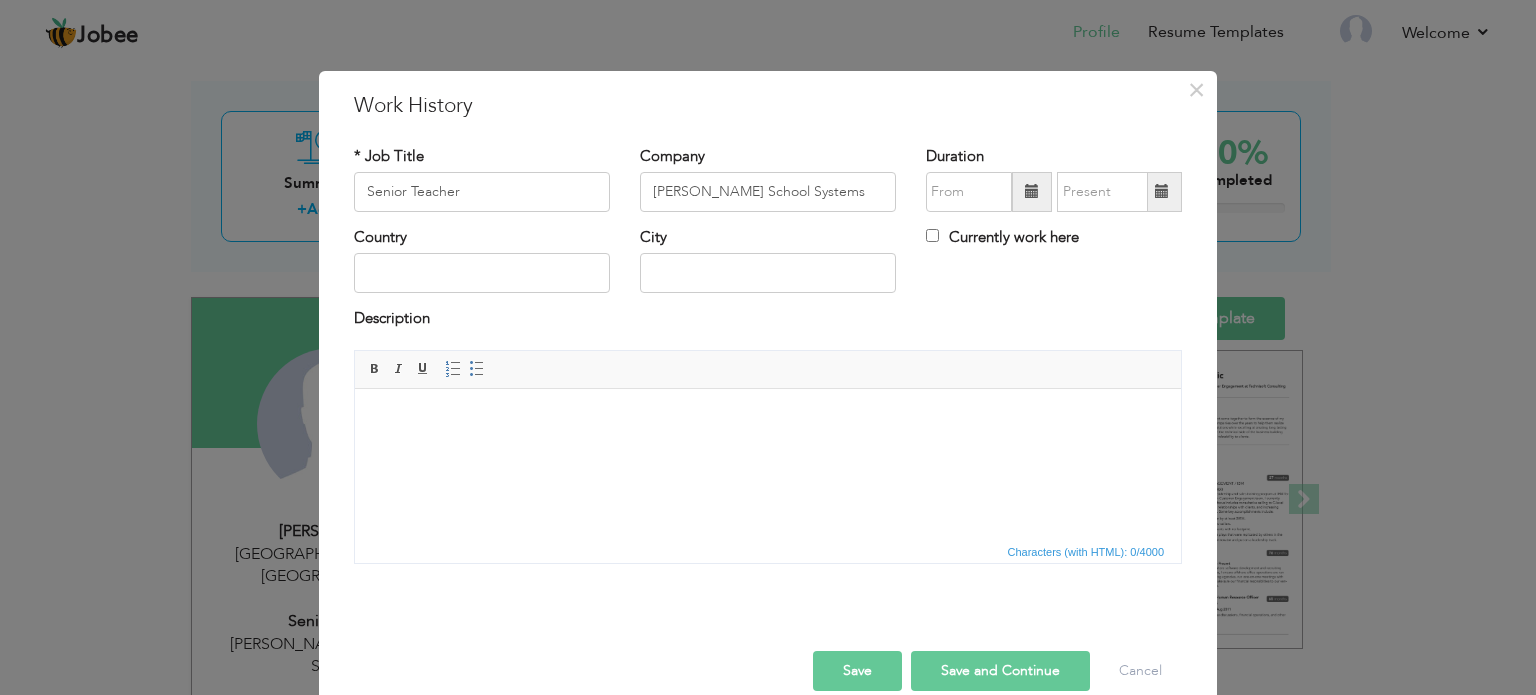 click at bounding box center [1032, 191] 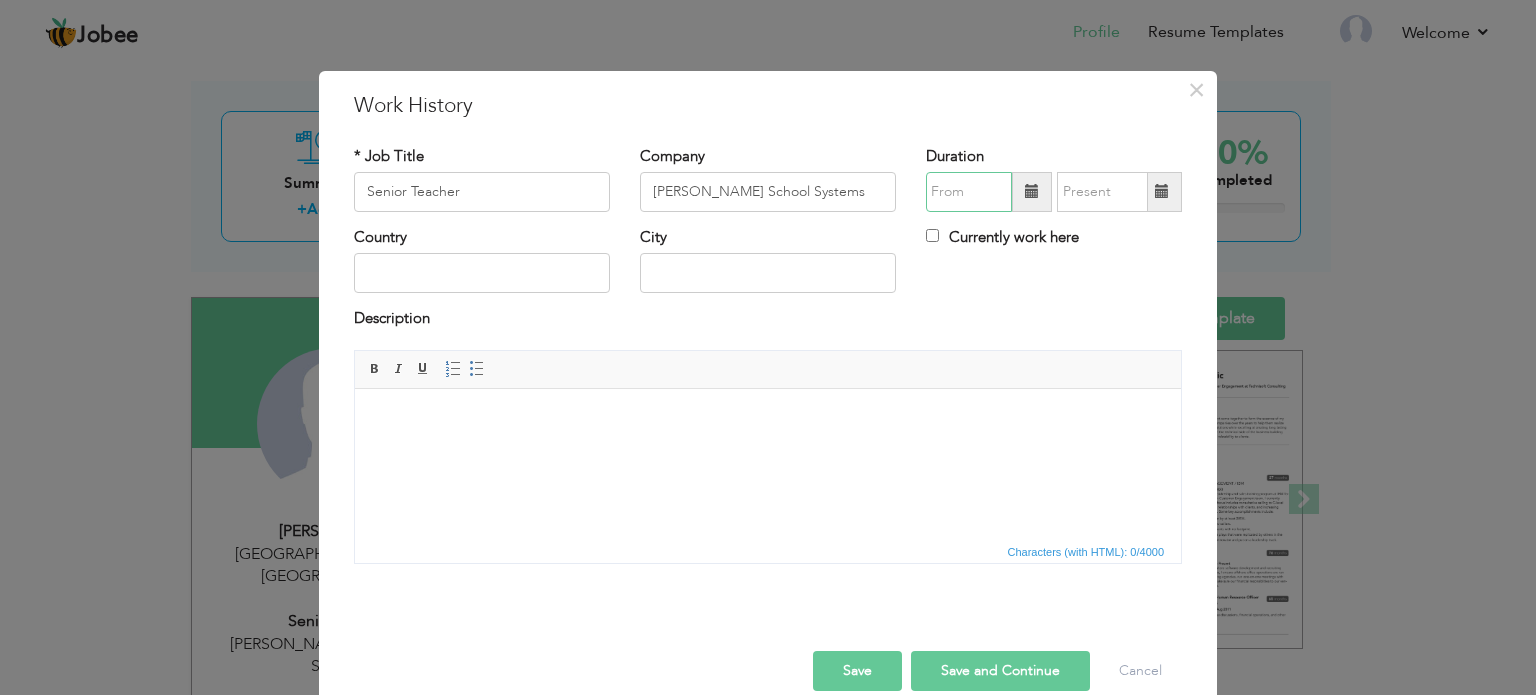 type on "07/2025" 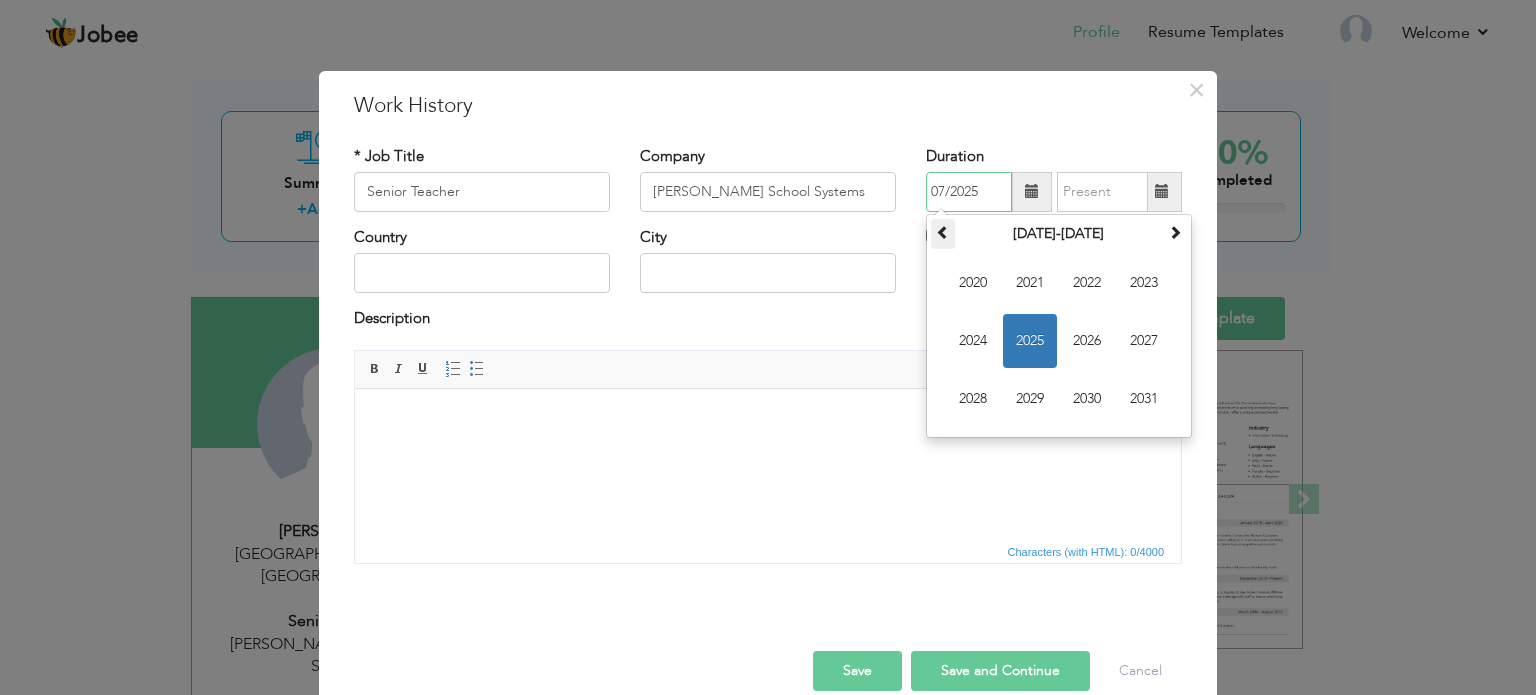 click at bounding box center [943, 232] 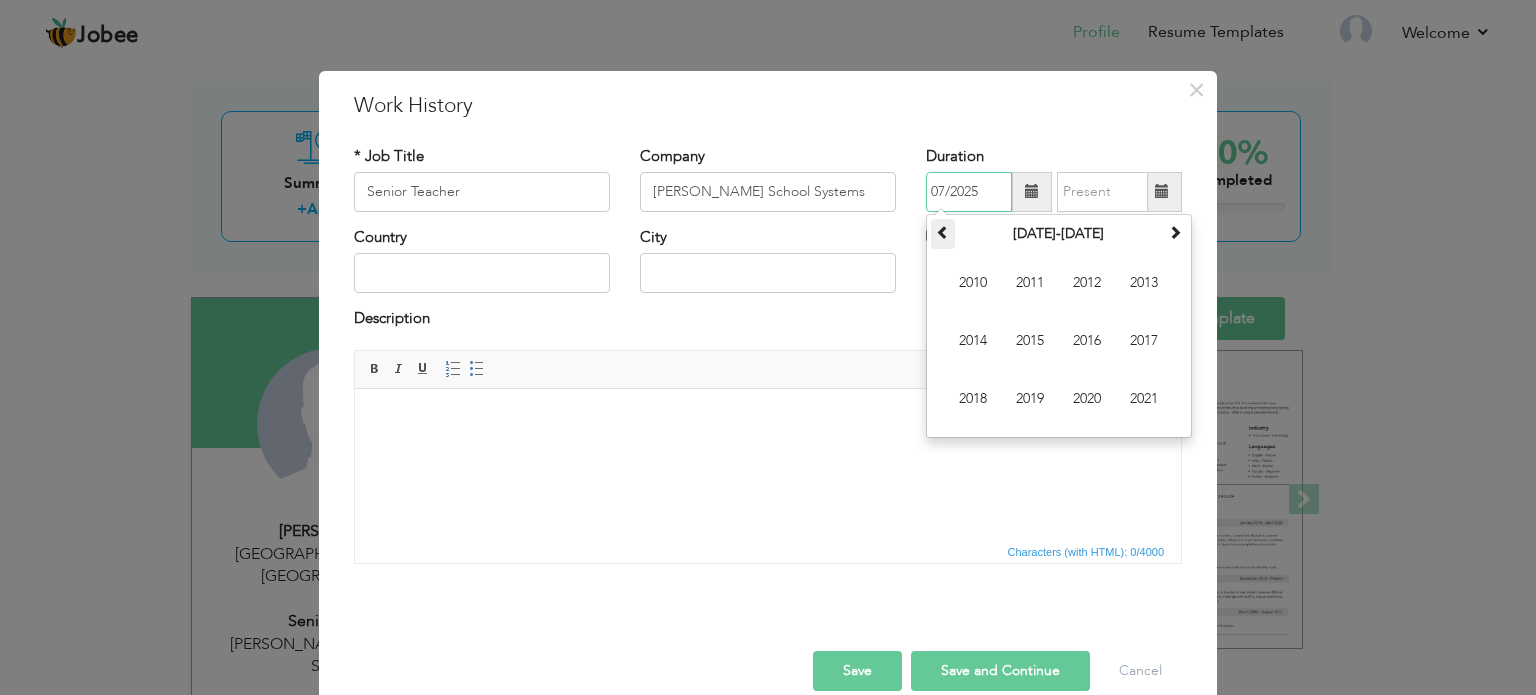 click at bounding box center [943, 232] 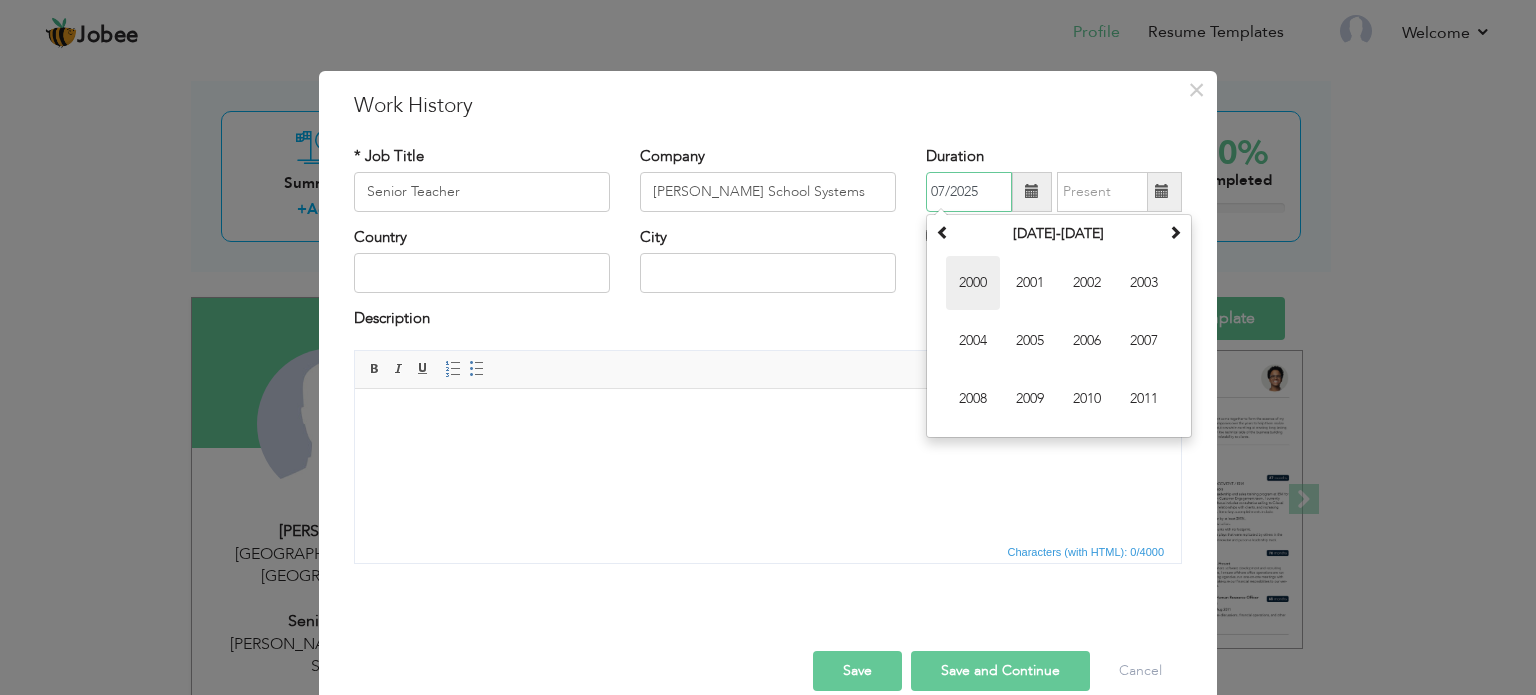 click on "2000" at bounding box center (973, 283) 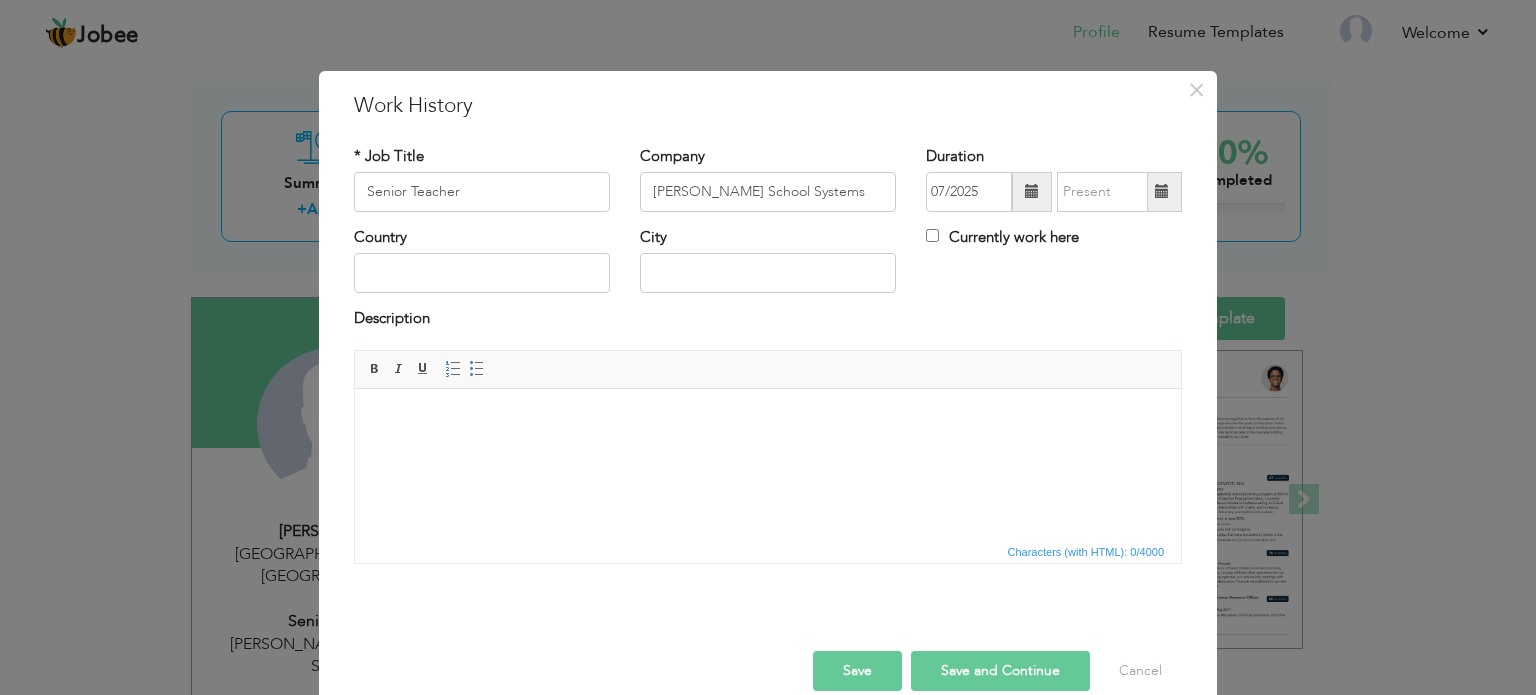 click at bounding box center [1162, 191] 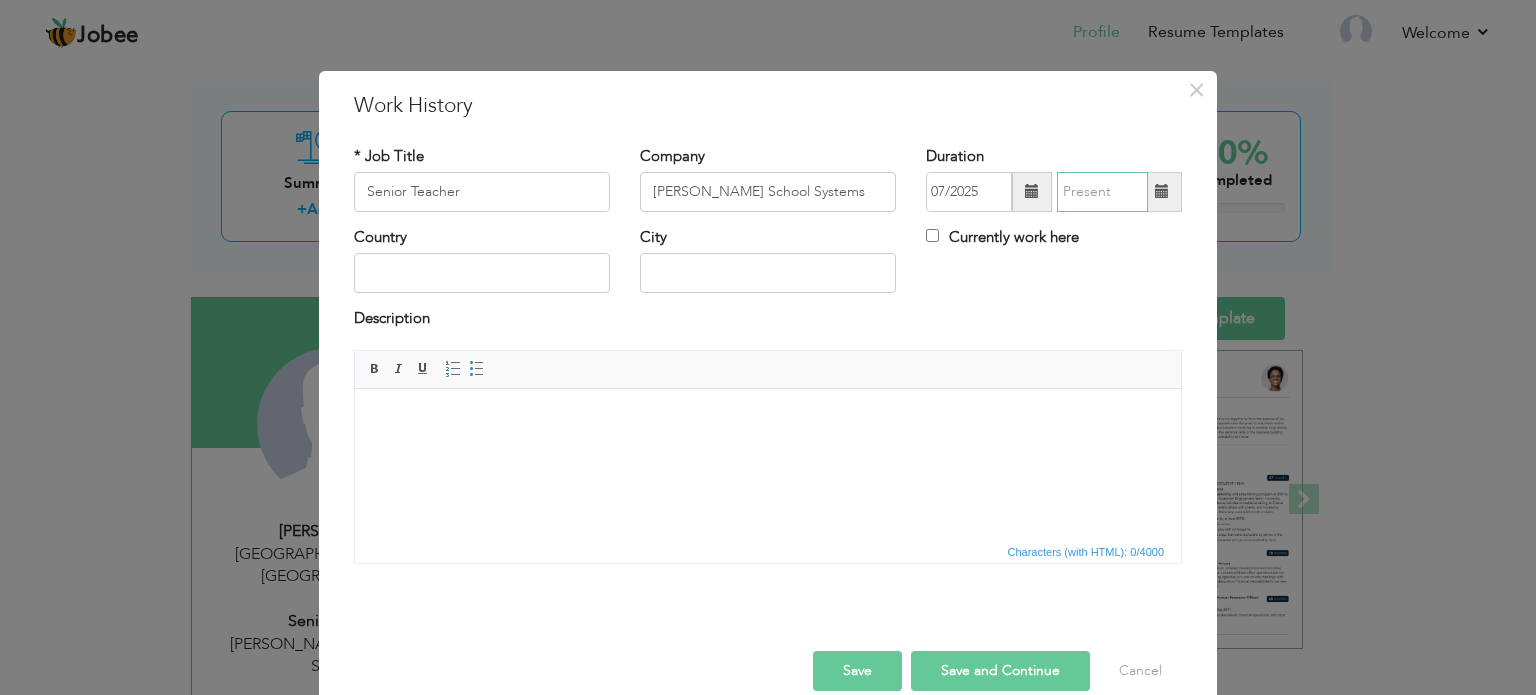 type on "07/2025" 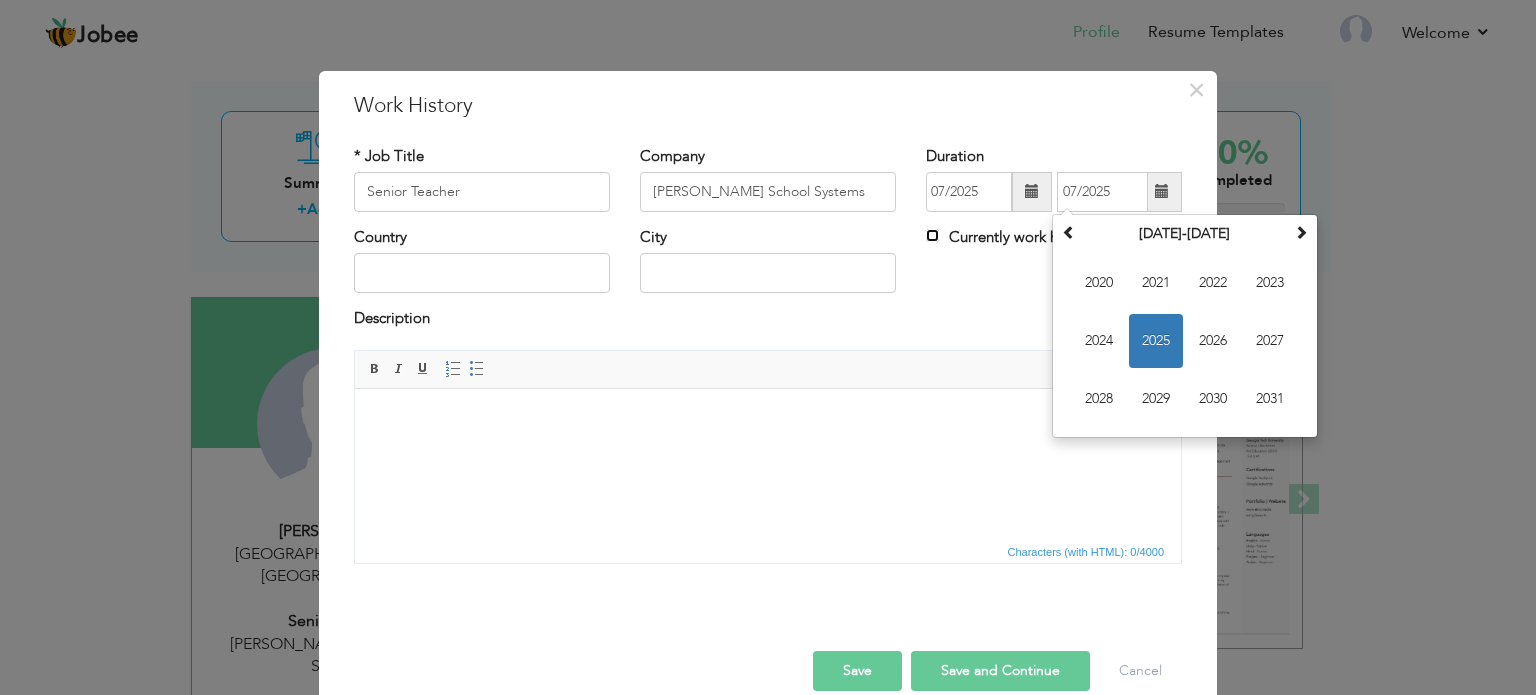 click on "Currently work here" at bounding box center [932, 235] 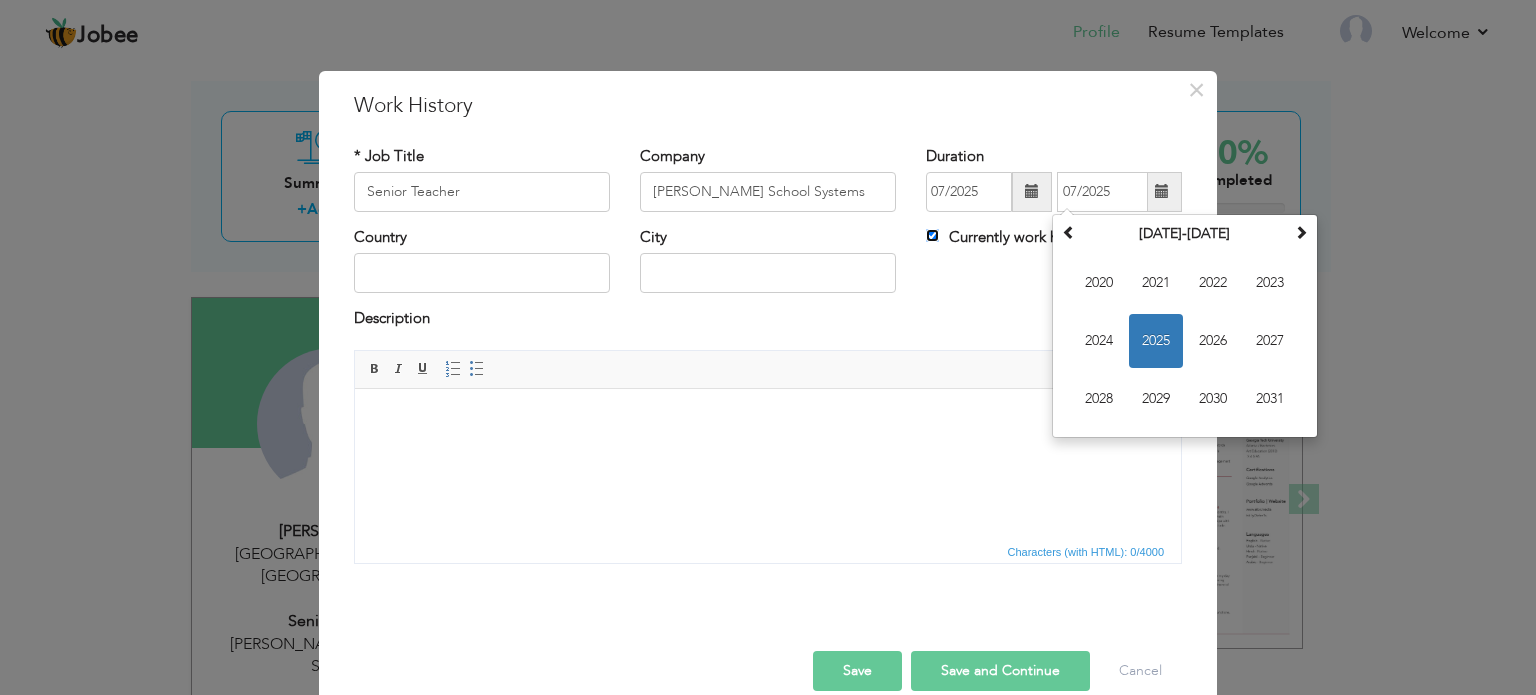 type 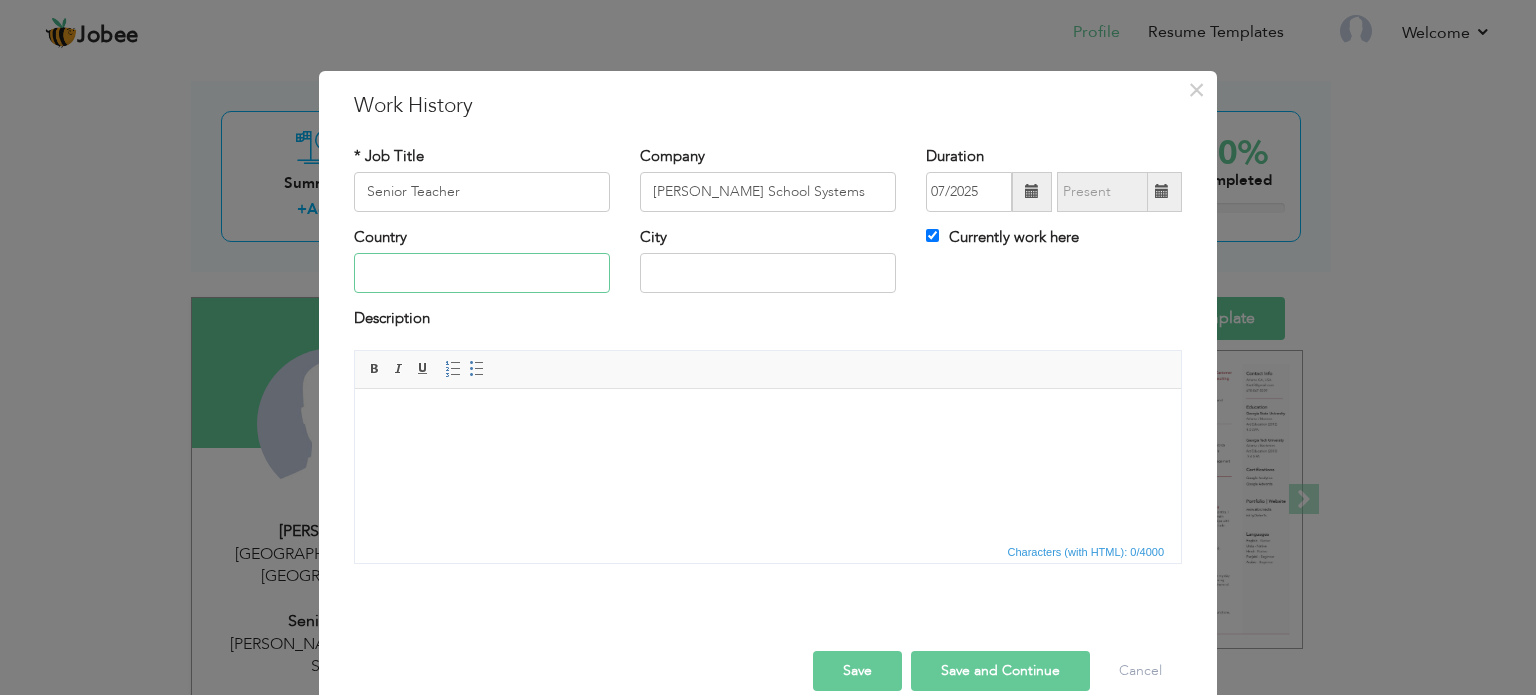 click at bounding box center [482, 273] 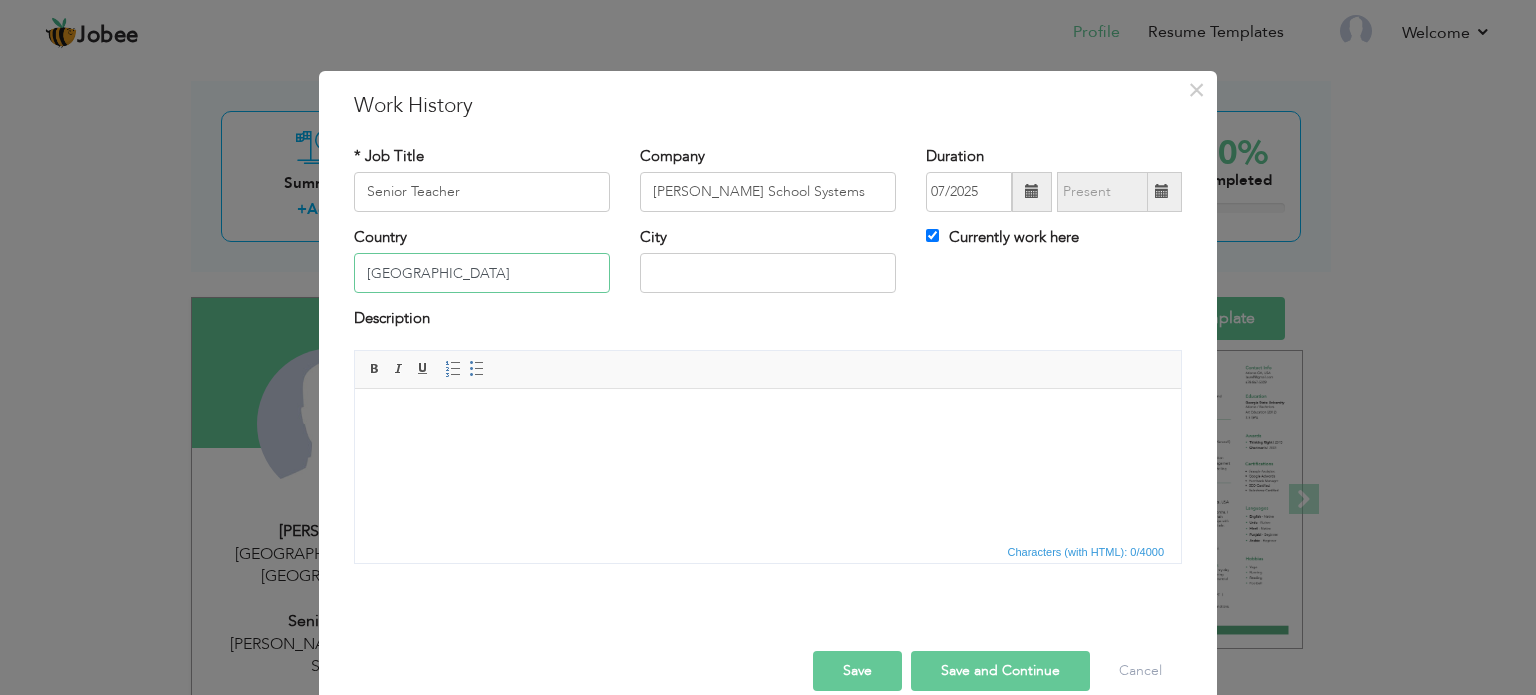 type on "[GEOGRAPHIC_DATA]" 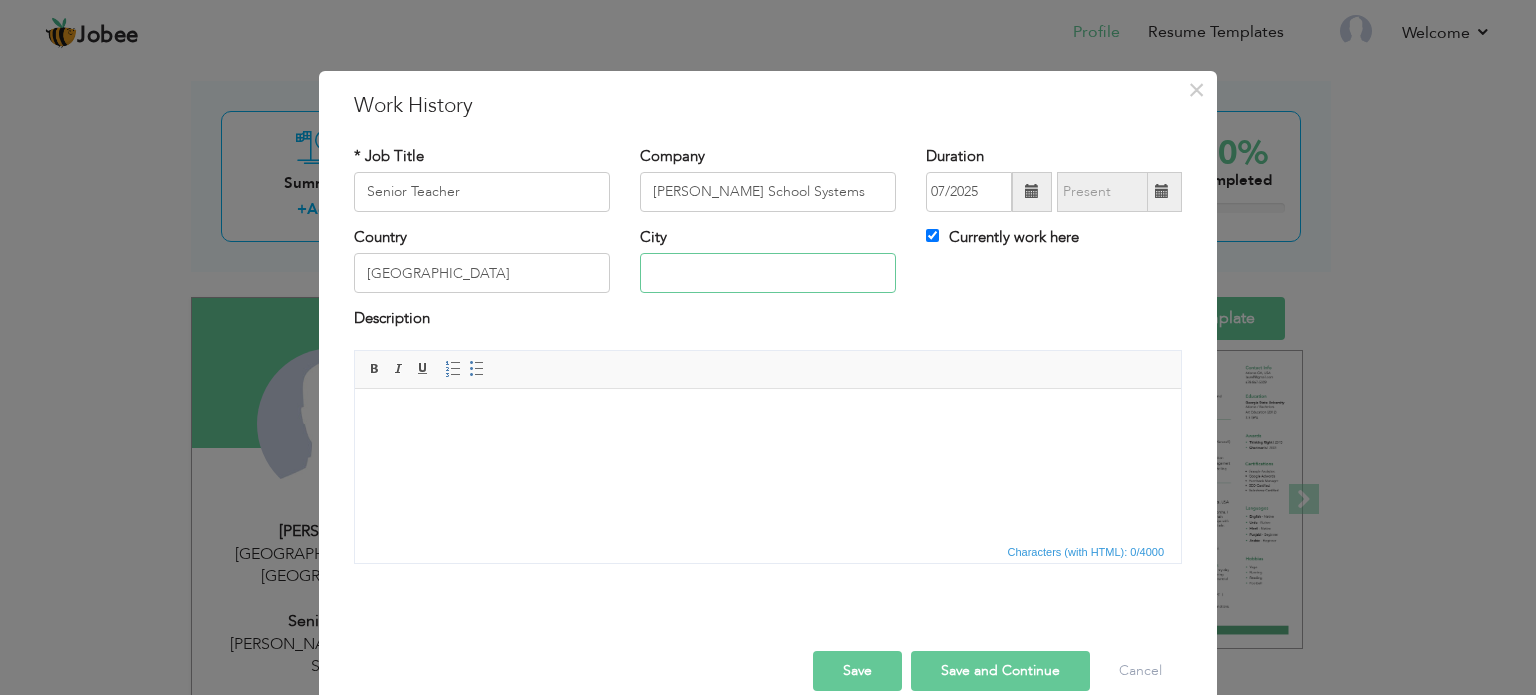 click at bounding box center [768, 273] 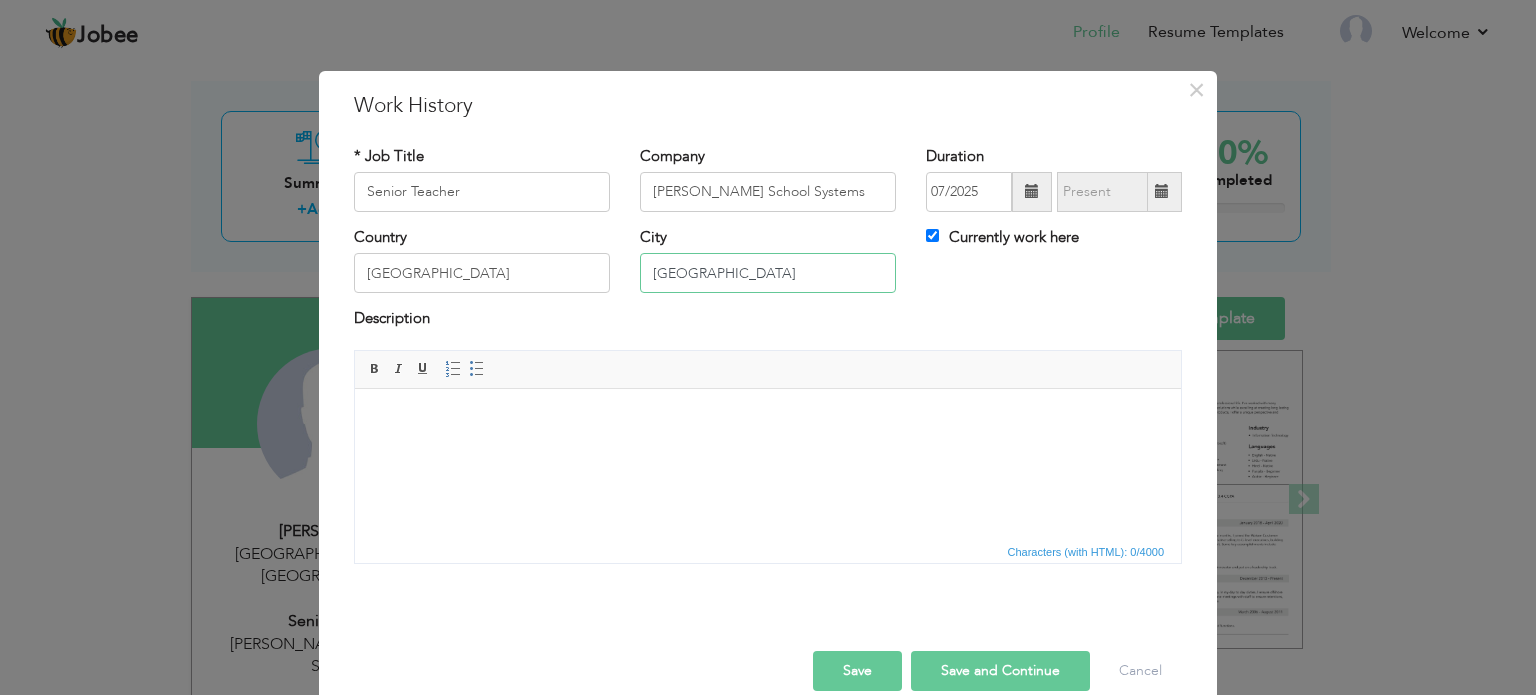type on "Karachi" 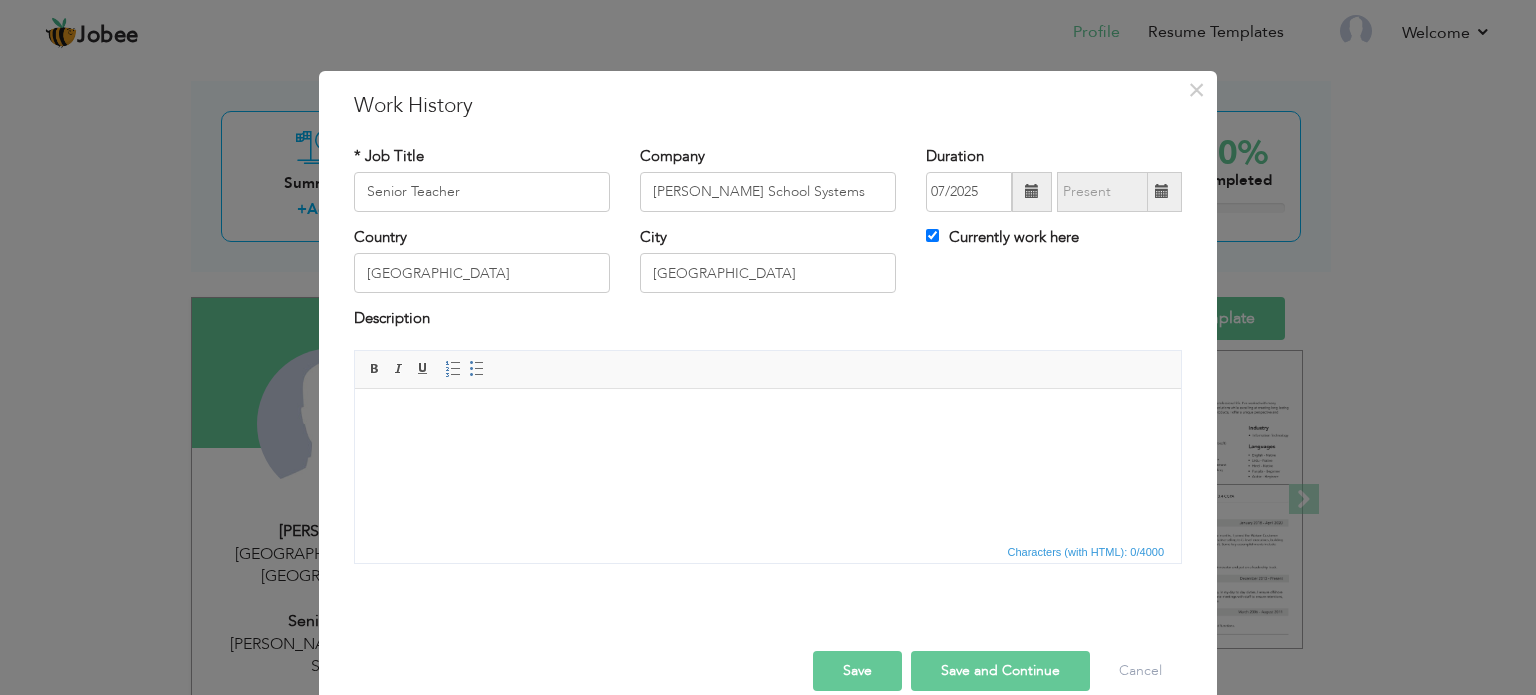 click at bounding box center [768, 418] 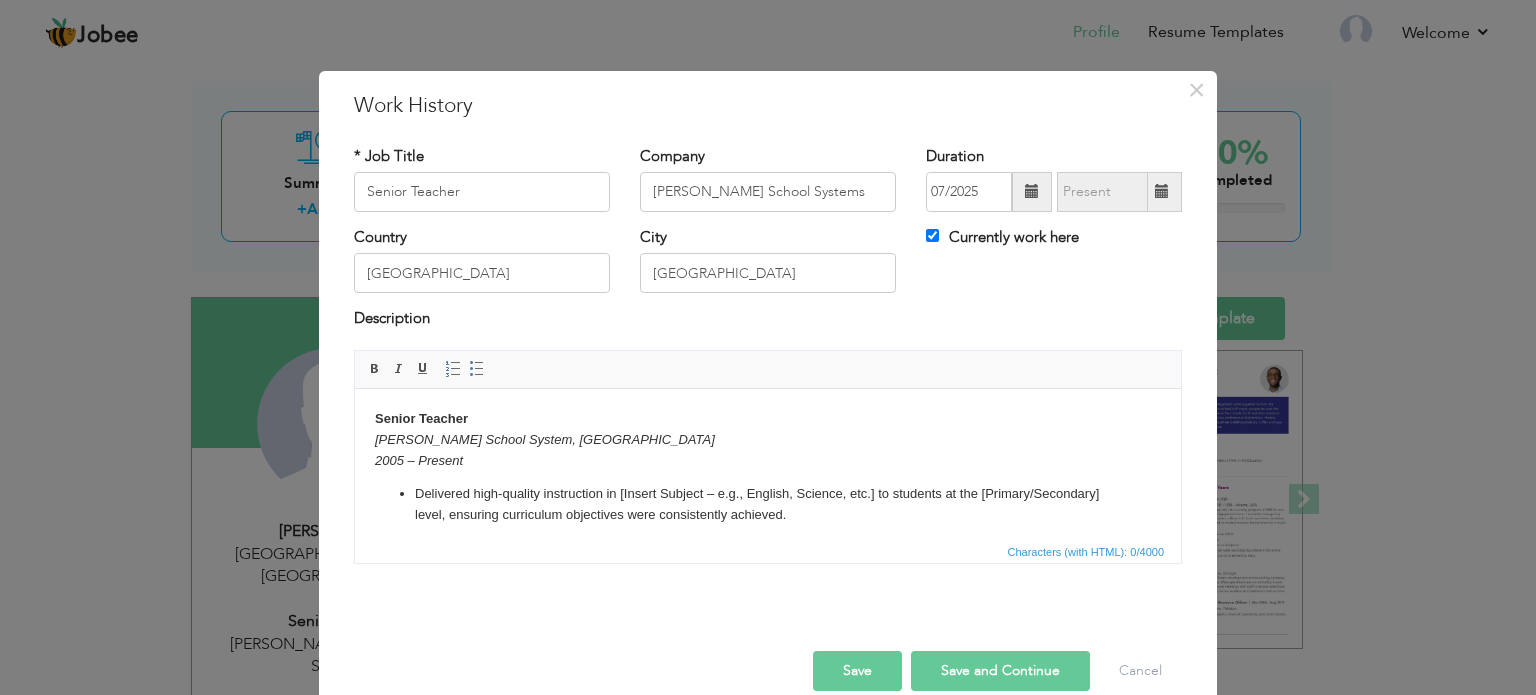 scroll, scrollTop: 256, scrollLeft: 0, axis: vertical 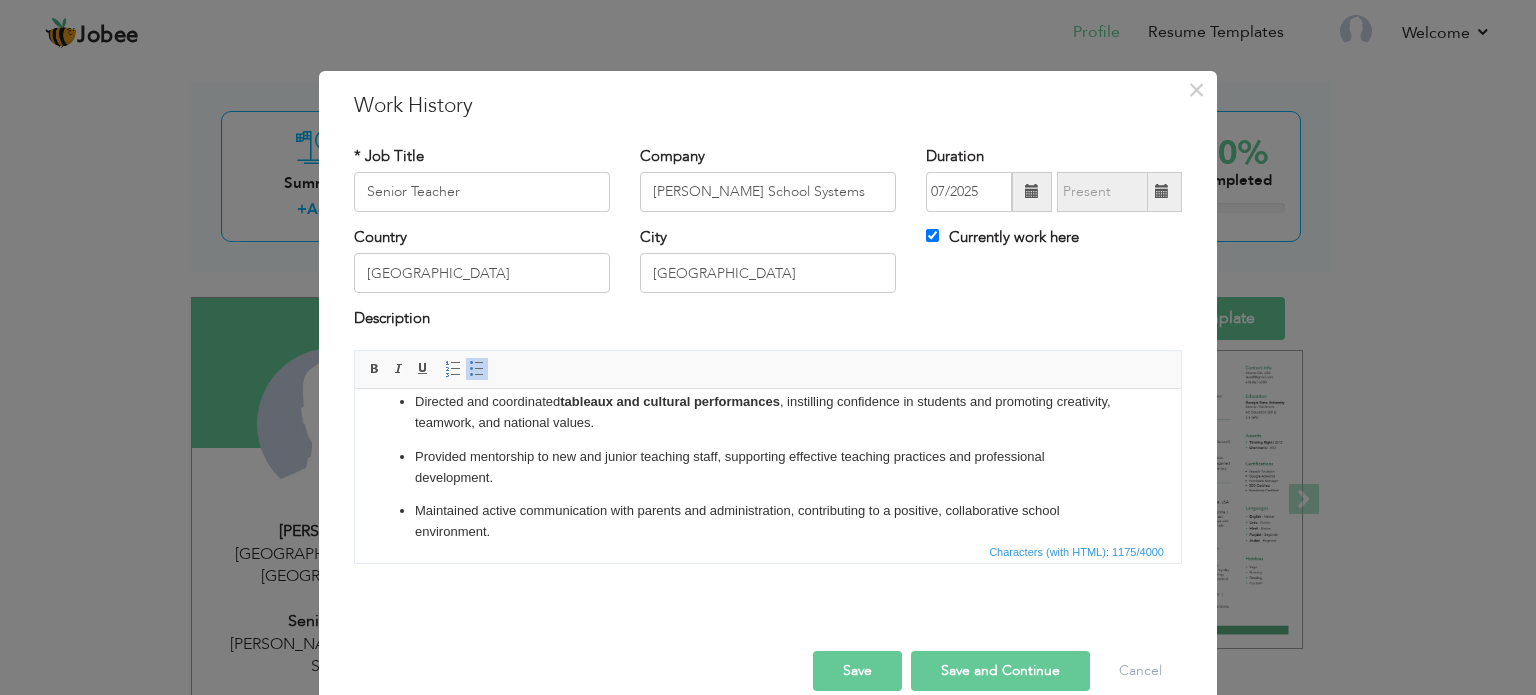 click on "Save and Continue" at bounding box center (1000, 671) 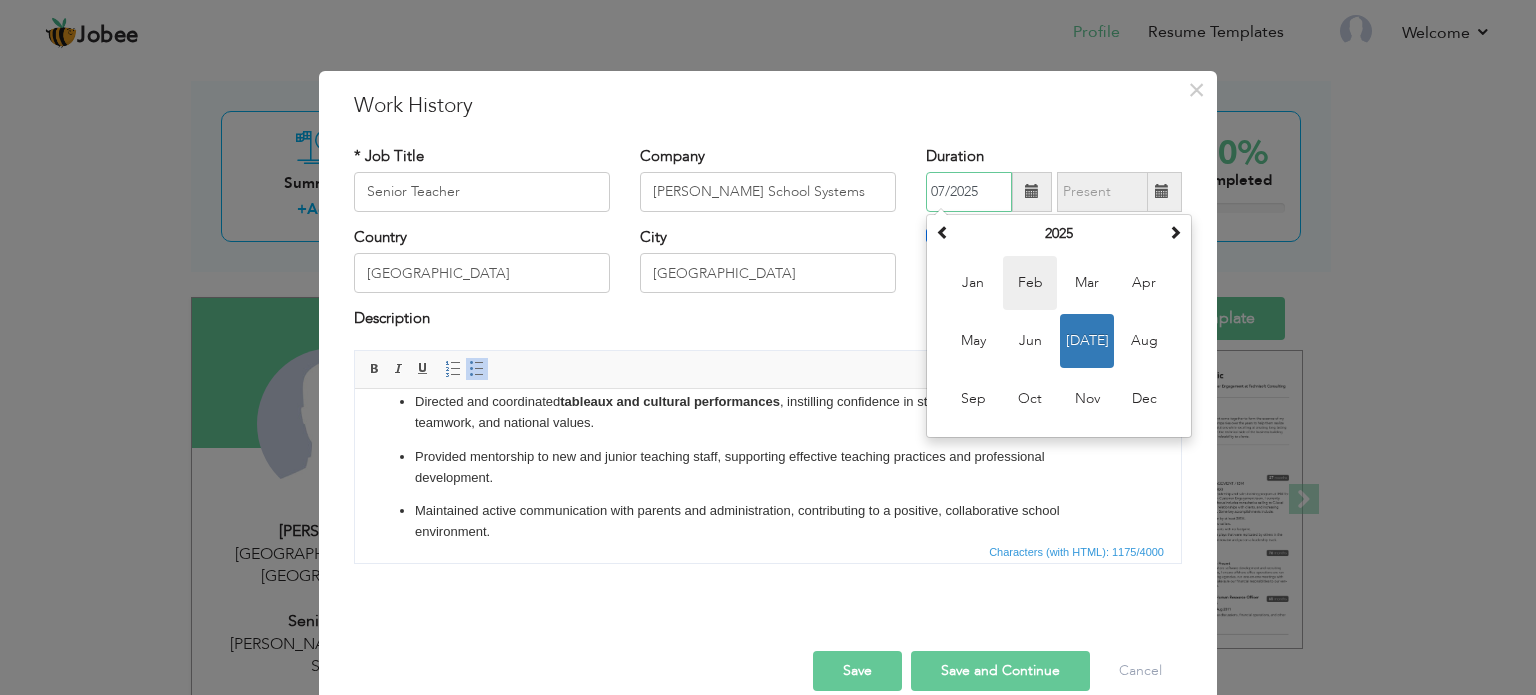 click on "Feb" at bounding box center [1030, 283] 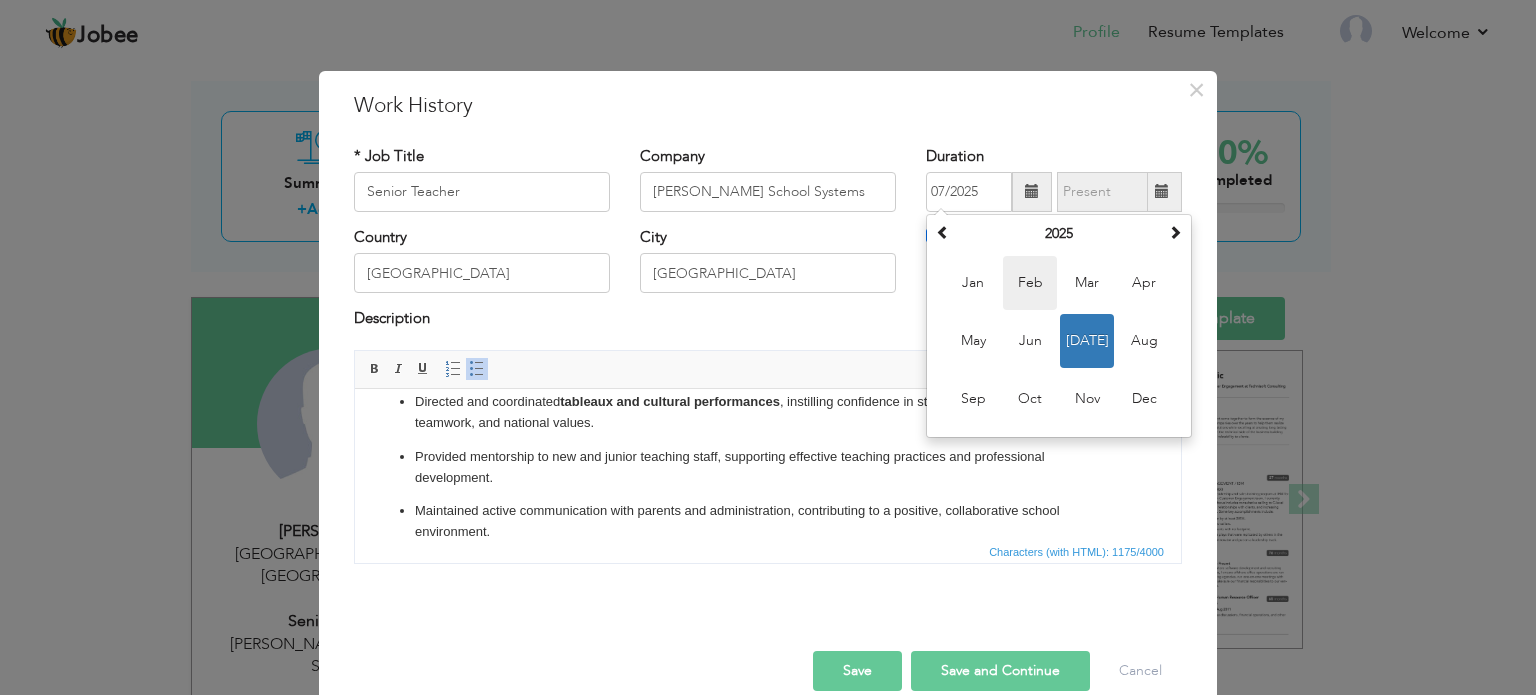 type on "02/2025" 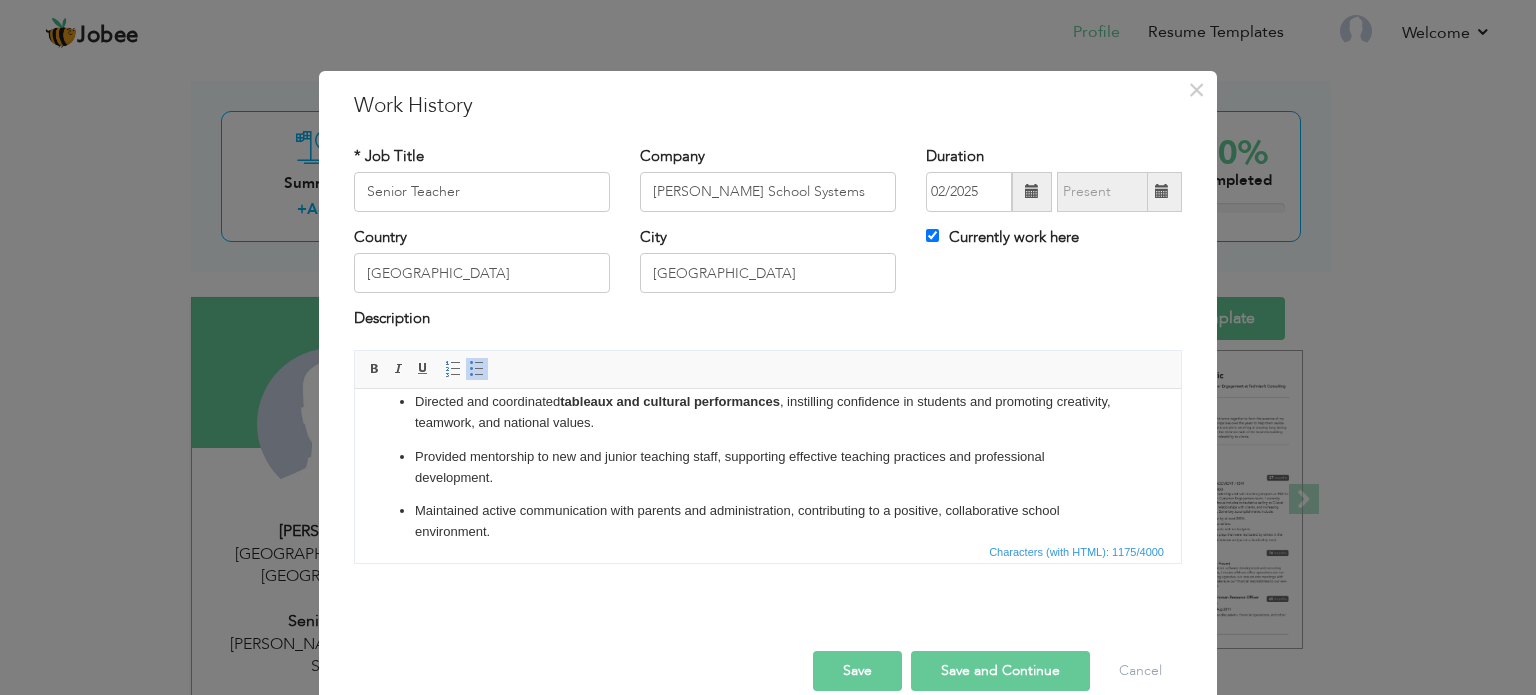 click on "Save and Continue" at bounding box center (1000, 671) 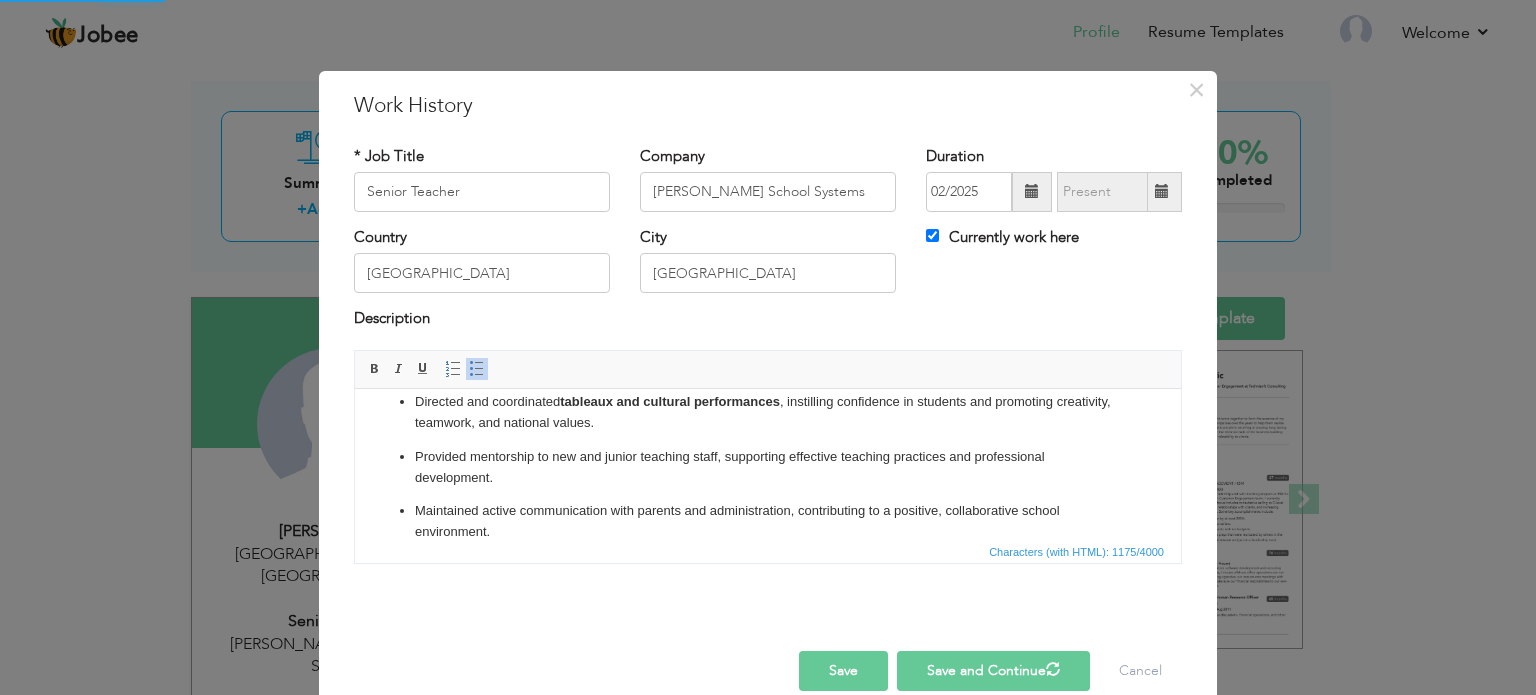 type 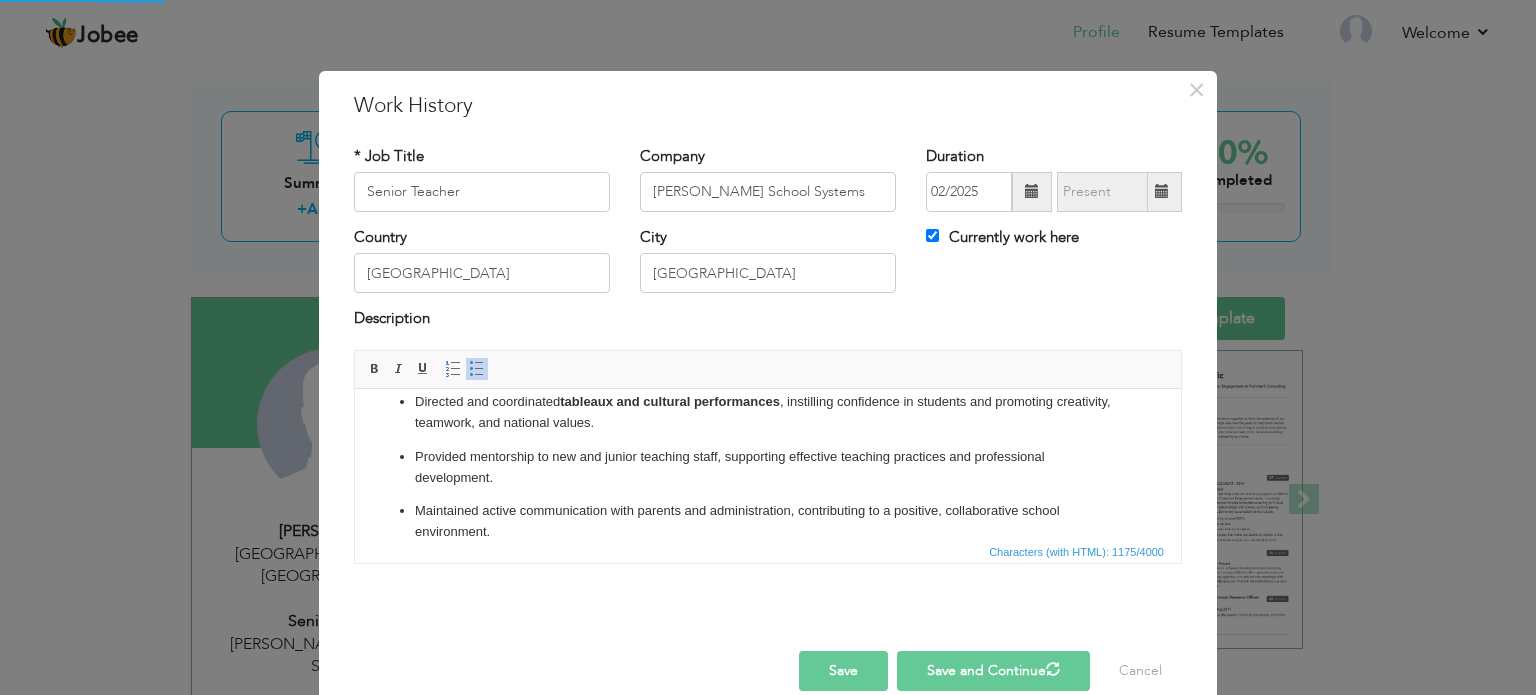 type 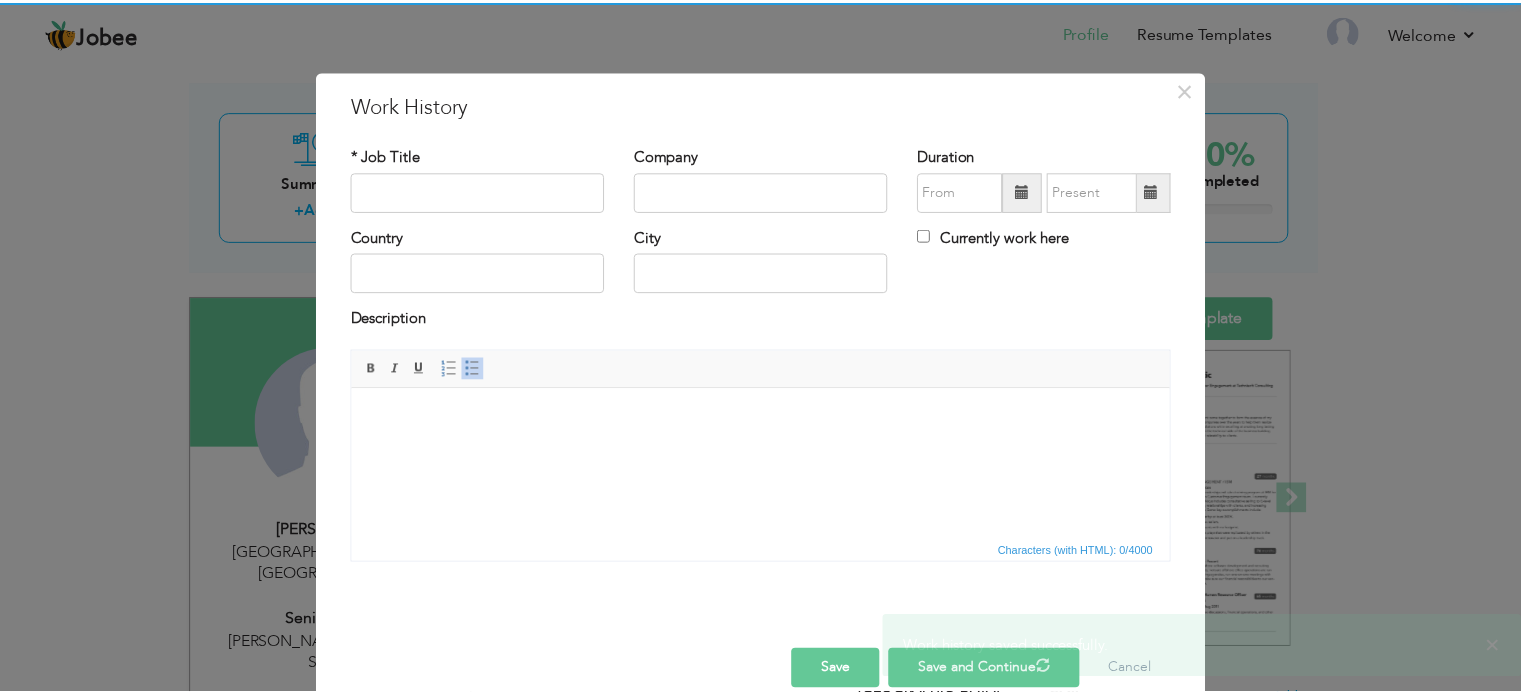 scroll, scrollTop: 0, scrollLeft: 0, axis: both 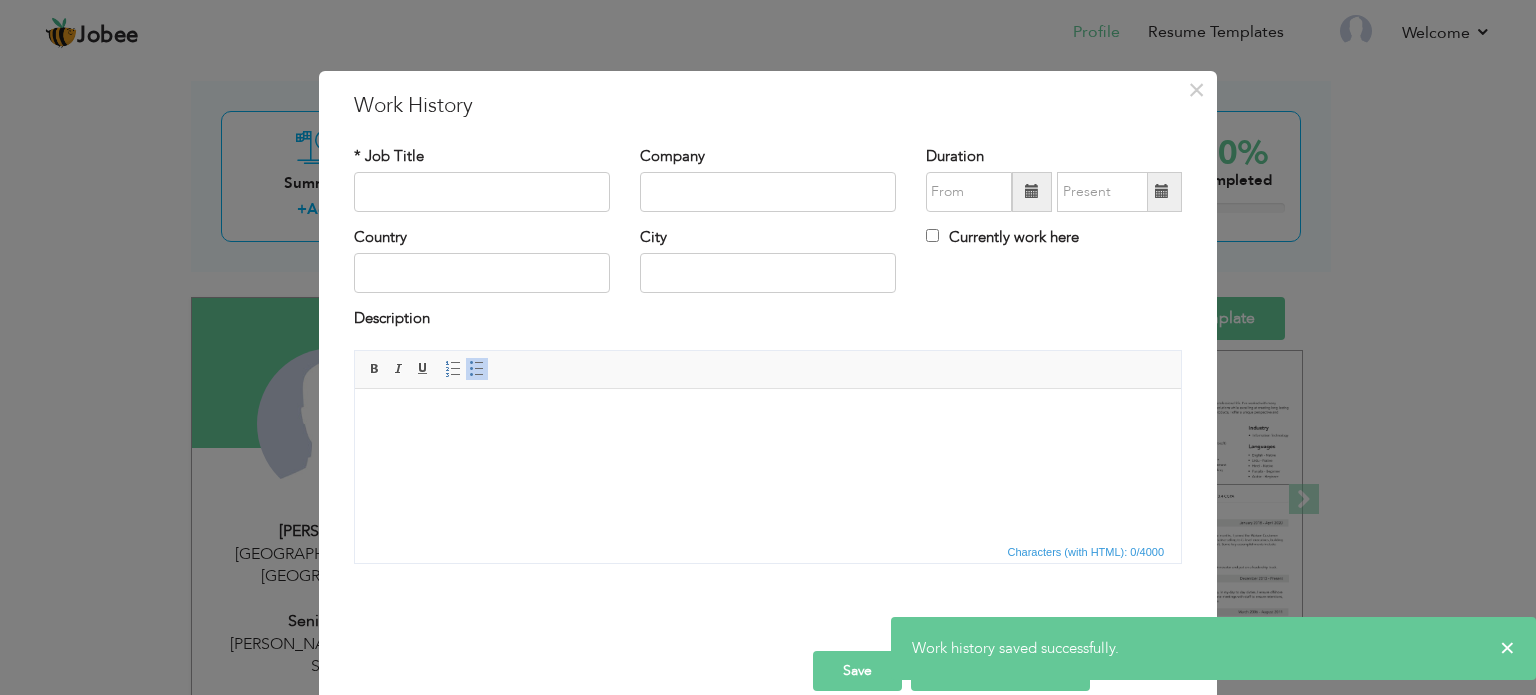click on "×
Work History
* Job Title
Company
Duration Currently work here Country" at bounding box center (768, 347) 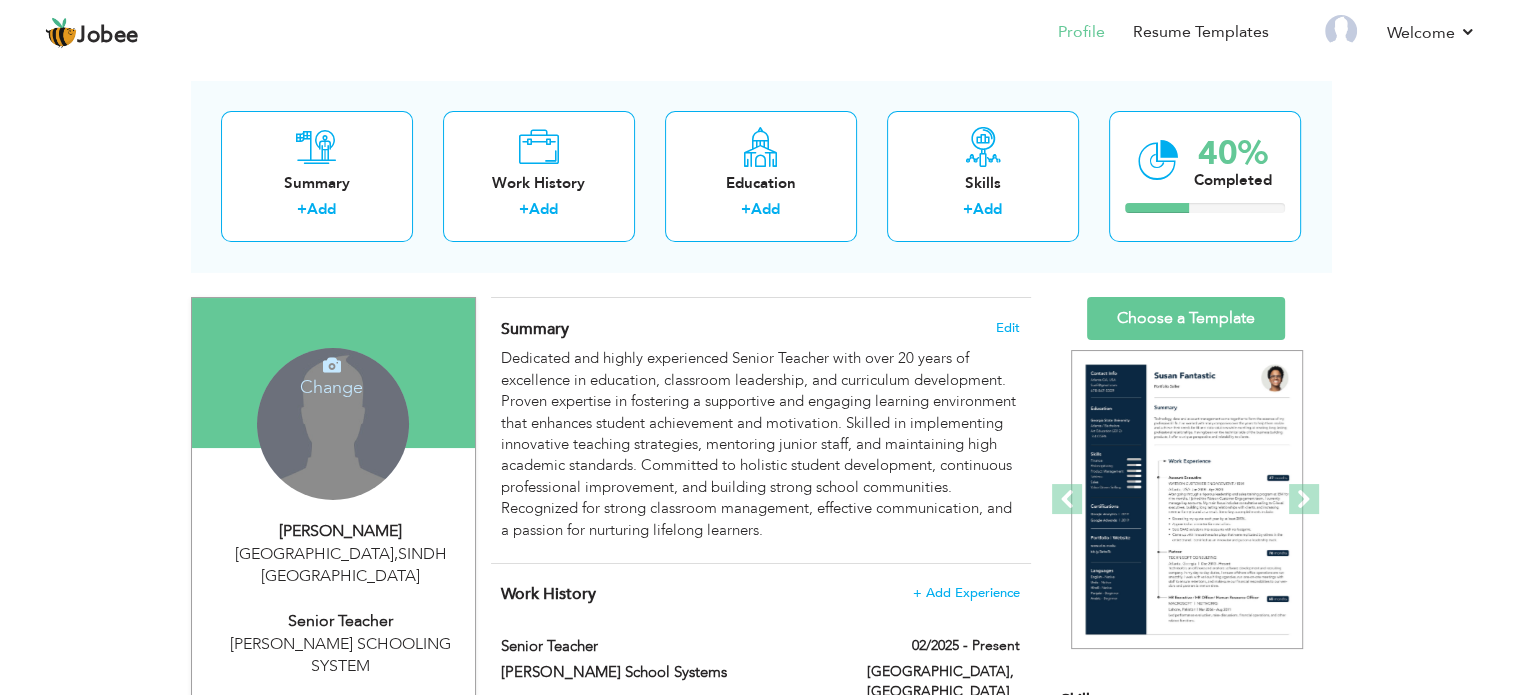 click on "Change" at bounding box center (331, 374) 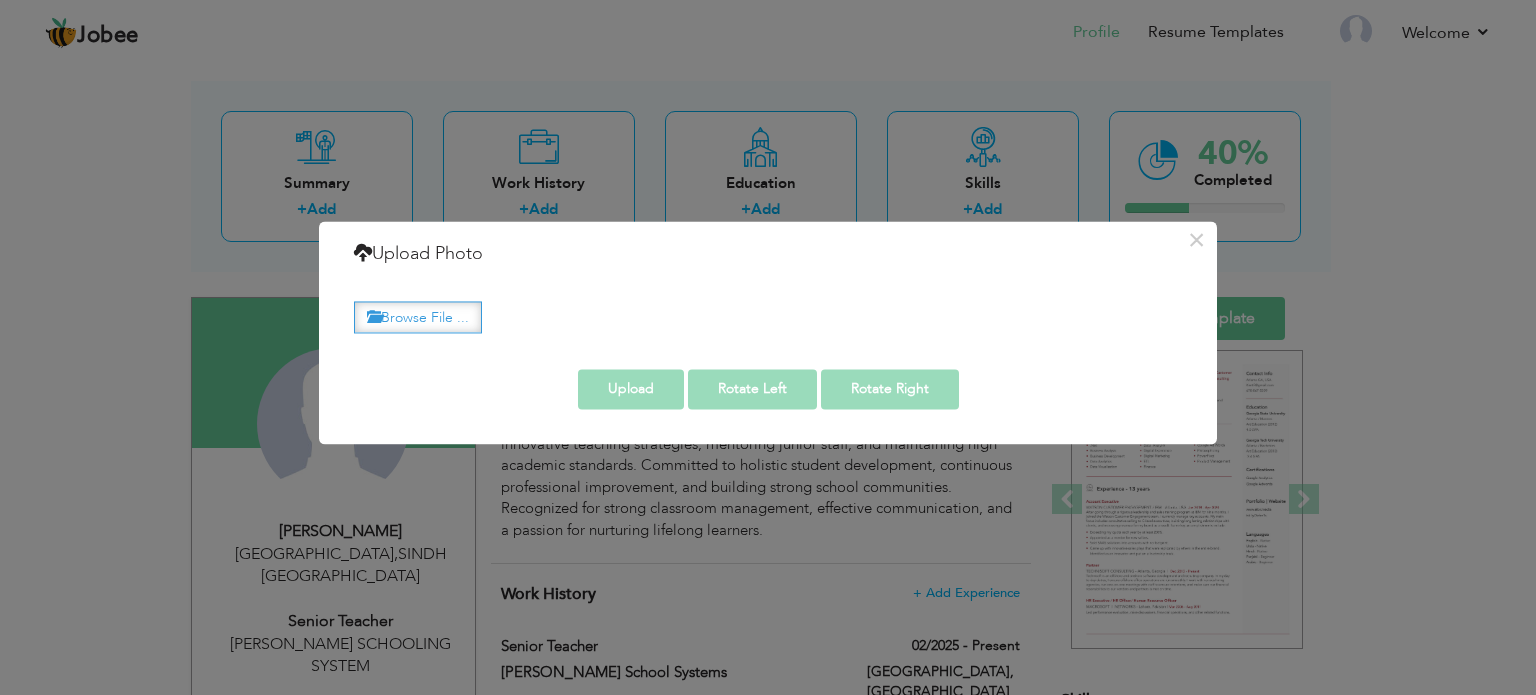 click on "Browse File ..." at bounding box center (418, 317) 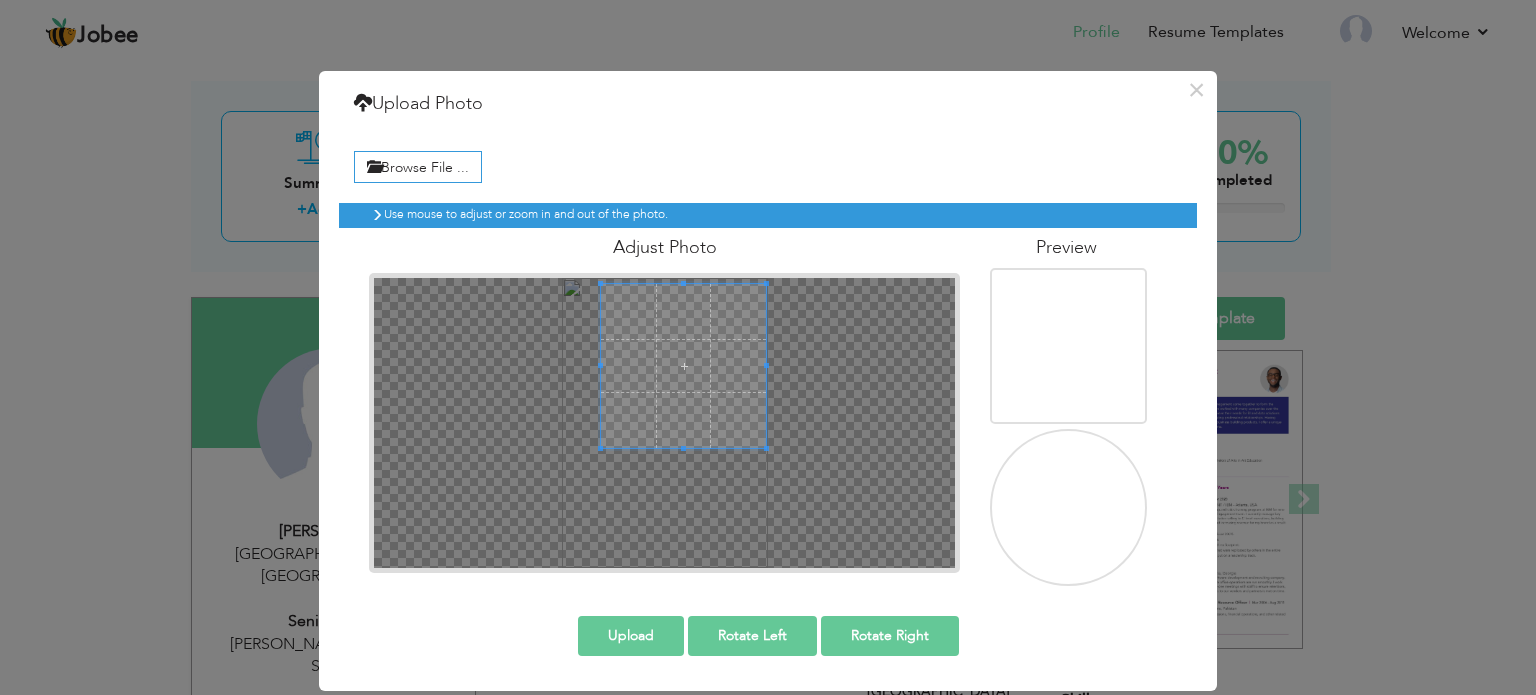 click at bounding box center (683, 366) 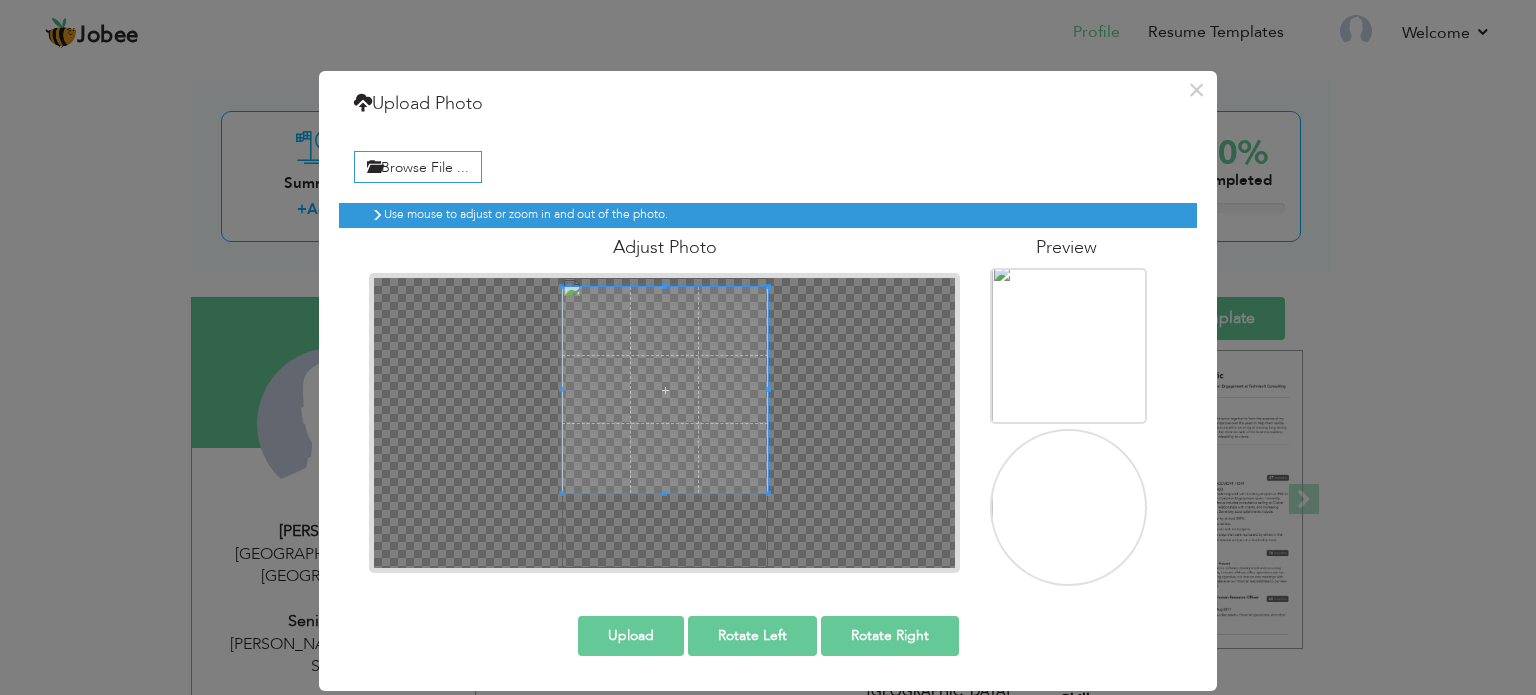 click at bounding box center [664, 423] 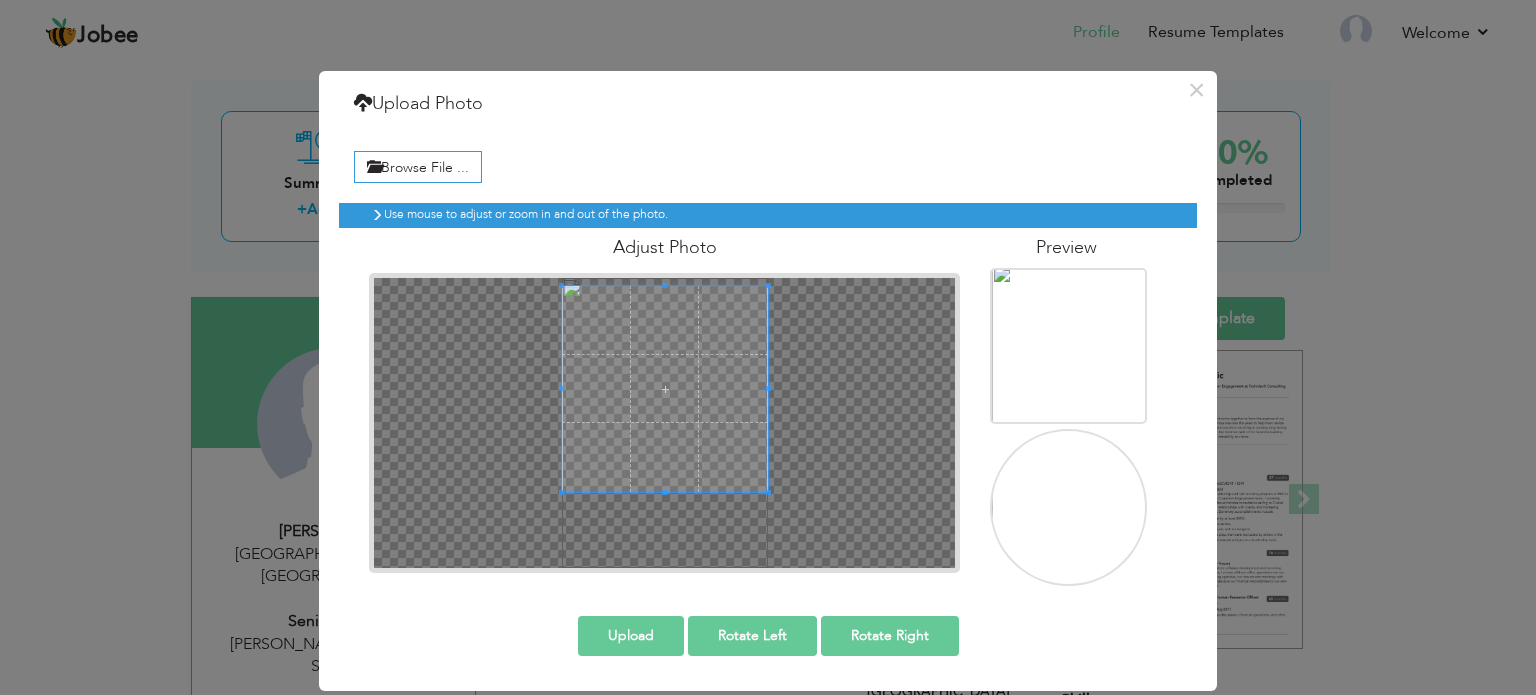 click at bounding box center (665, 389) 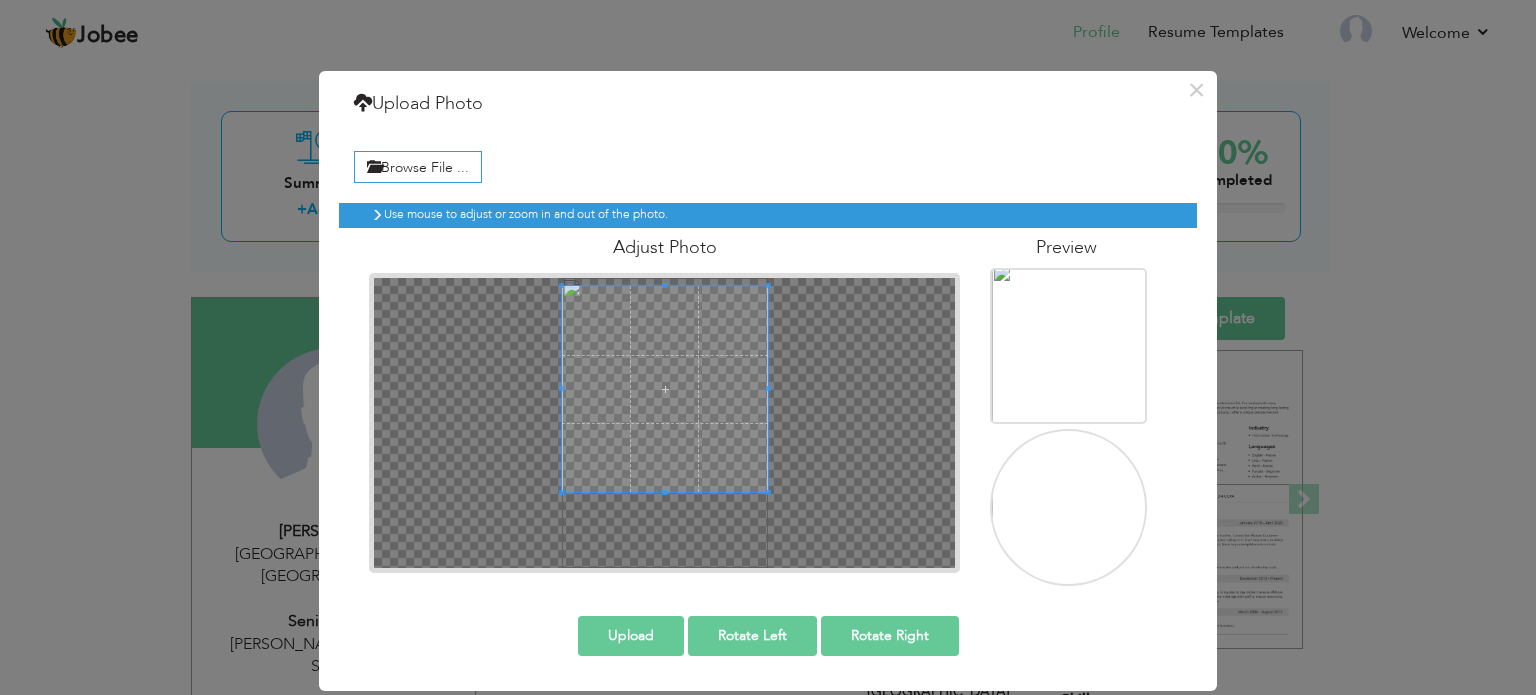 click on "Upload" at bounding box center [631, 636] 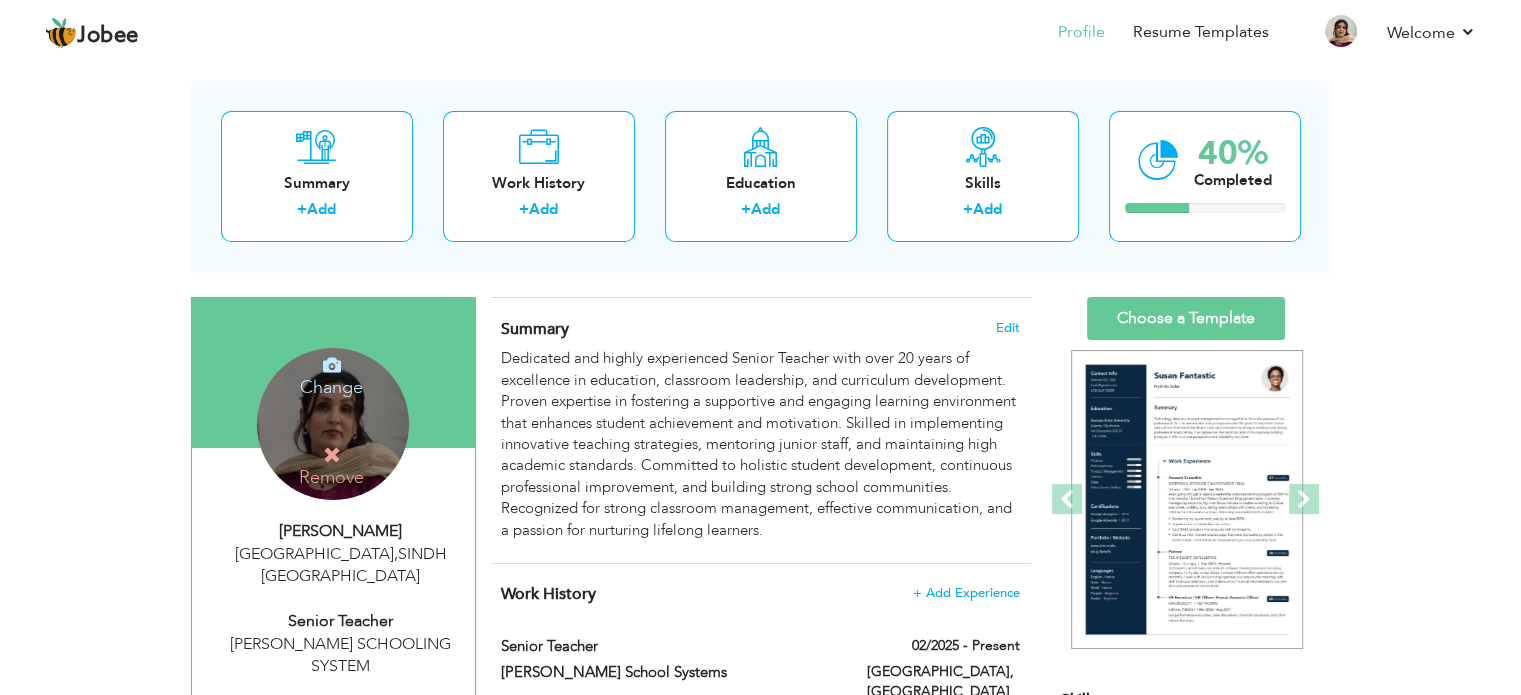 click at bounding box center (332, 365) 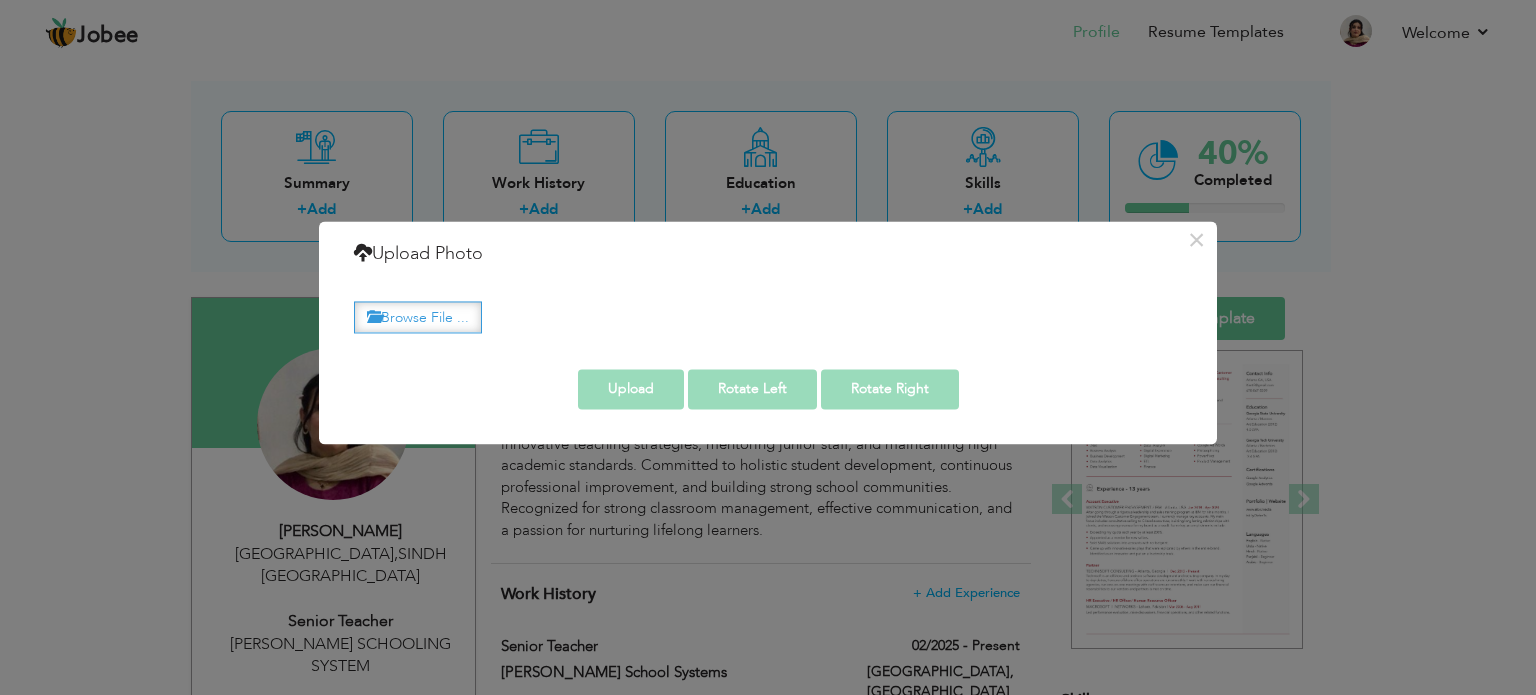 click on "Browse File ..." at bounding box center [418, 317] 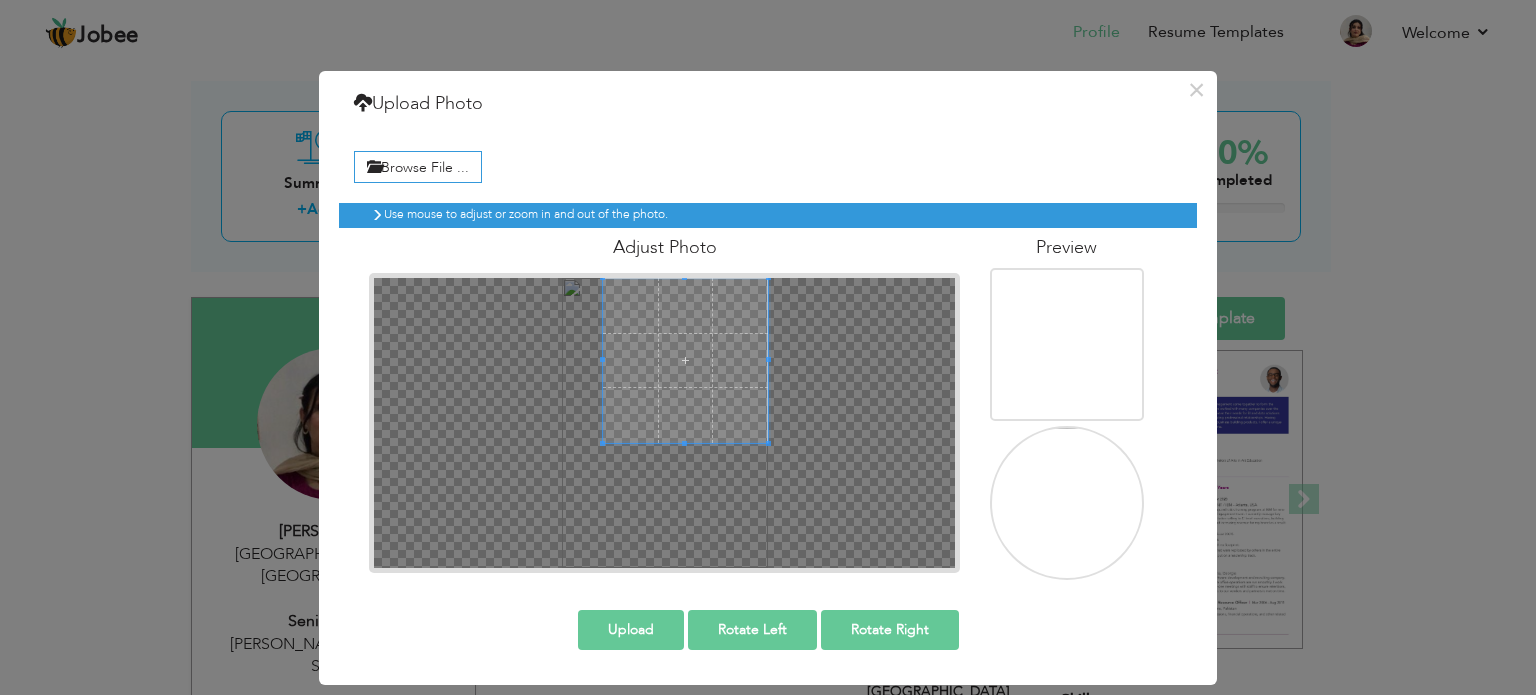click at bounding box center [685, 360] 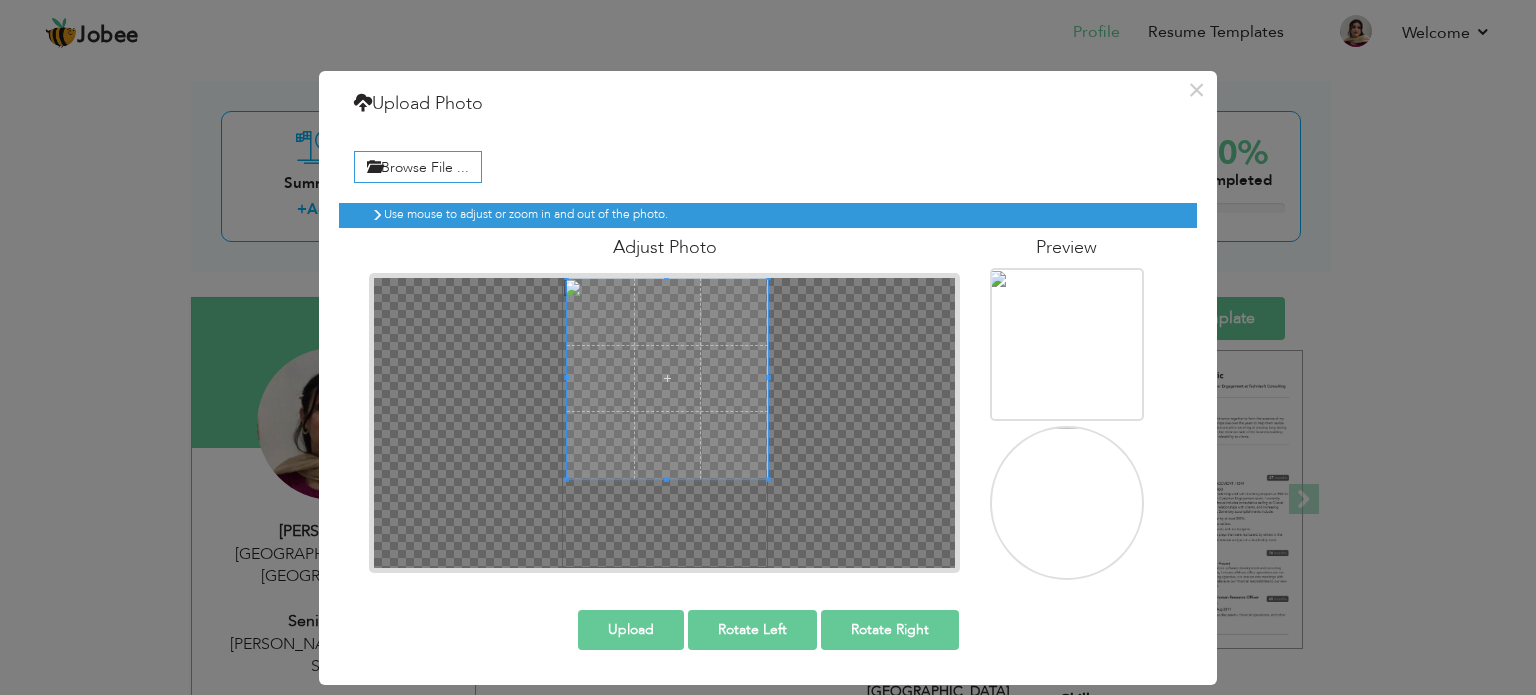 click at bounding box center [667, 378] 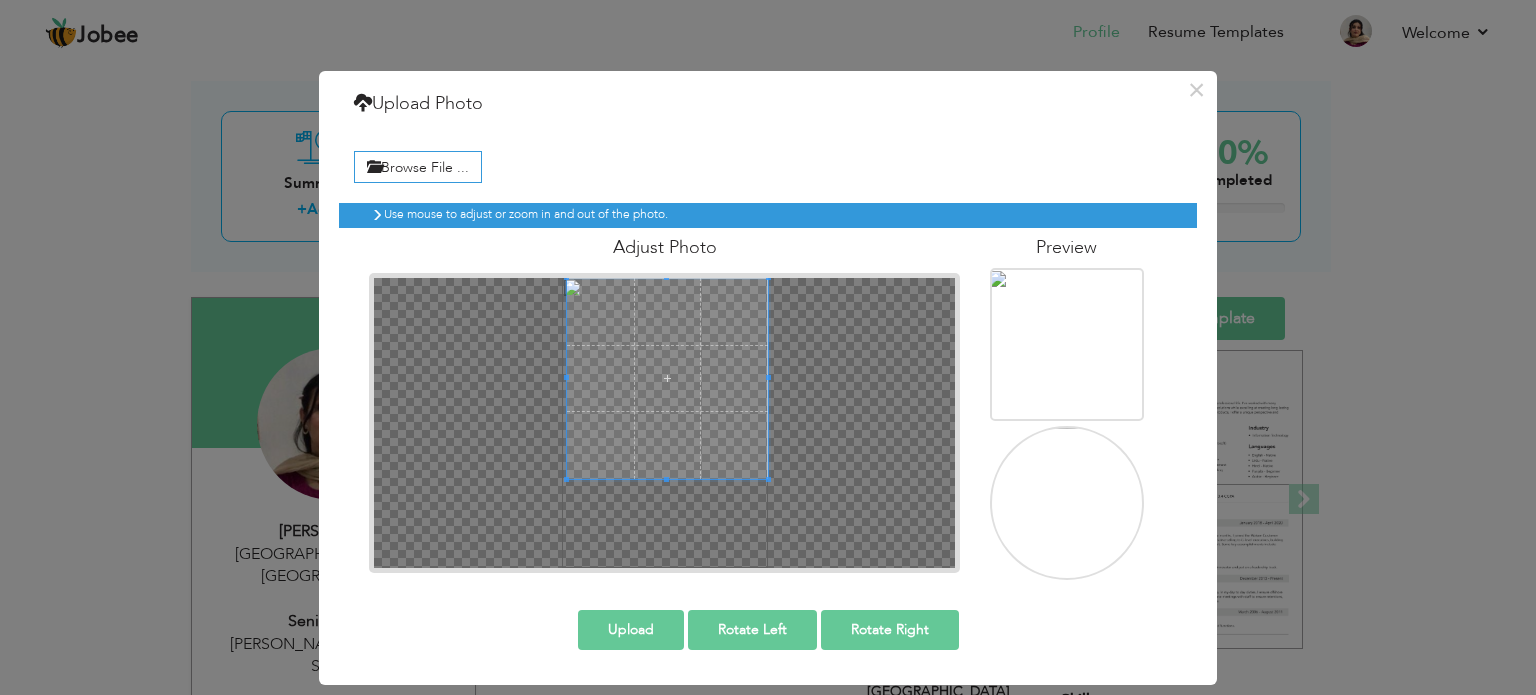 click at bounding box center (1067, 380) 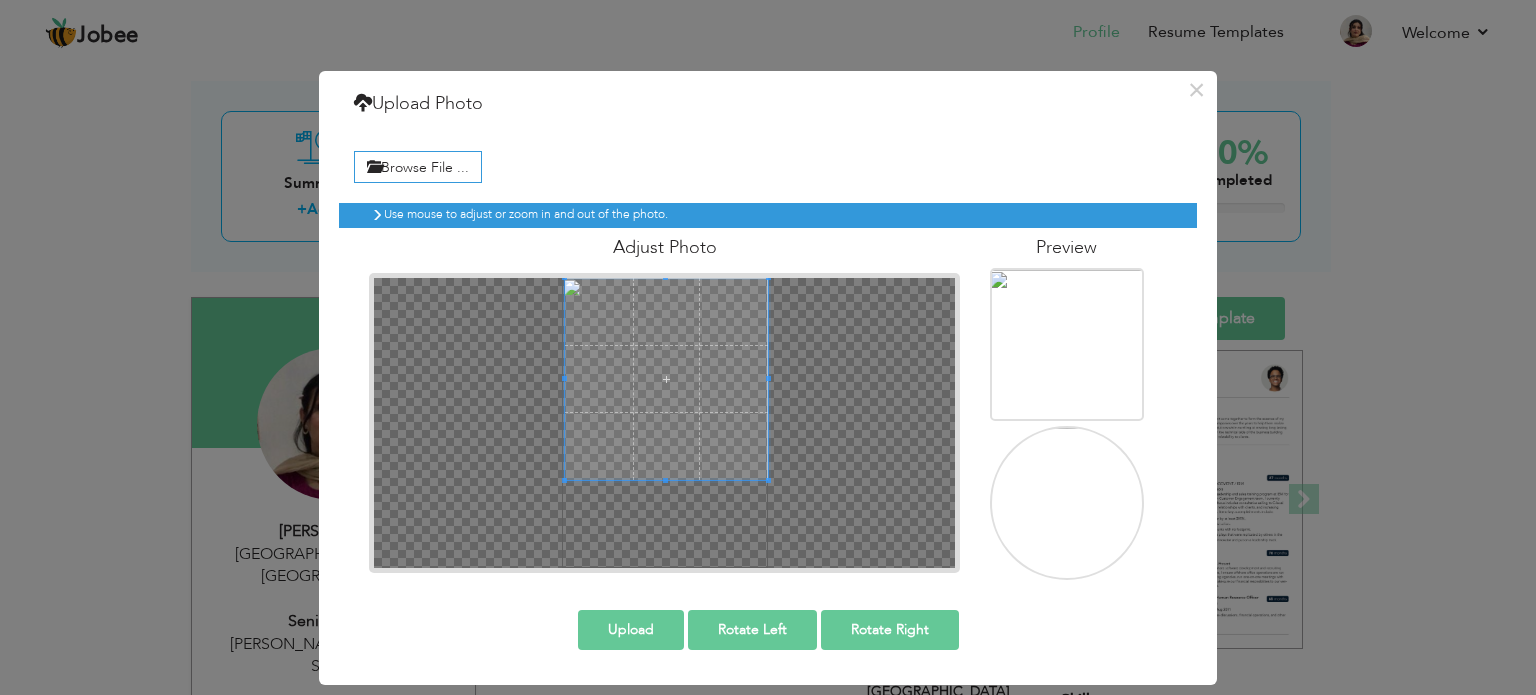 click at bounding box center (664, 423) 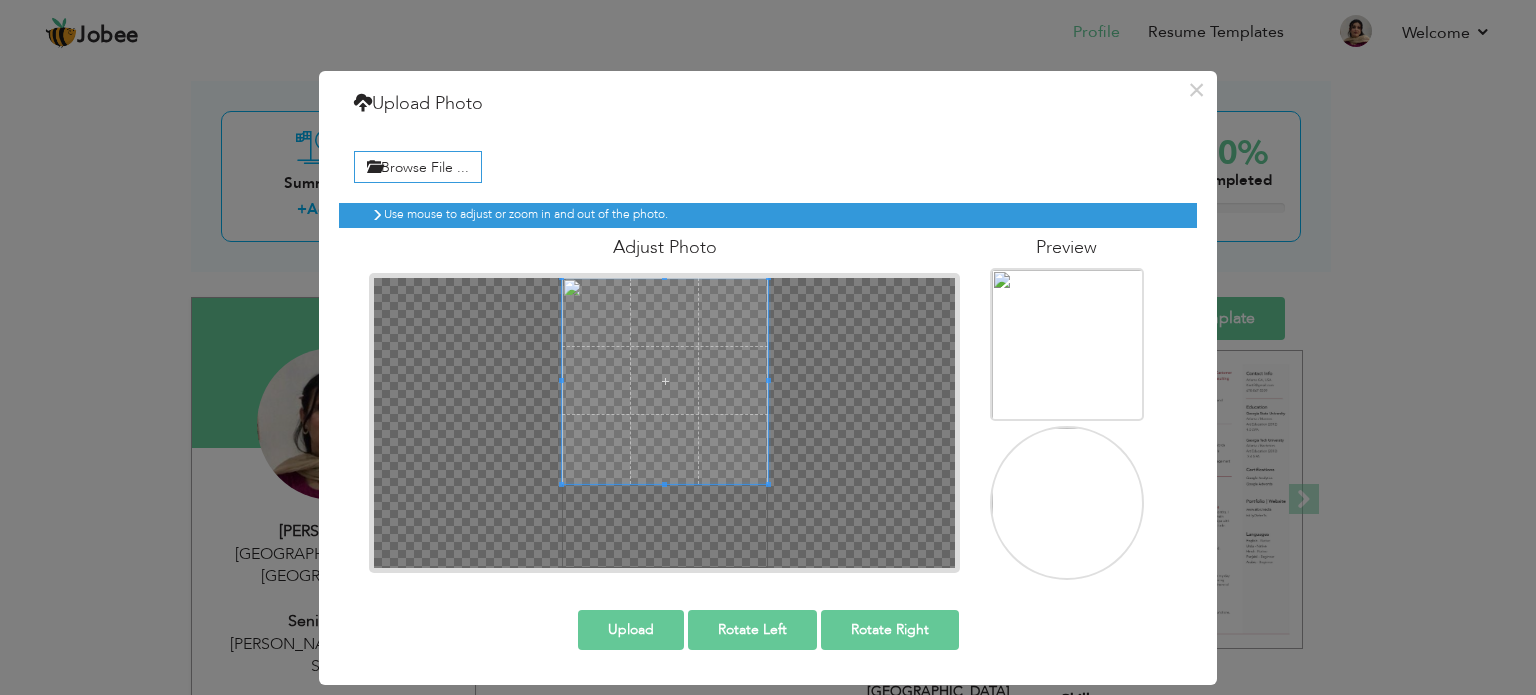 click at bounding box center [664, 423] 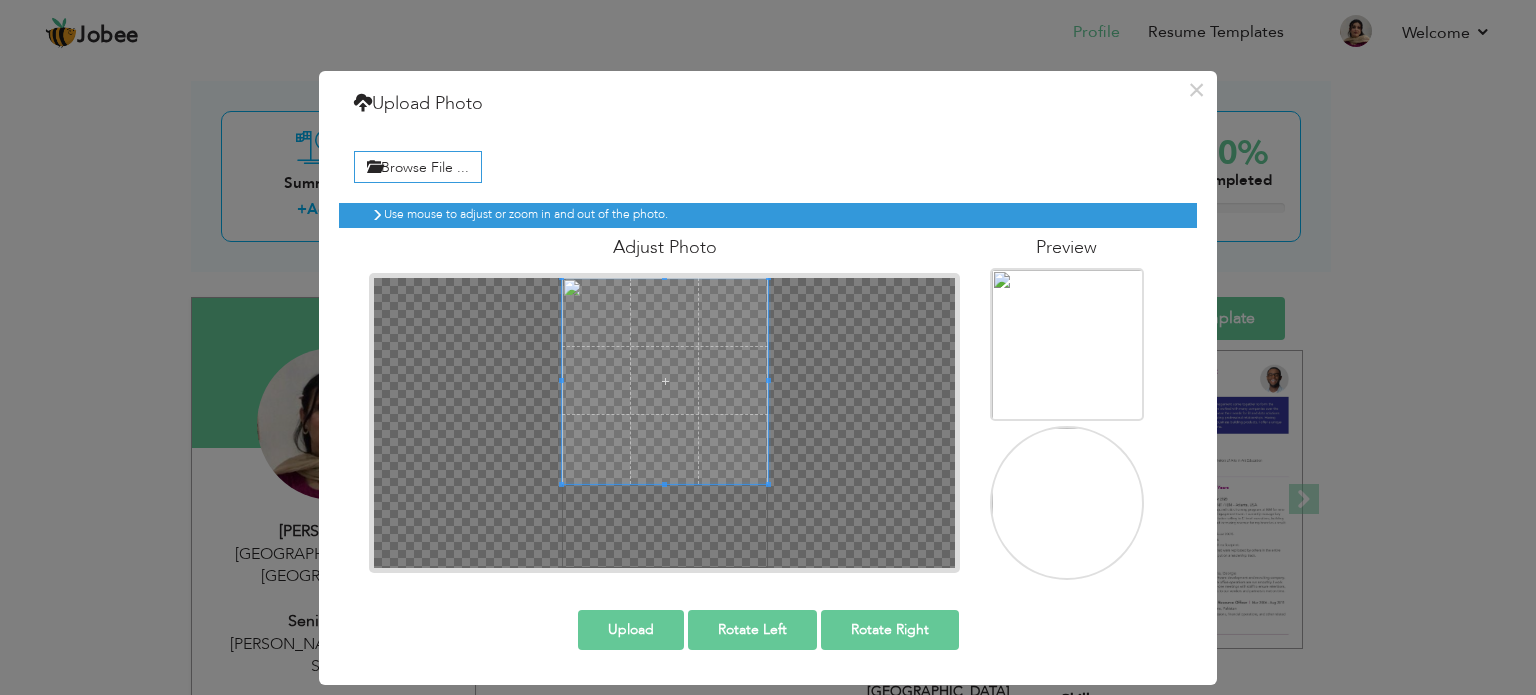 click on "Upload" at bounding box center (631, 630) 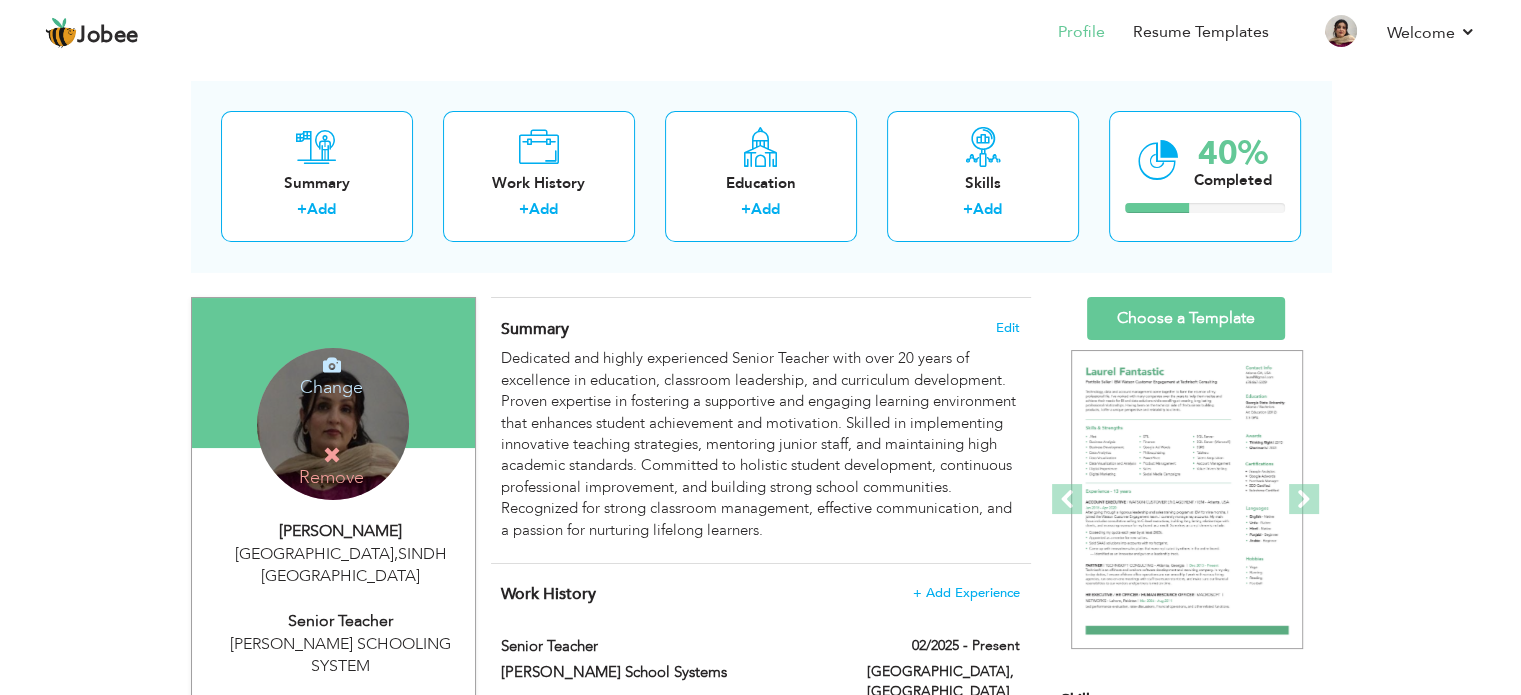 click on "Change
Remove" at bounding box center [333, 424] 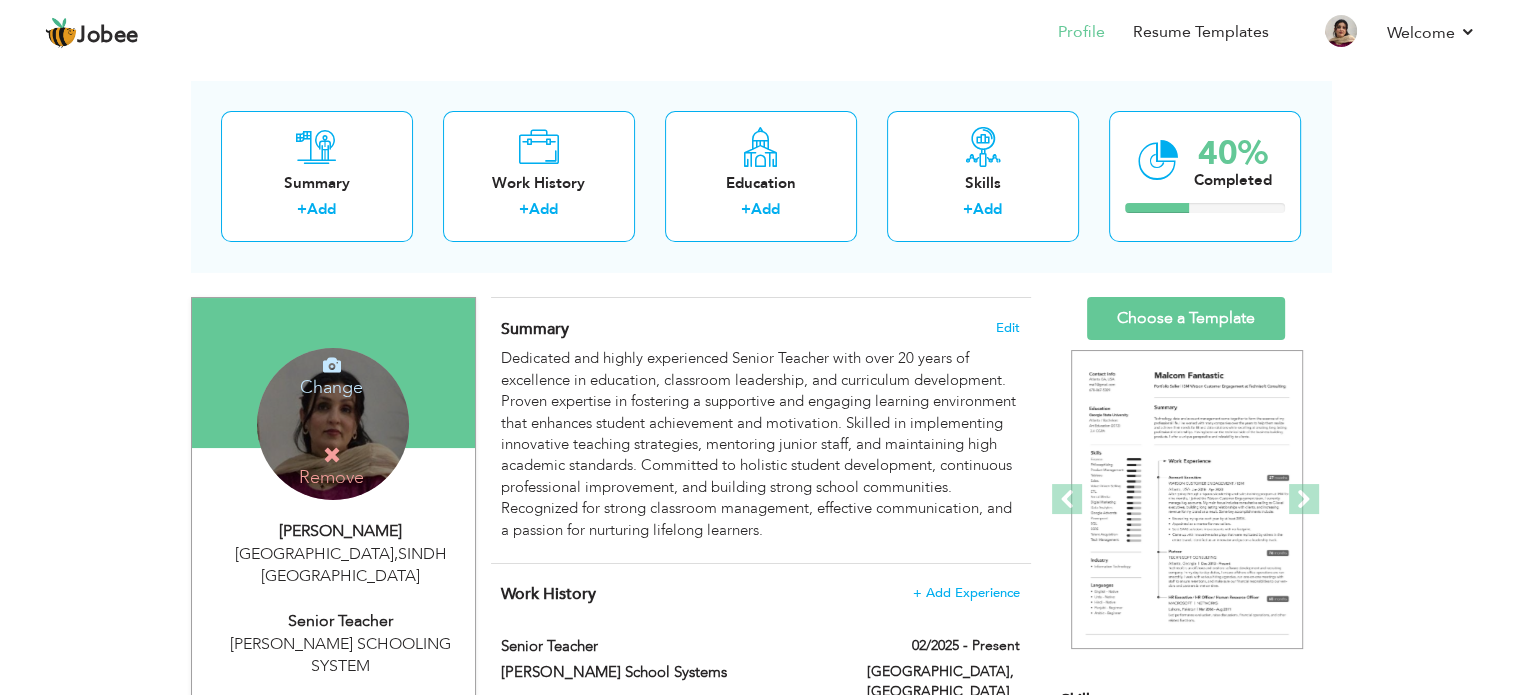 click on "Change
Remove" at bounding box center (333, 424) 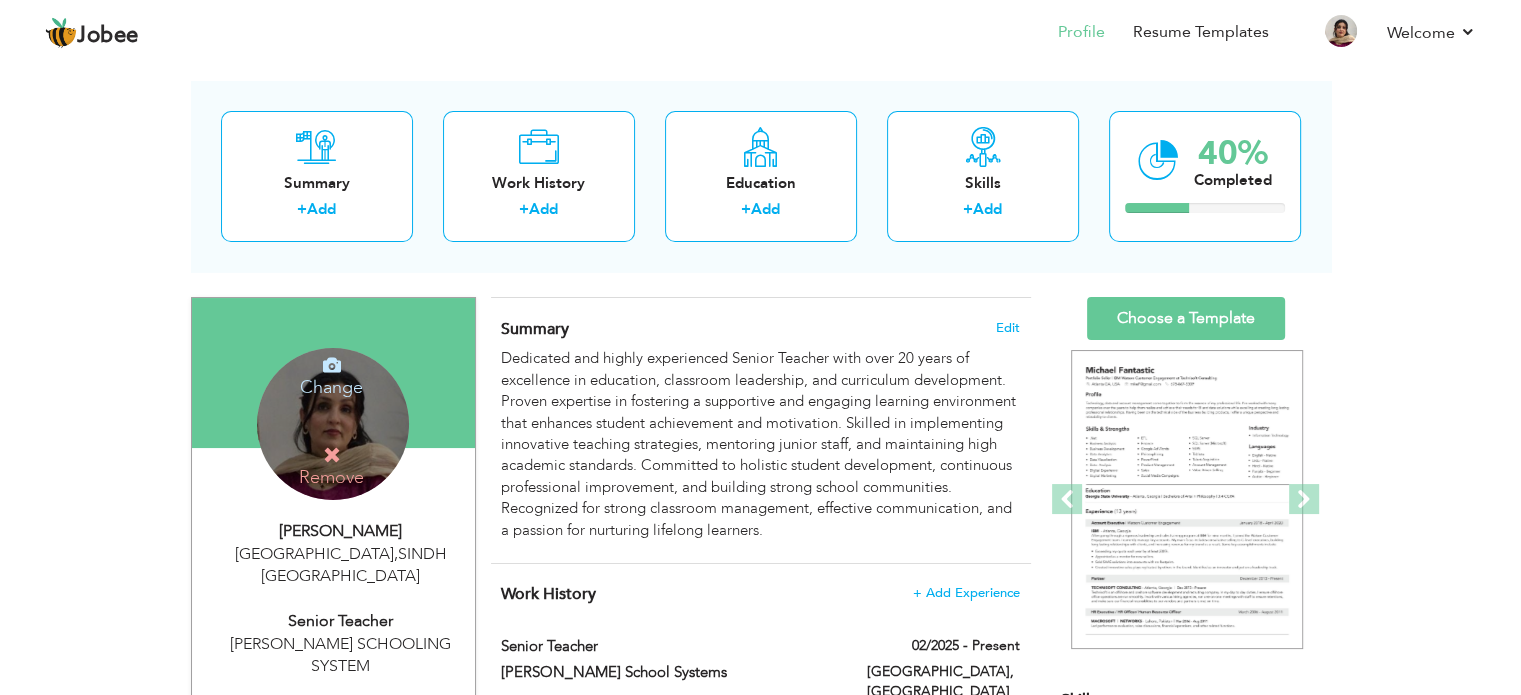 click at bounding box center [332, 455] 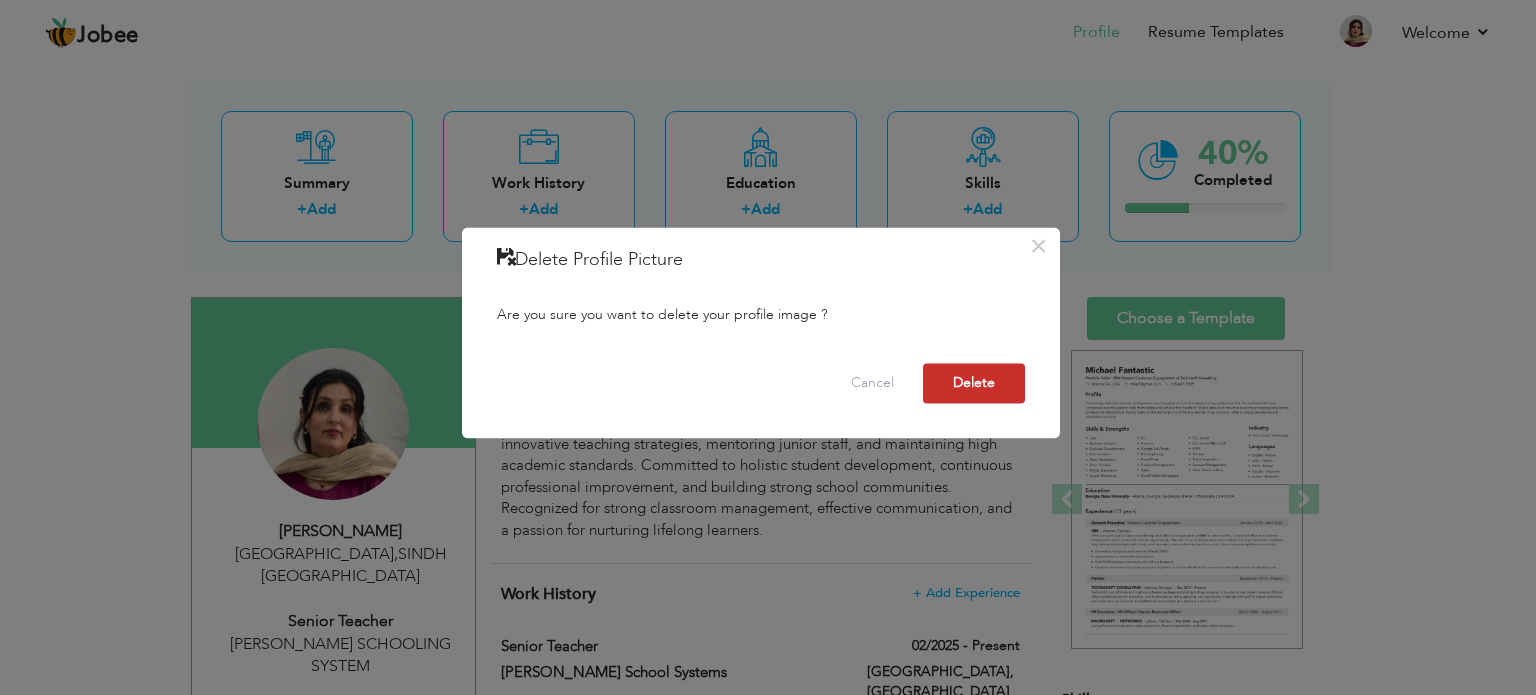 click on "Delete" at bounding box center (974, 383) 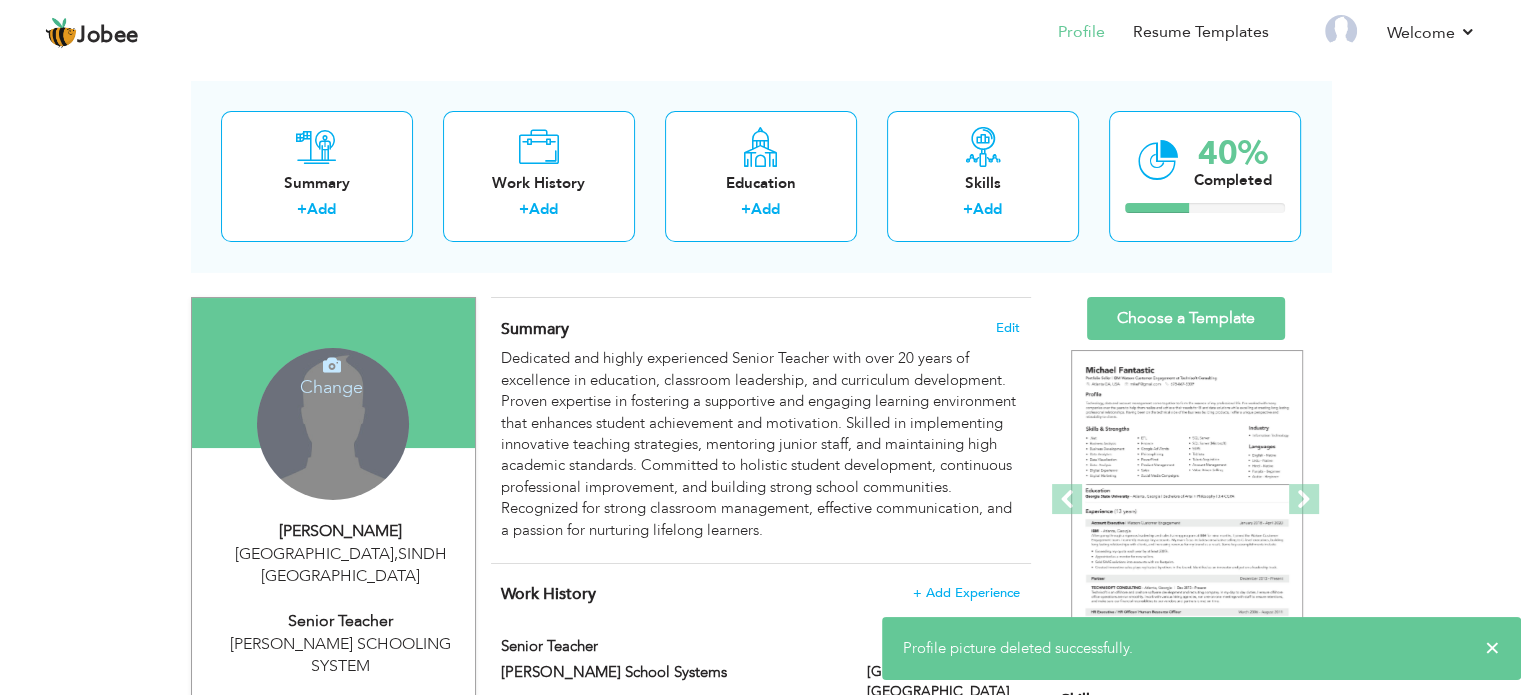 click on "Change
Remove" at bounding box center [333, 424] 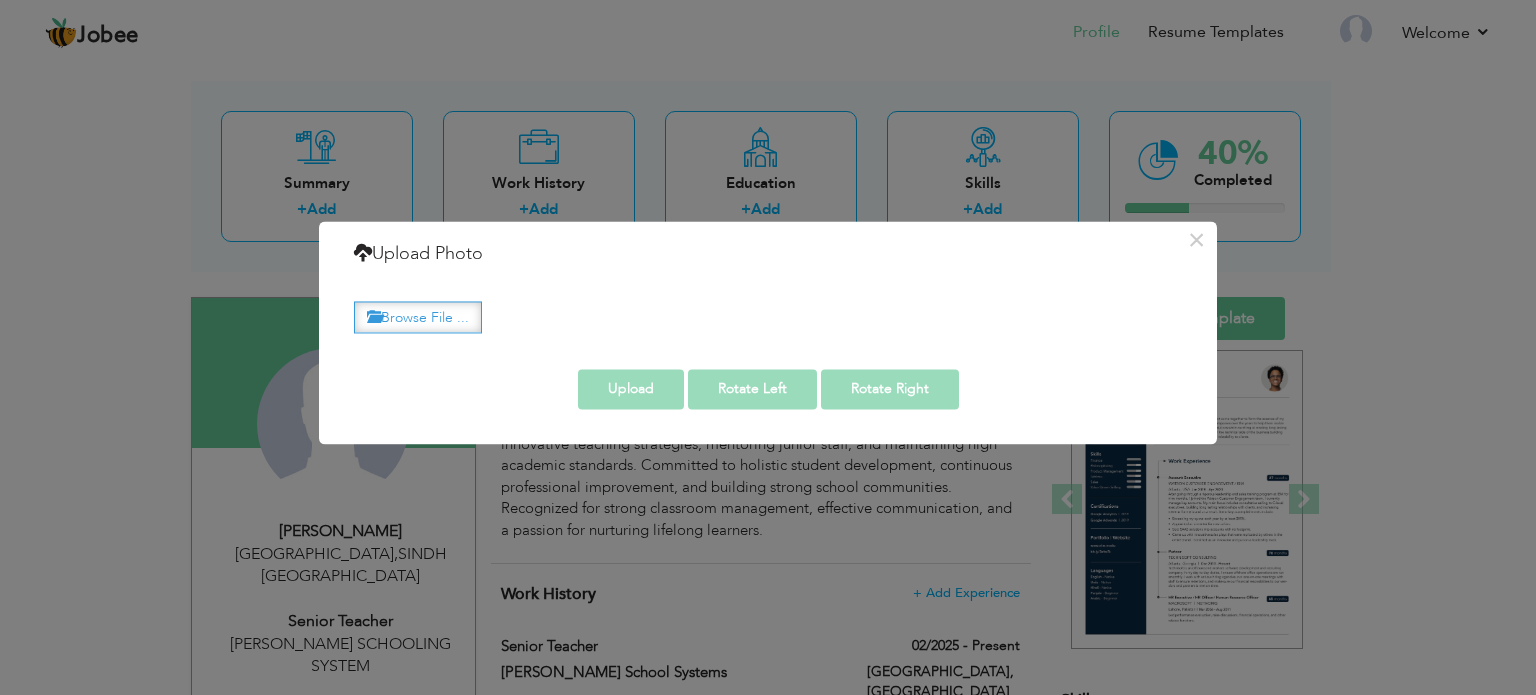 click on "Browse File ..." at bounding box center (418, 317) 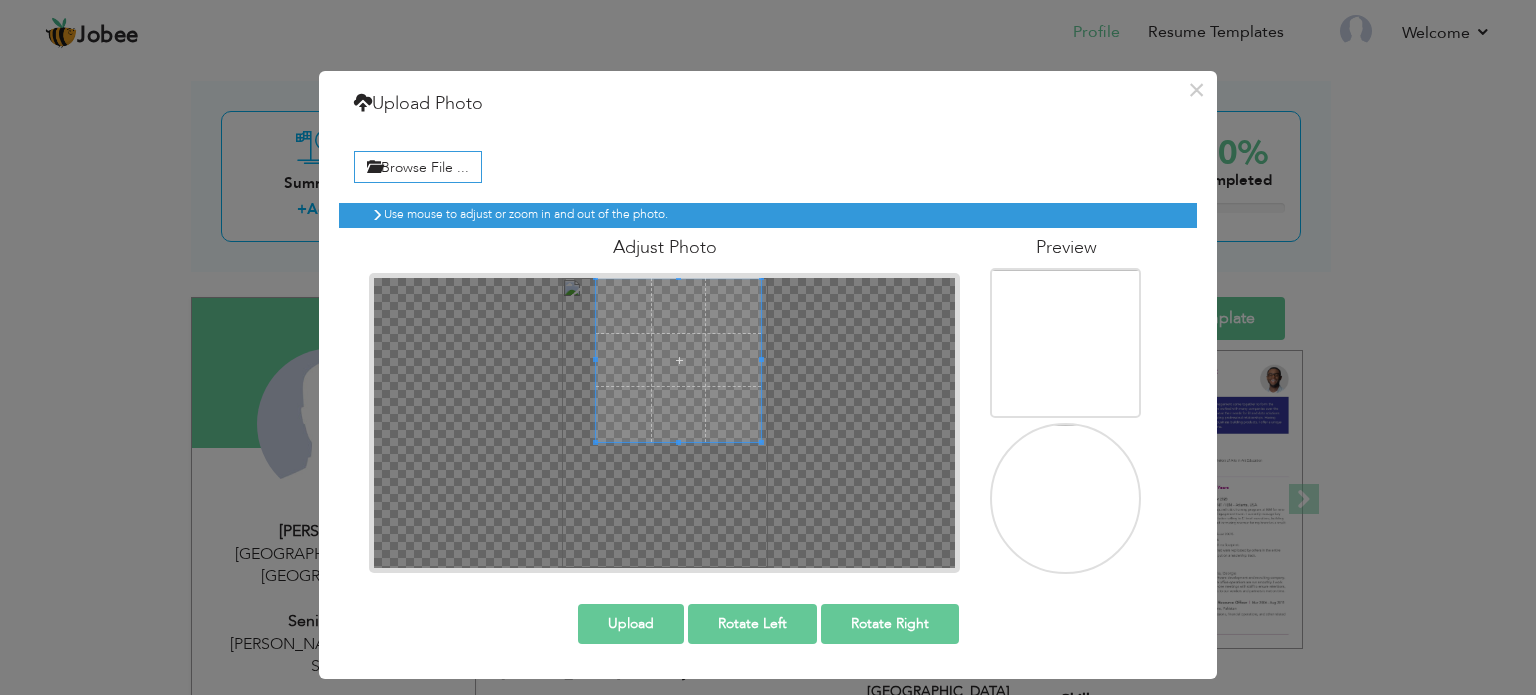 click at bounding box center [664, 423] 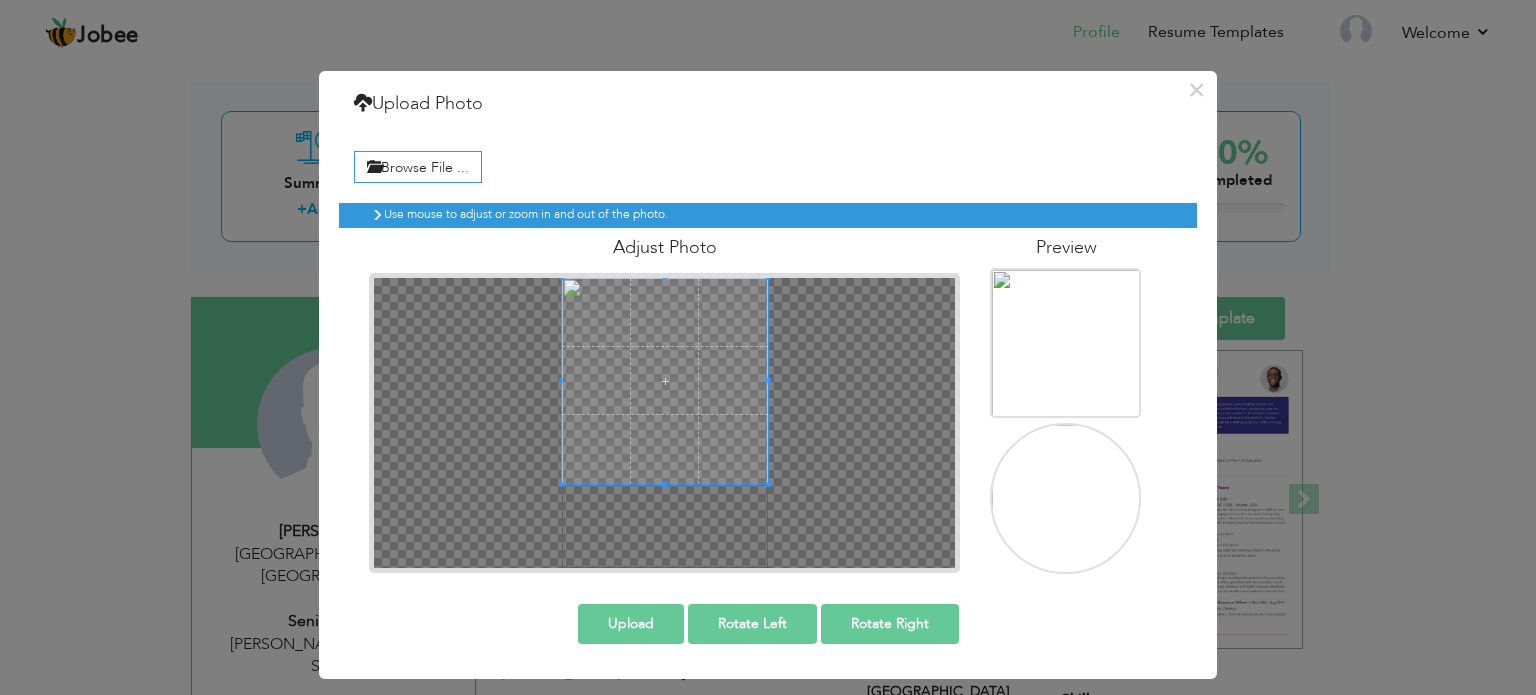 click at bounding box center [664, 423] 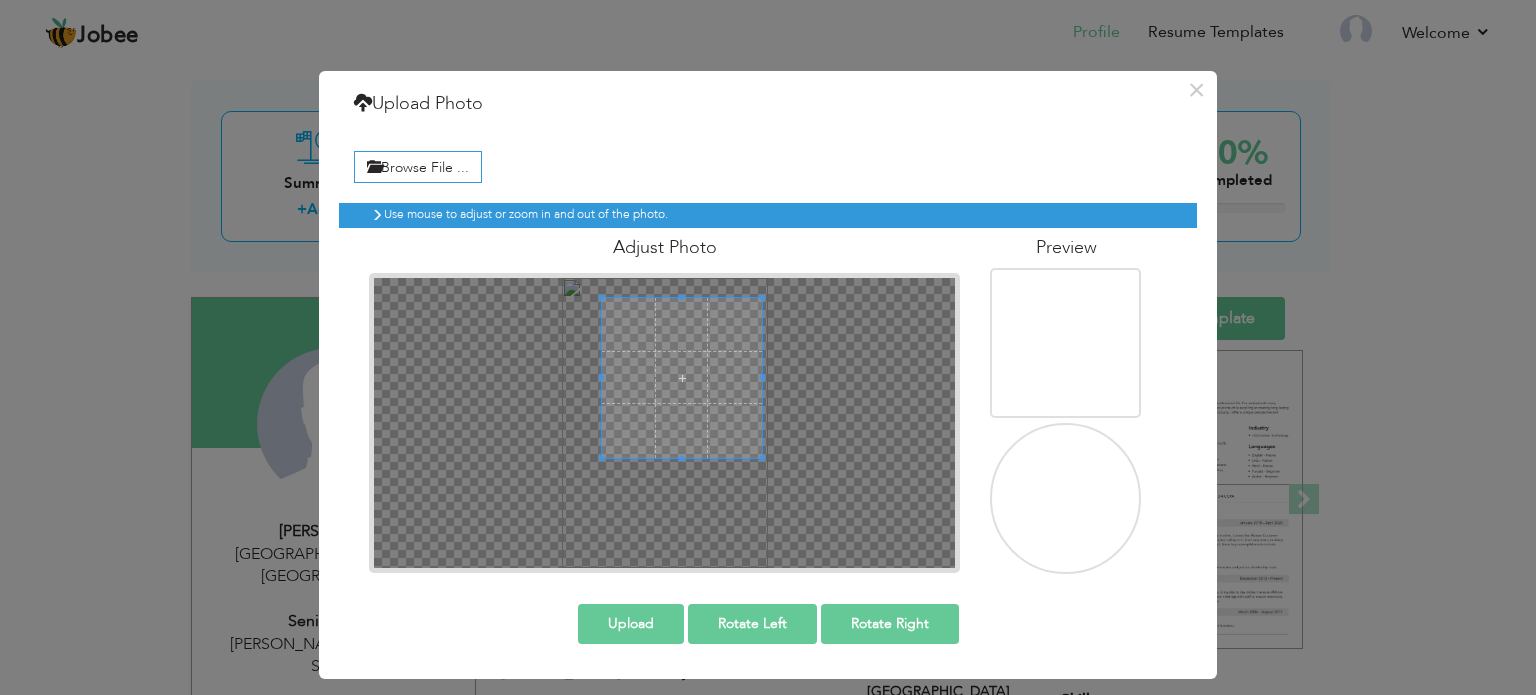 click at bounding box center (682, 378) 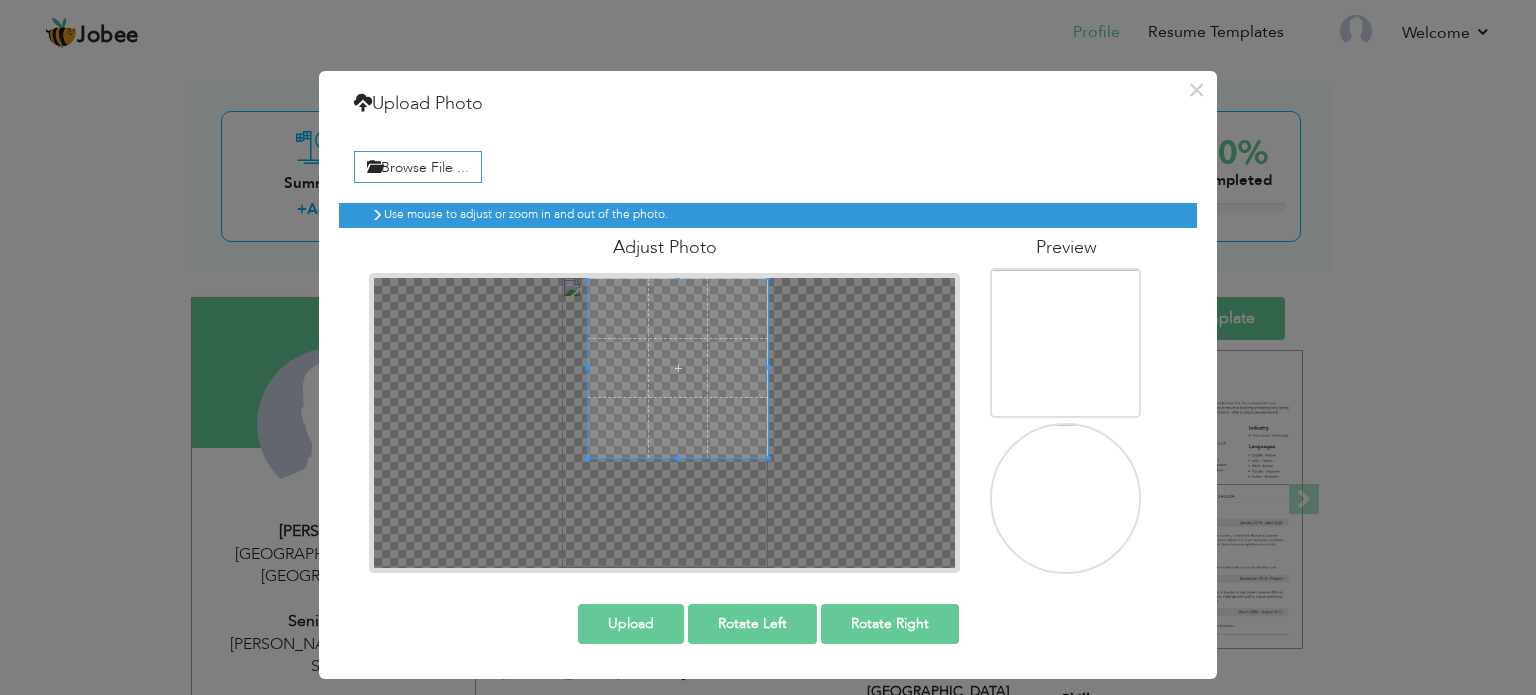 click at bounding box center (664, 423) 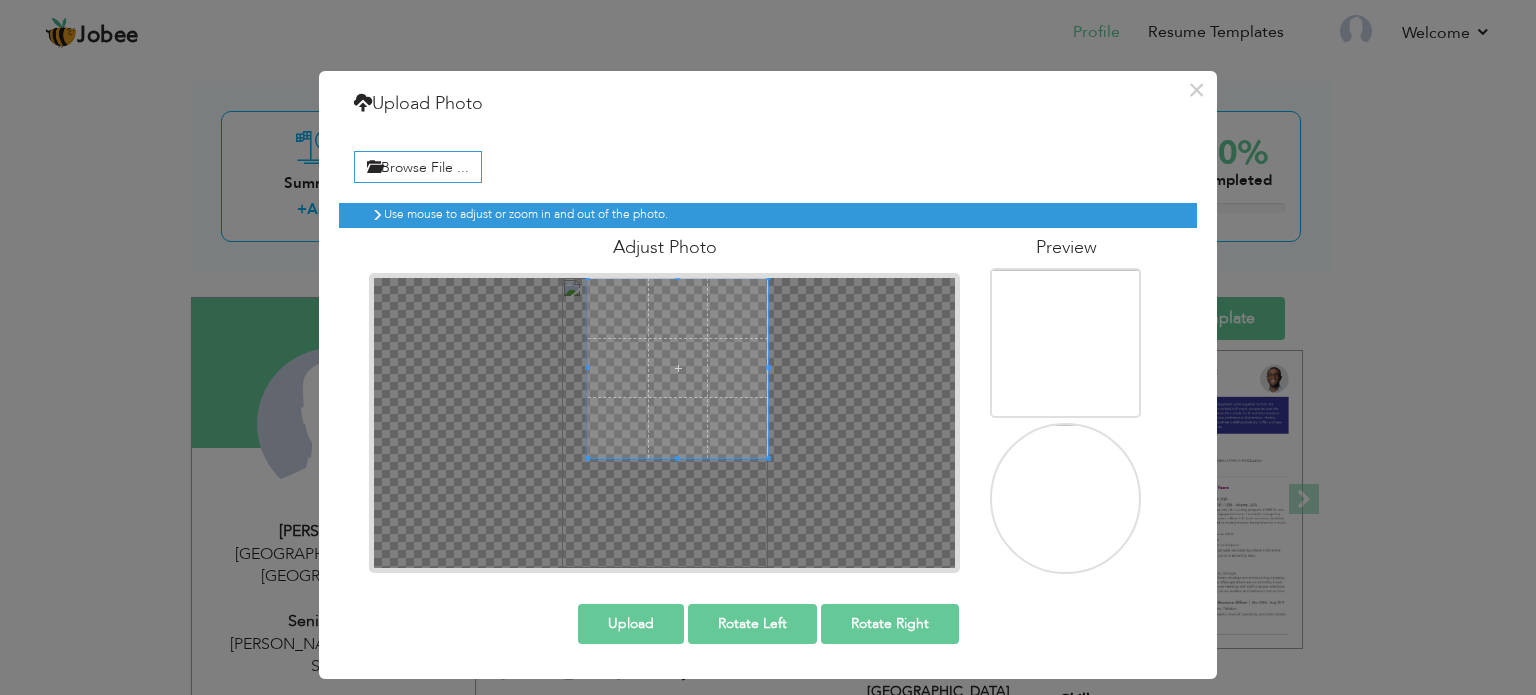 click on "Upload" at bounding box center [631, 624] 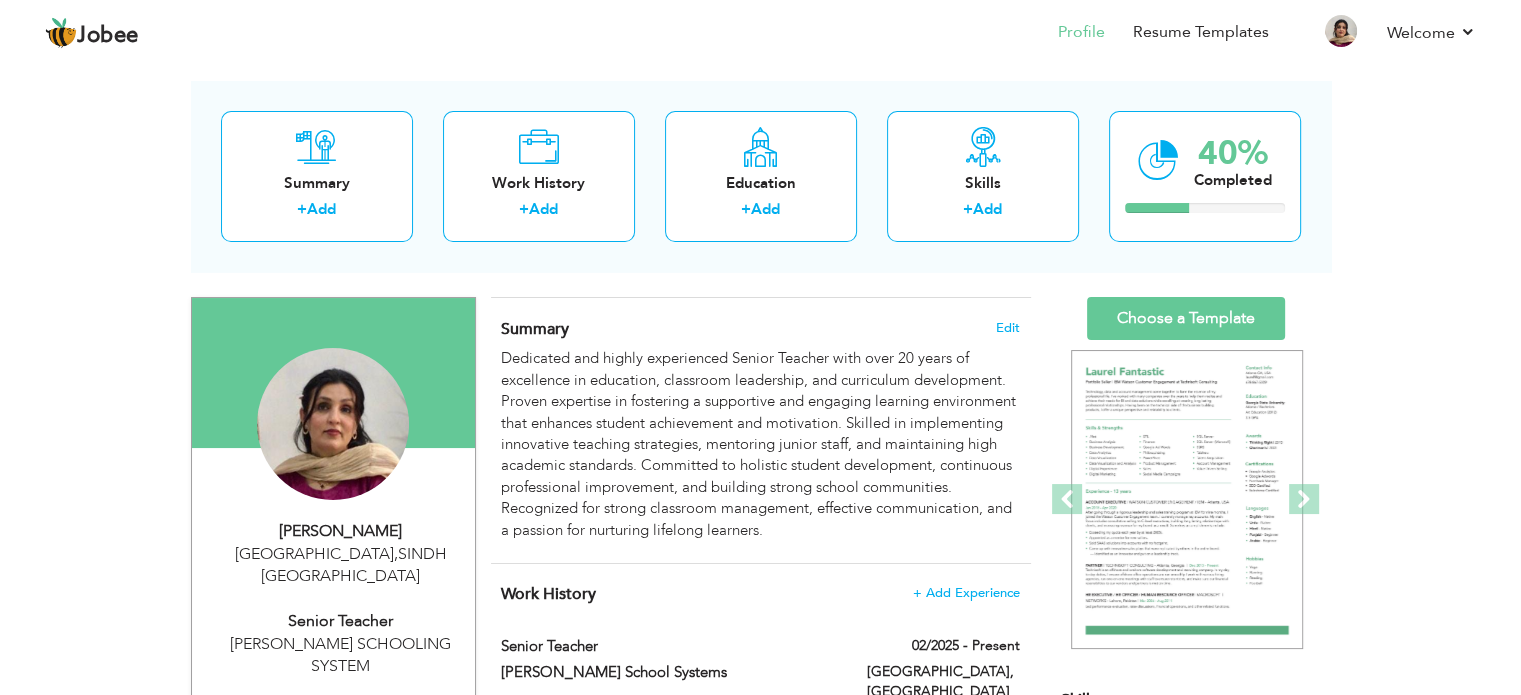 scroll, scrollTop: 688, scrollLeft: 0, axis: vertical 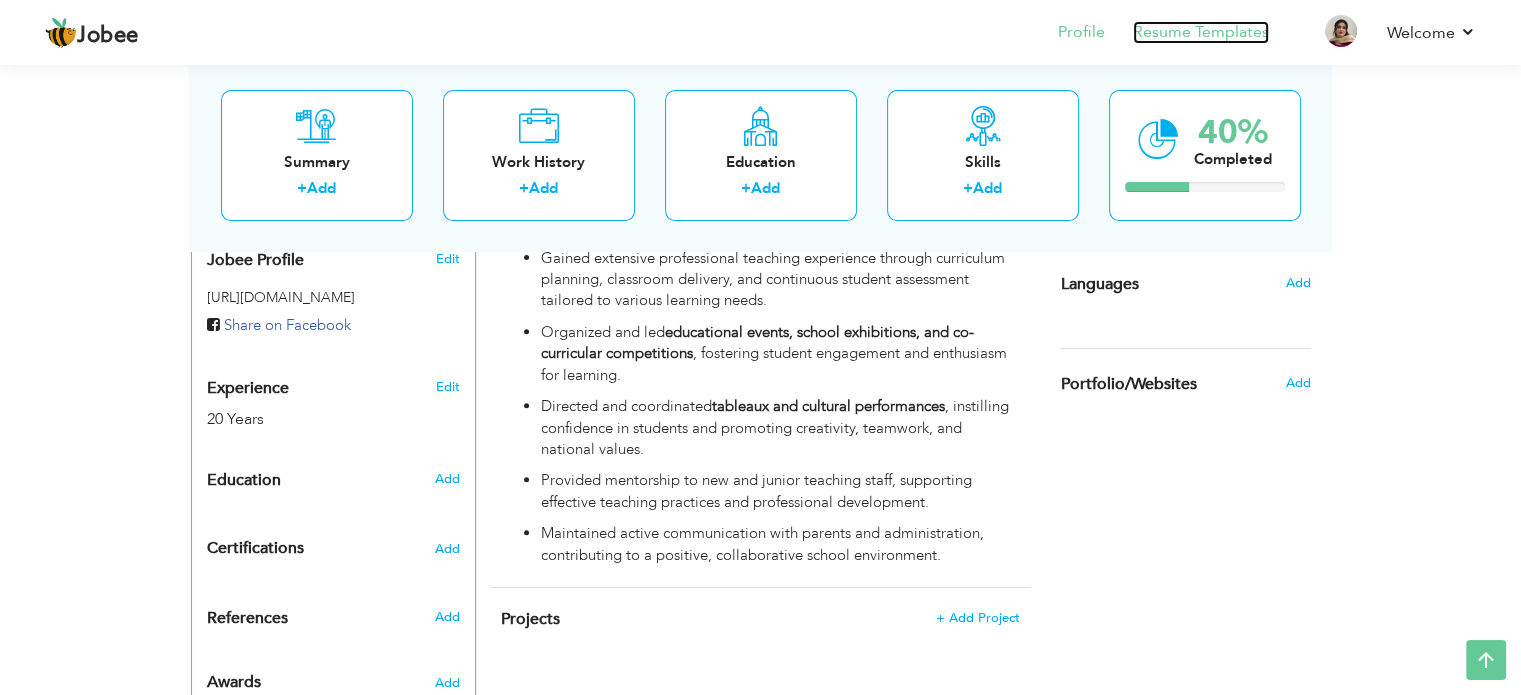 click on "Resume Templates" at bounding box center [1201, 32] 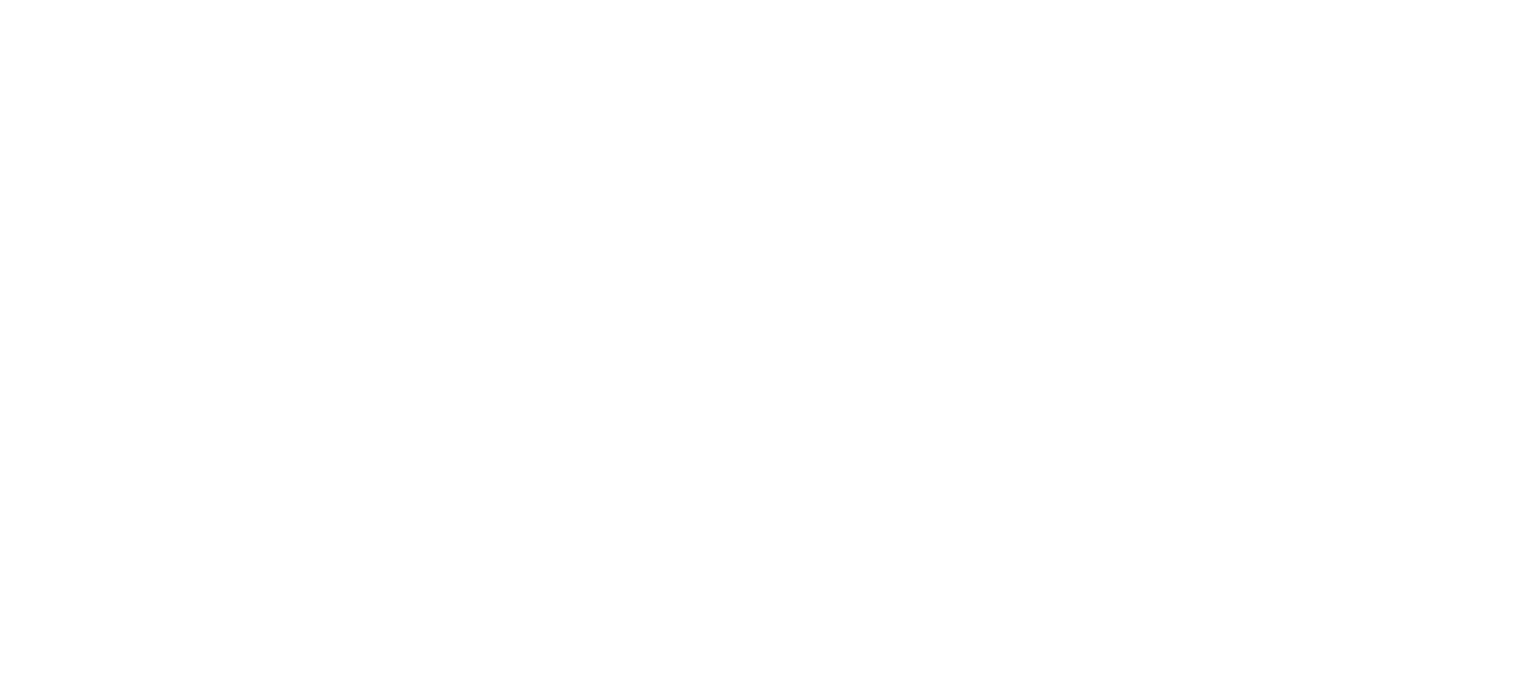 scroll, scrollTop: 0, scrollLeft: 0, axis: both 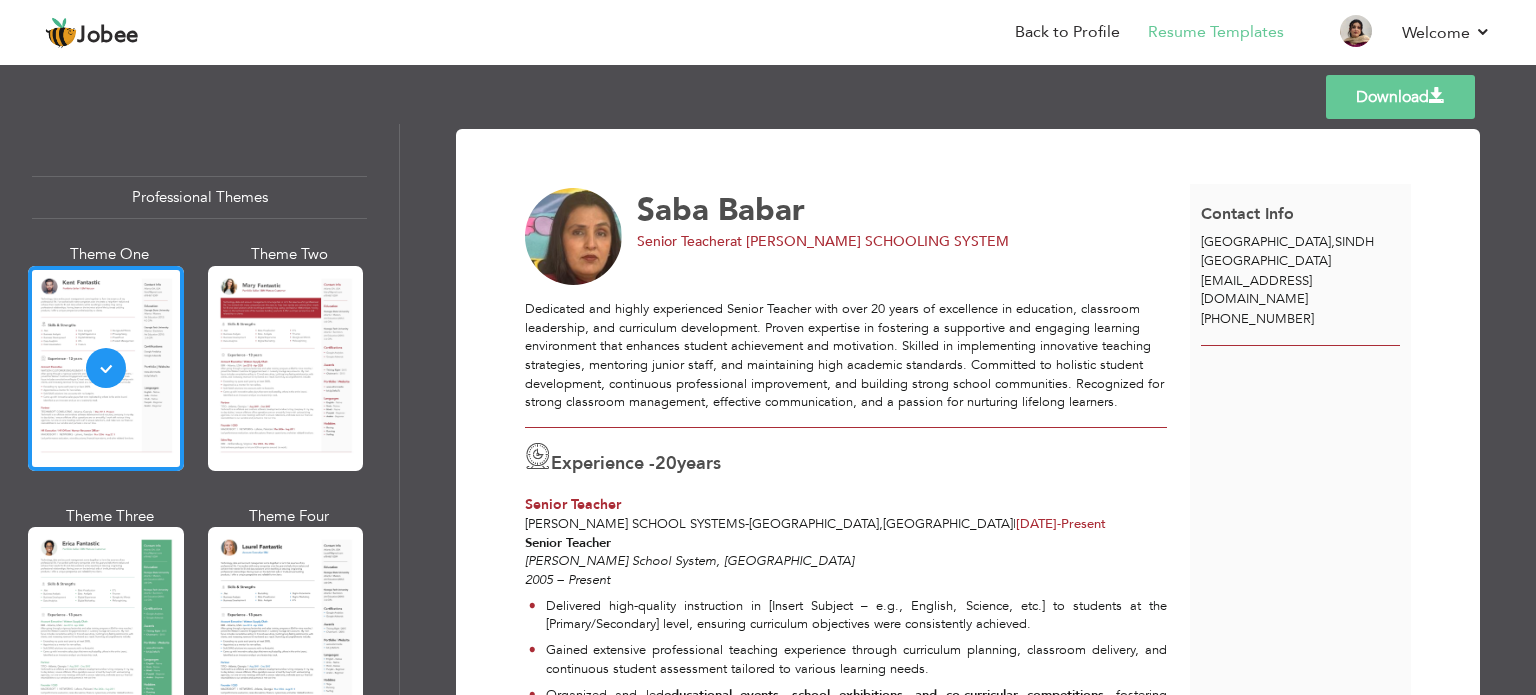 click on "Download
Saba   Babar
Senior Teacher  at [PERSON_NAME] SCHOOLING SYSTEM
20  -" at bounding box center (968, 409) 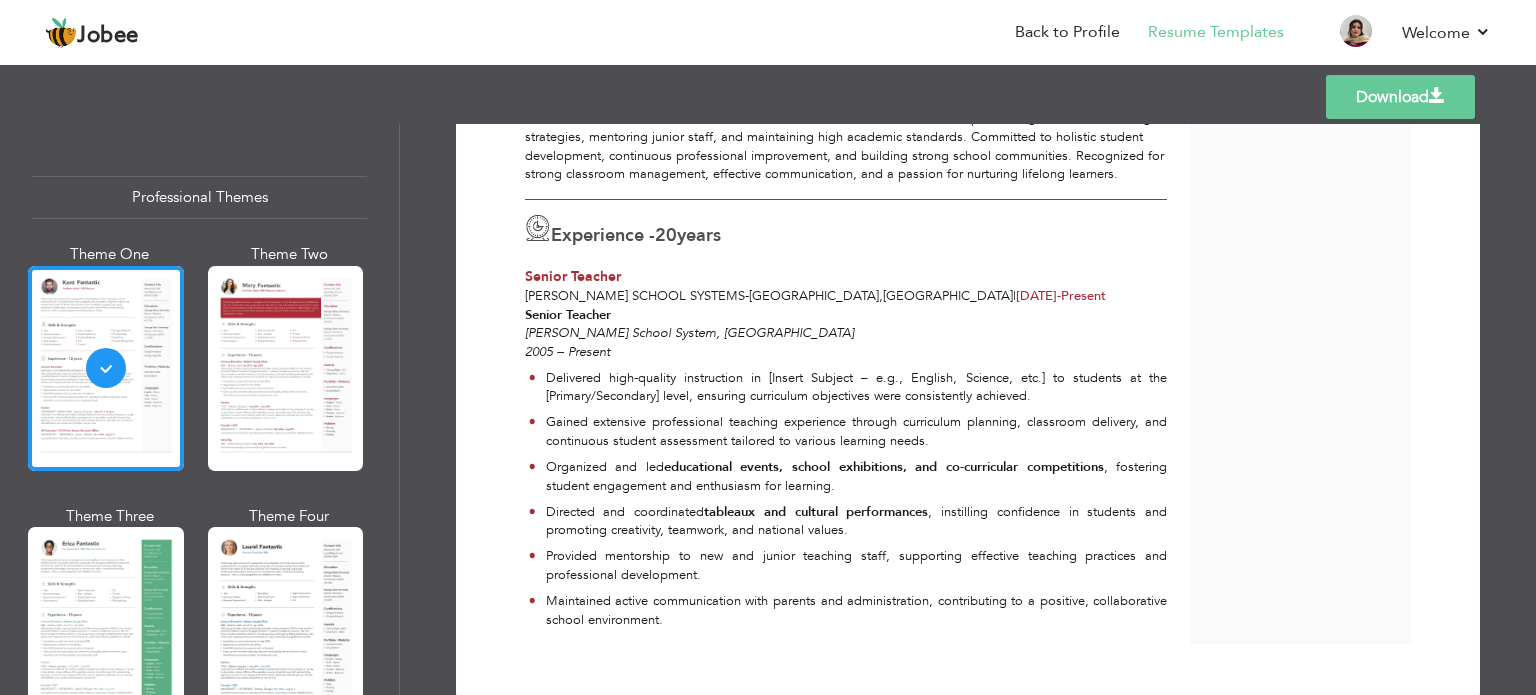scroll, scrollTop: 272, scrollLeft: 0, axis: vertical 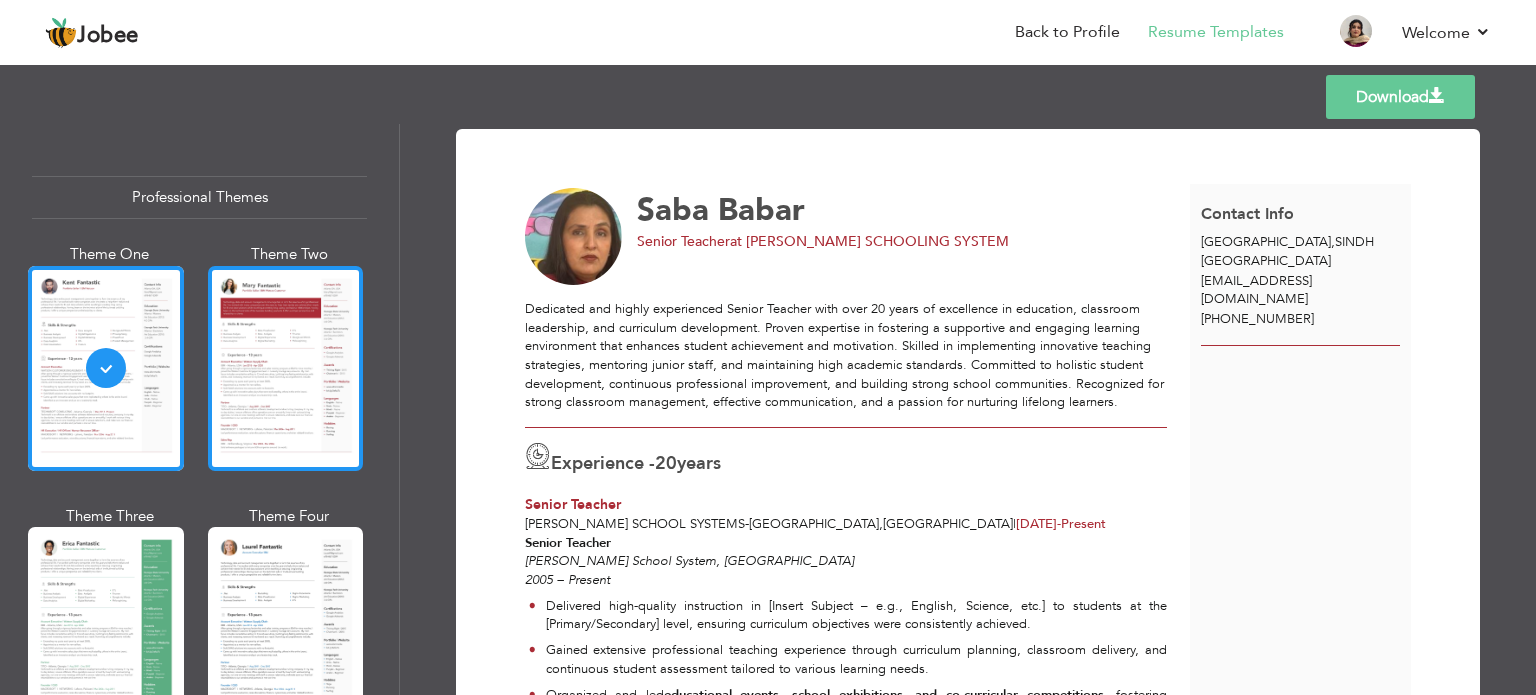 click at bounding box center [286, 368] 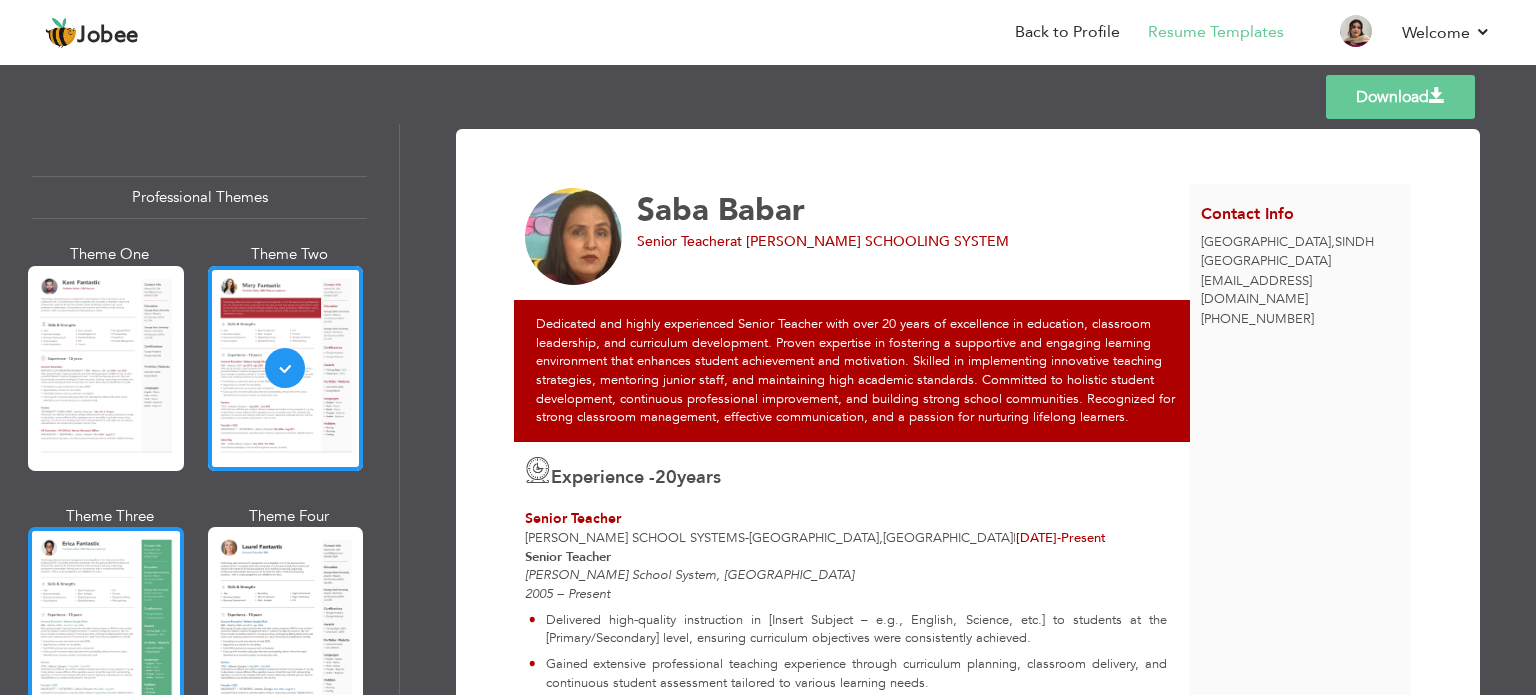 click at bounding box center (106, 629) 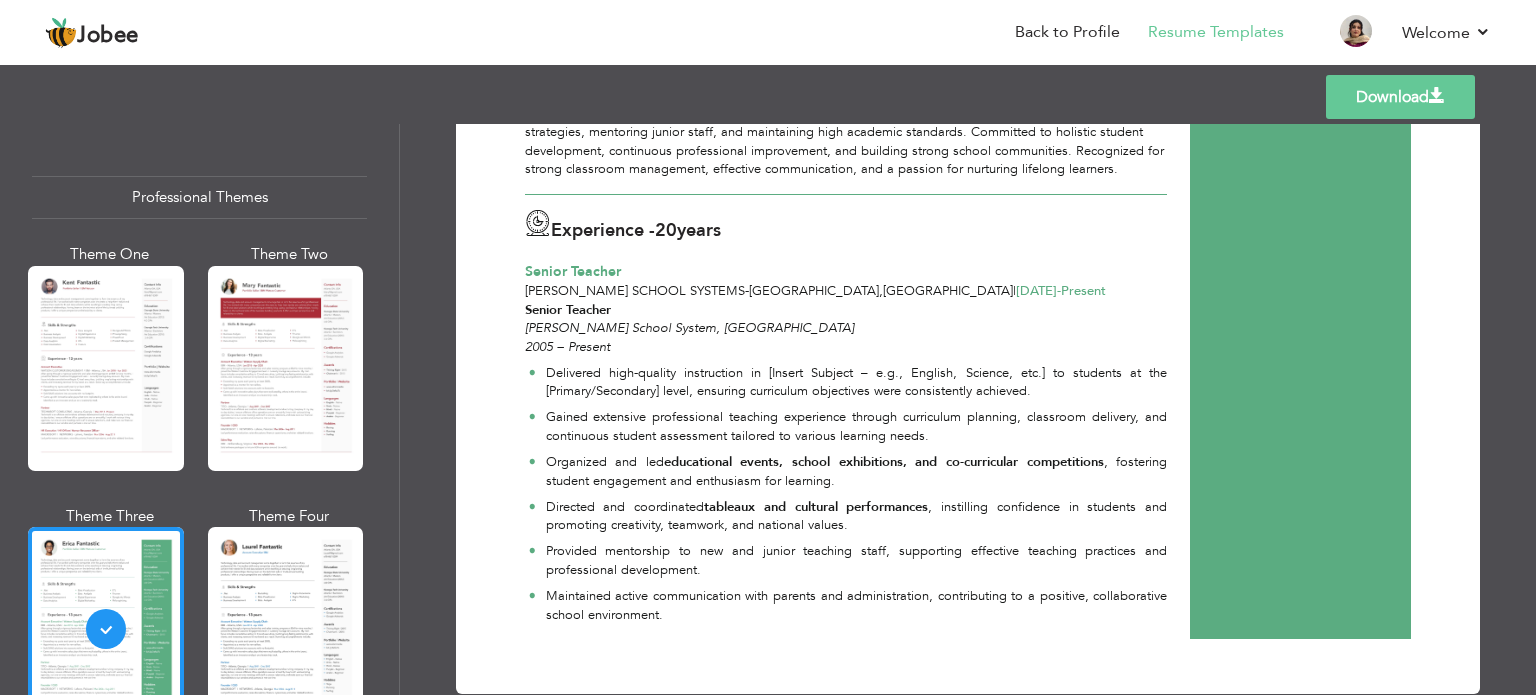 scroll, scrollTop: 272, scrollLeft: 0, axis: vertical 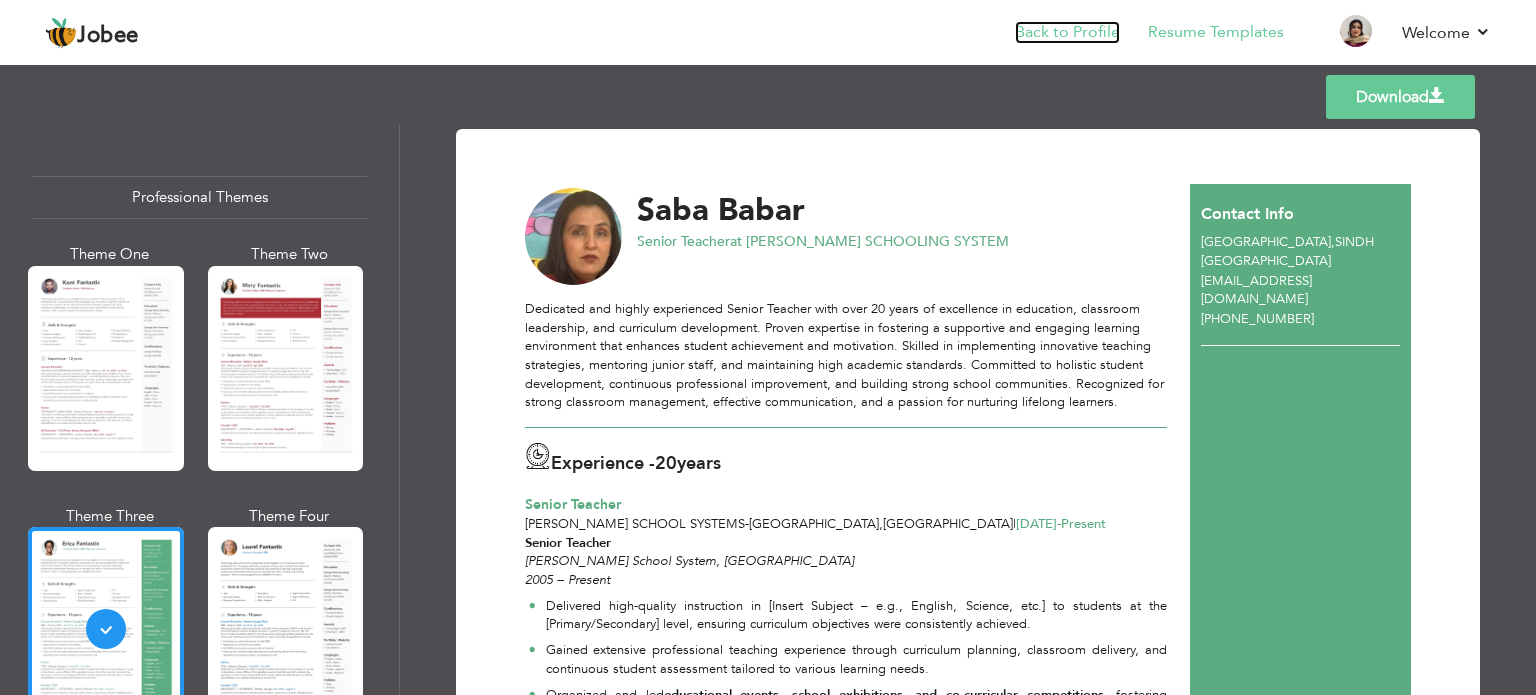 click on "Back to Profile" at bounding box center [1067, 32] 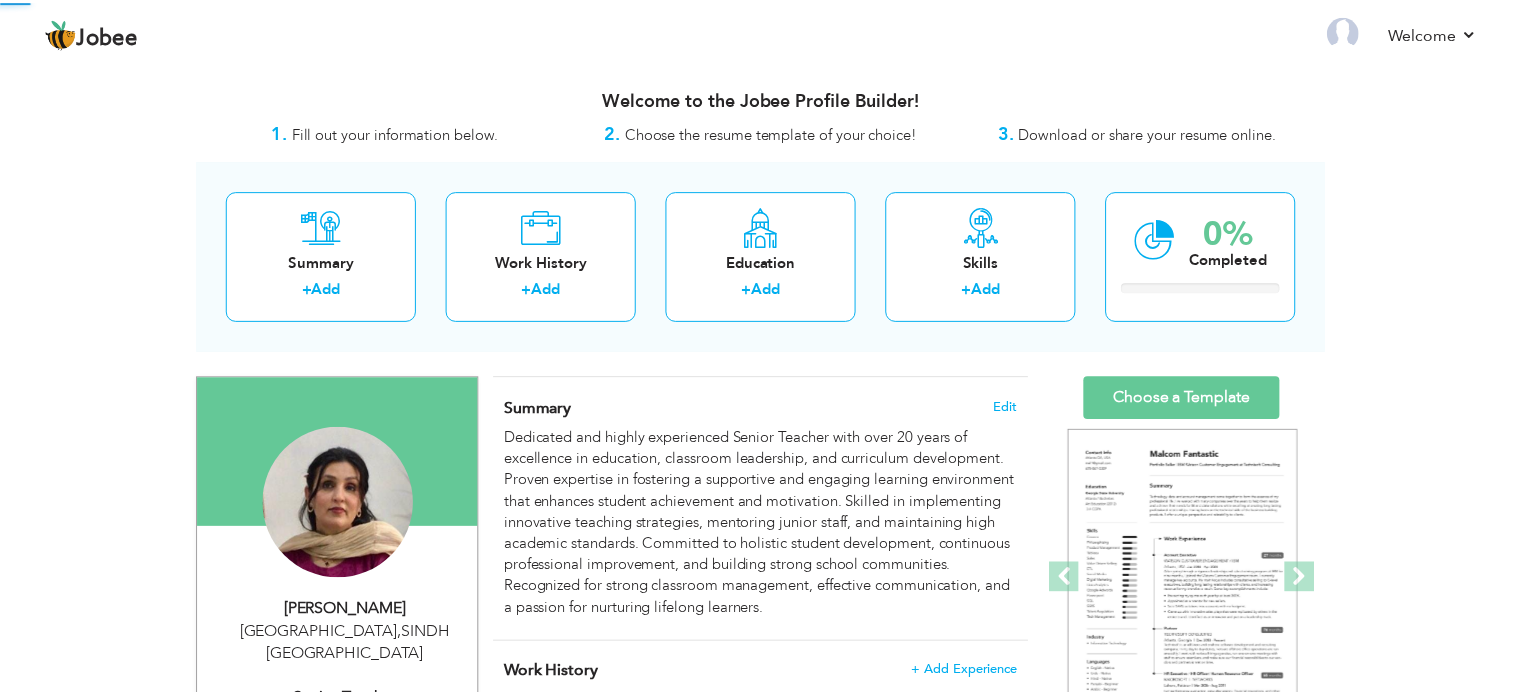 scroll, scrollTop: 0, scrollLeft: 0, axis: both 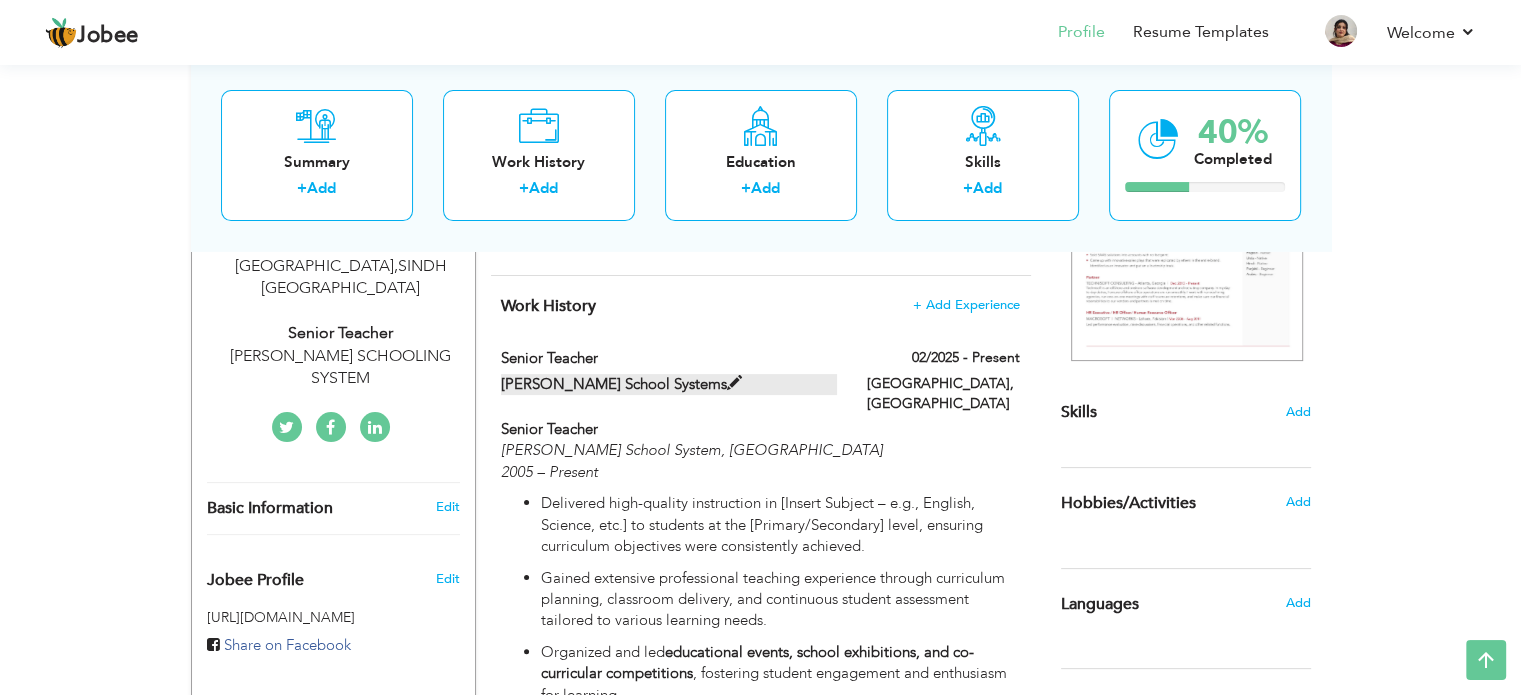 click at bounding box center [734, 383] 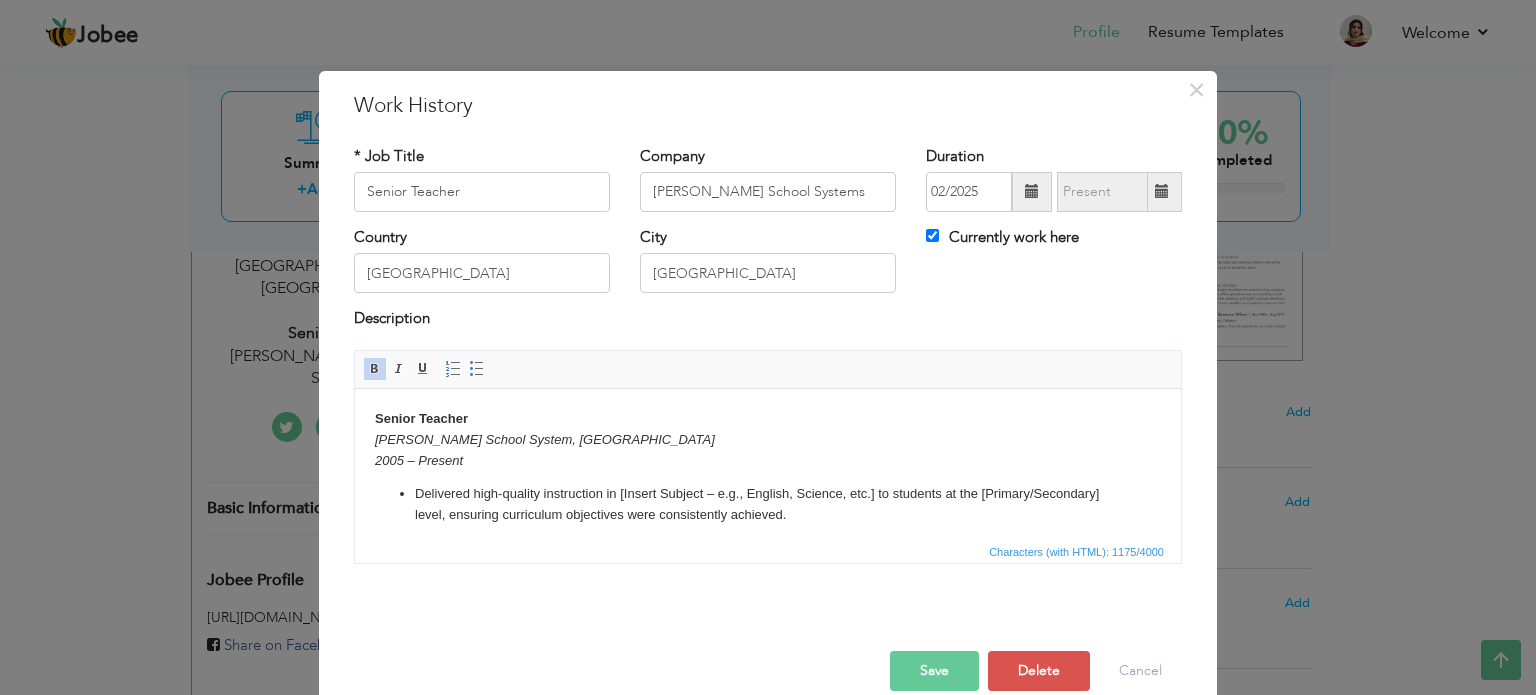 click on "Professor Moin School System, Karachi" at bounding box center [545, 438] 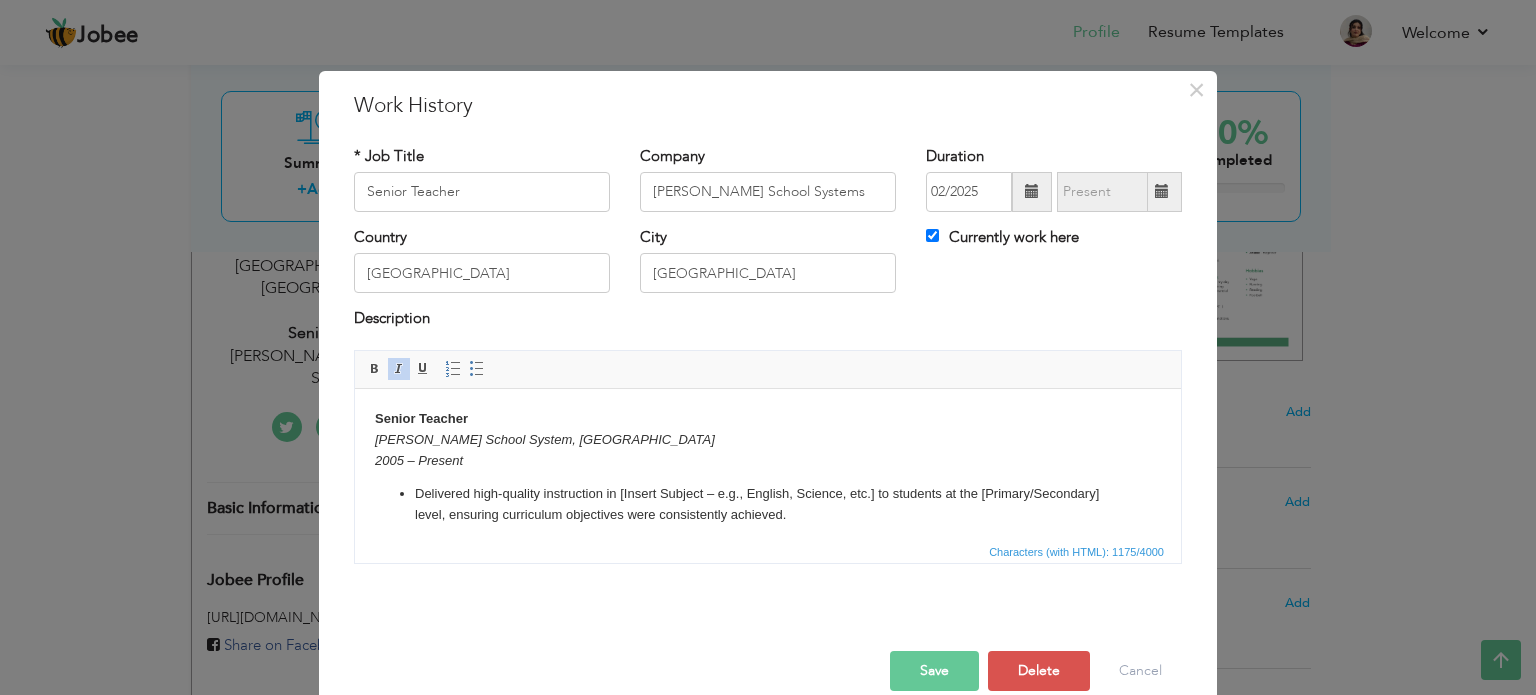 click on "Professor Moin School System, Karachi" at bounding box center [545, 438] 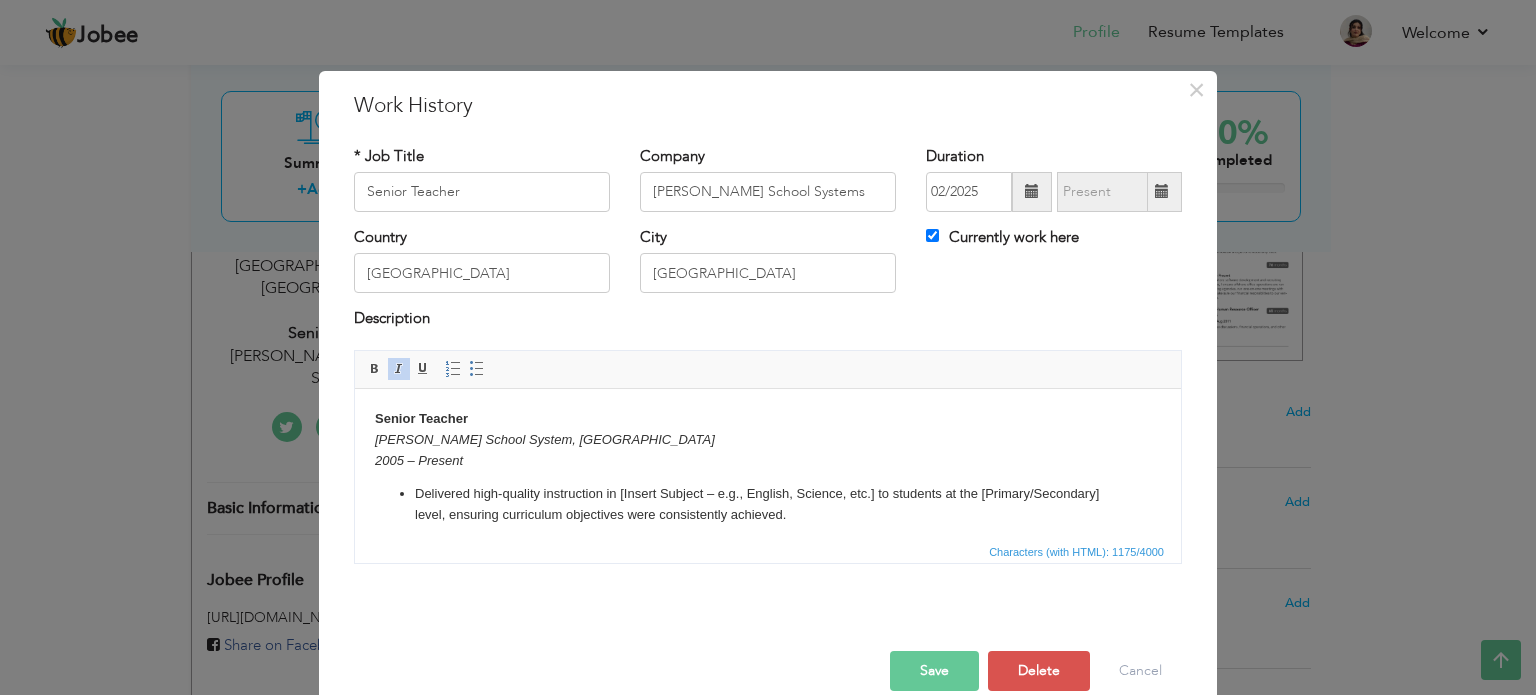 type 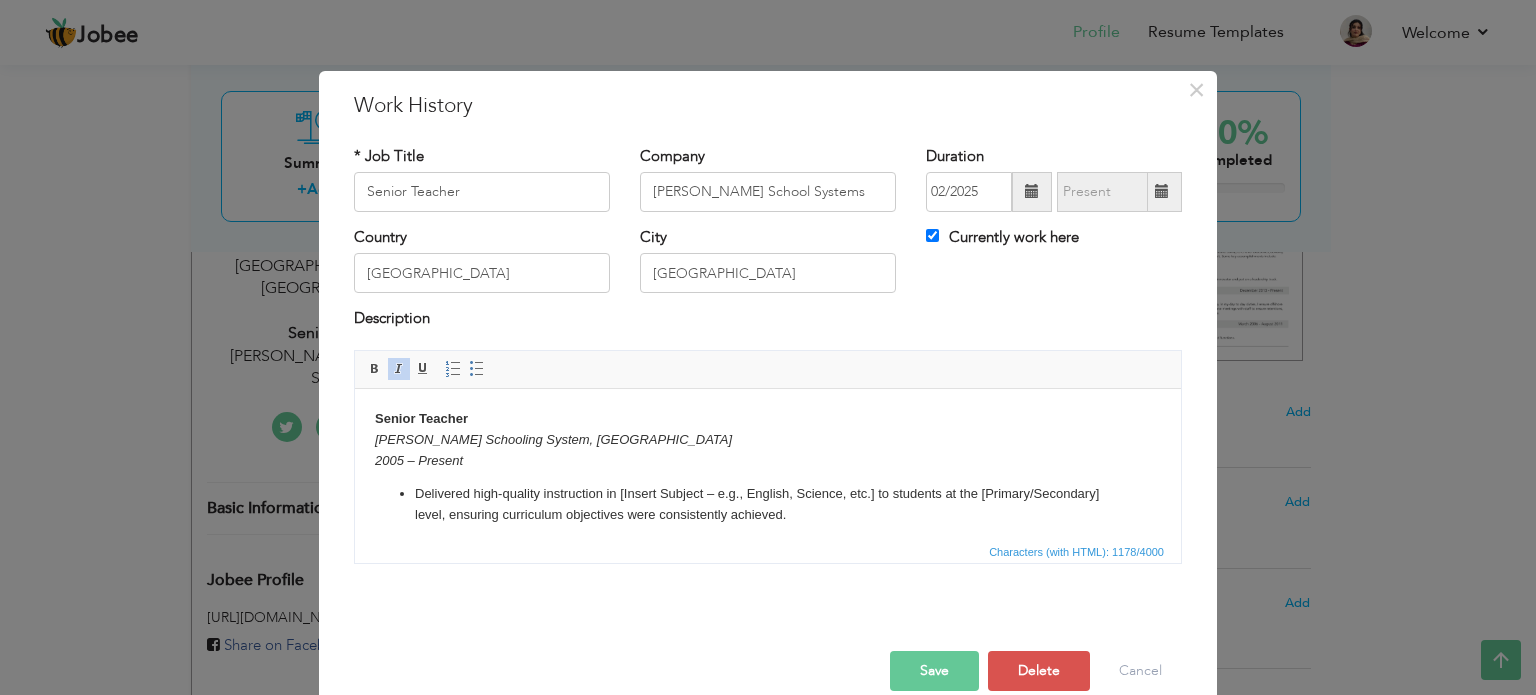 click on "Save" at bounding box center [934, 671] 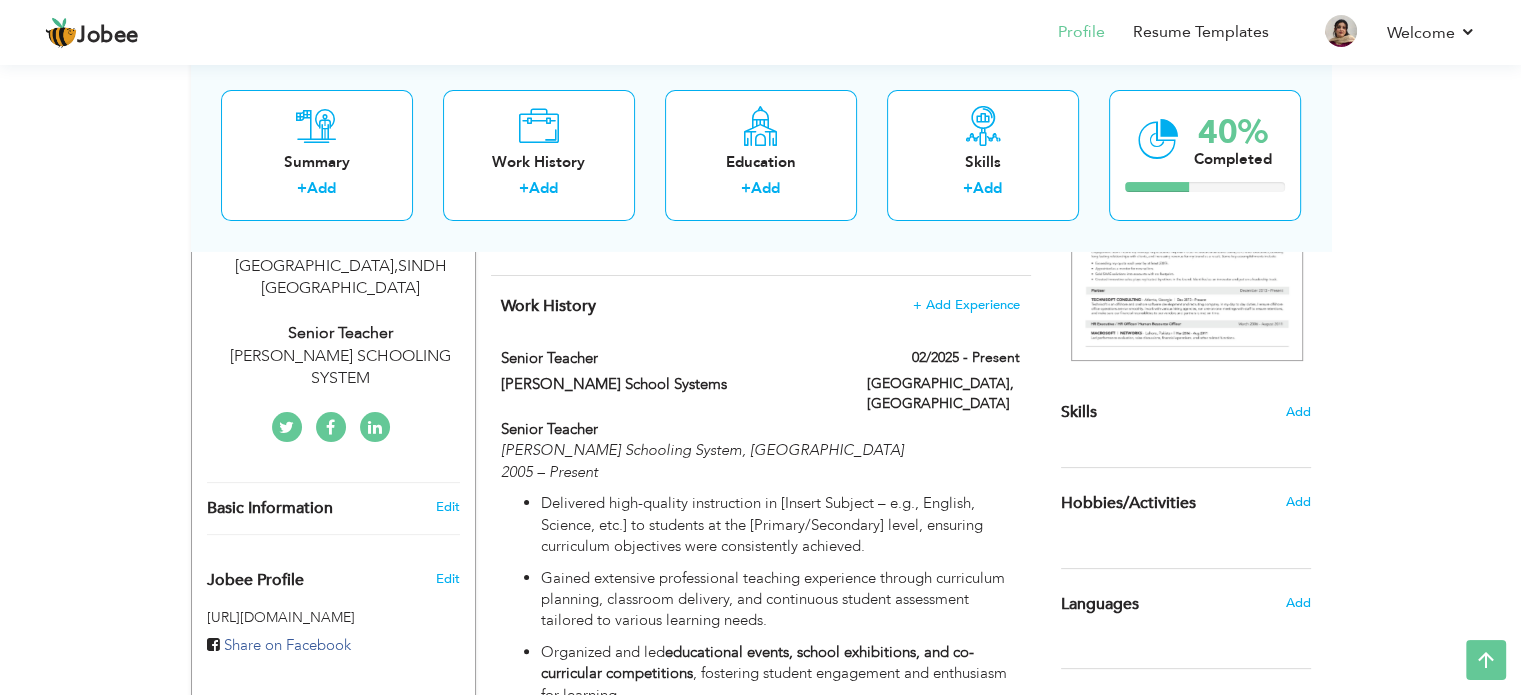 scroll, scrollTop: 0, scrollLeft: 0, axis: both 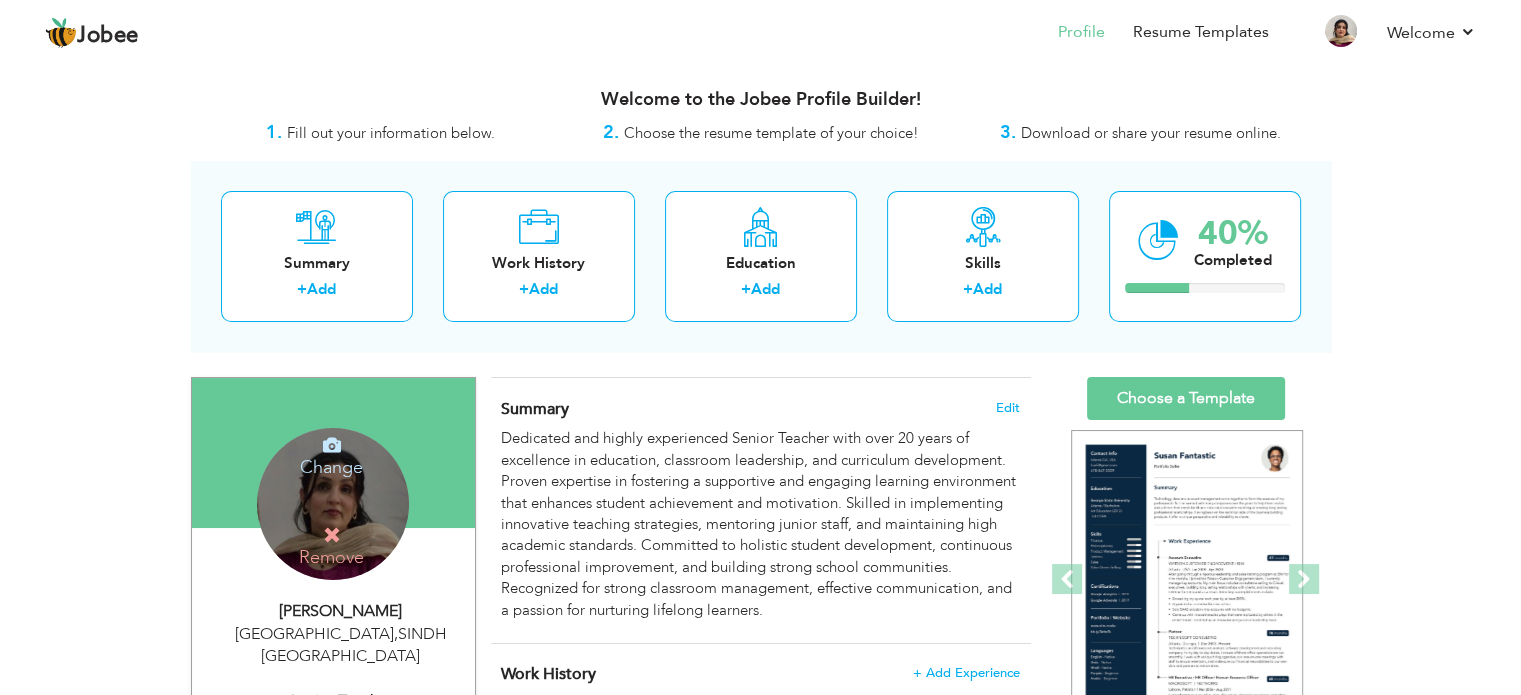 click on "Change" at bounding box center (331, 454) 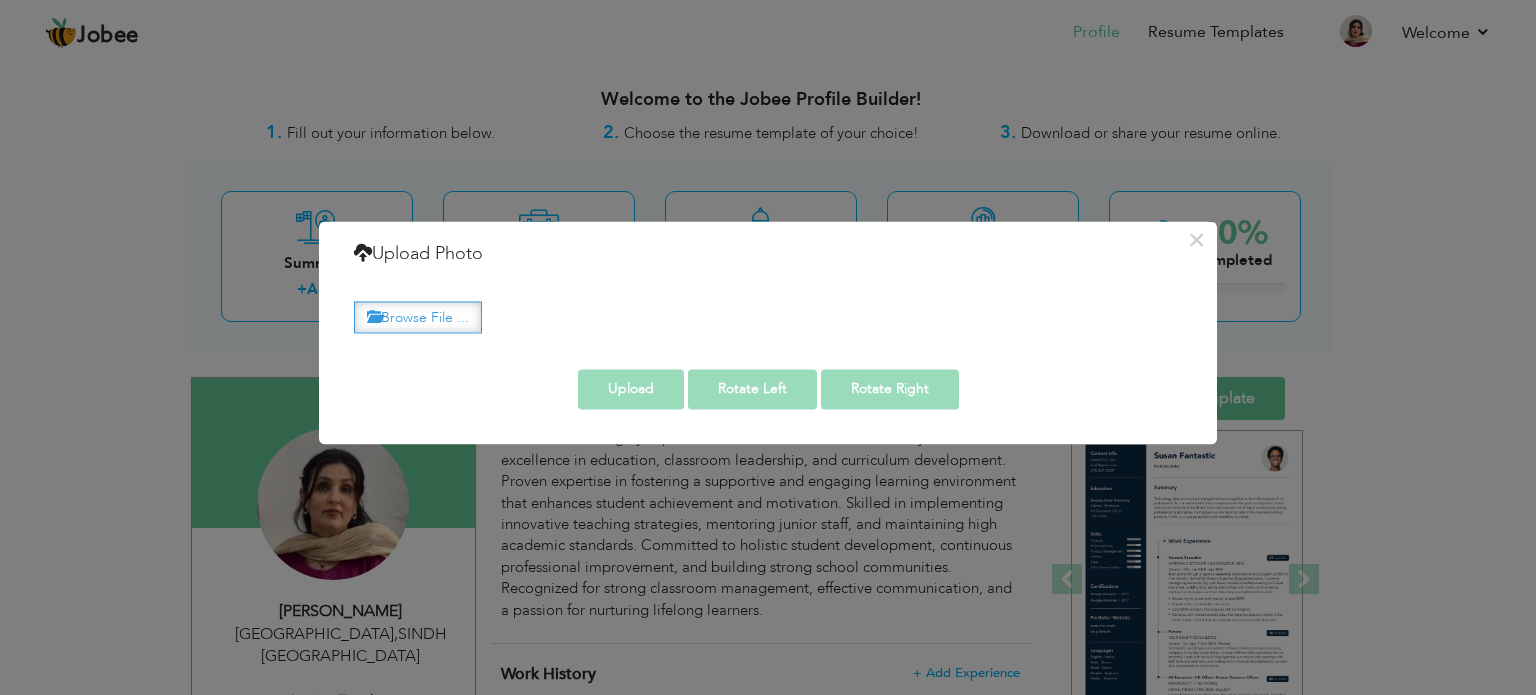 click on "Browse File ..." at bounding box center [418, 317] 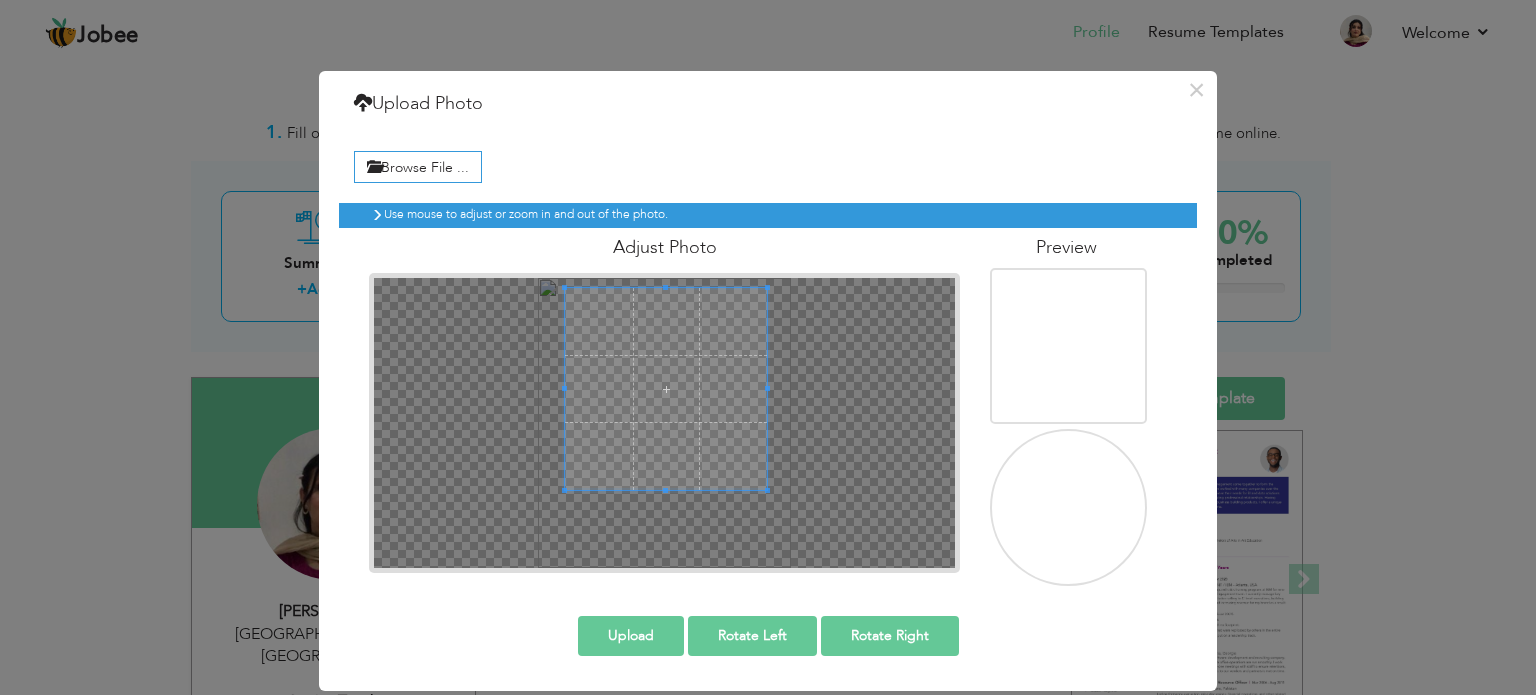 click at bounding box center [666, 389] 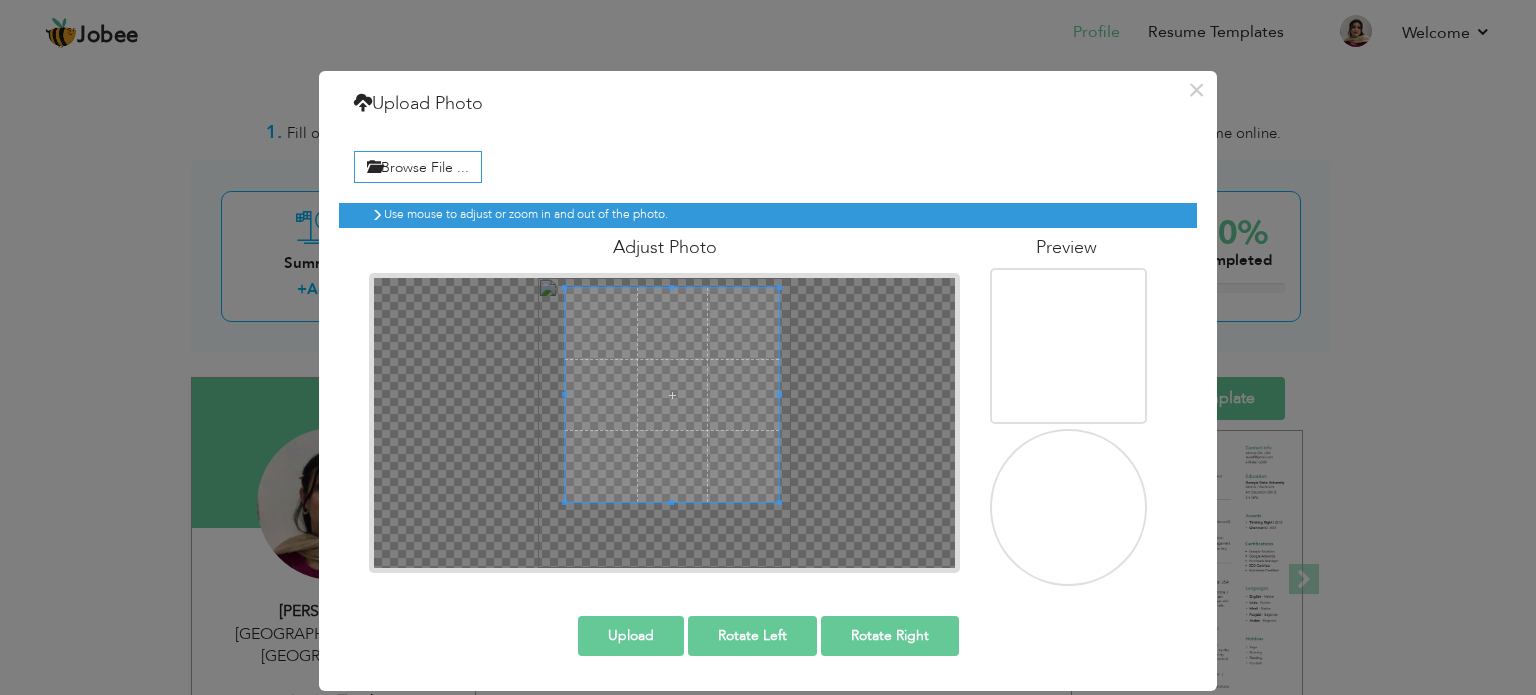 click at bounding box center (664, 423) 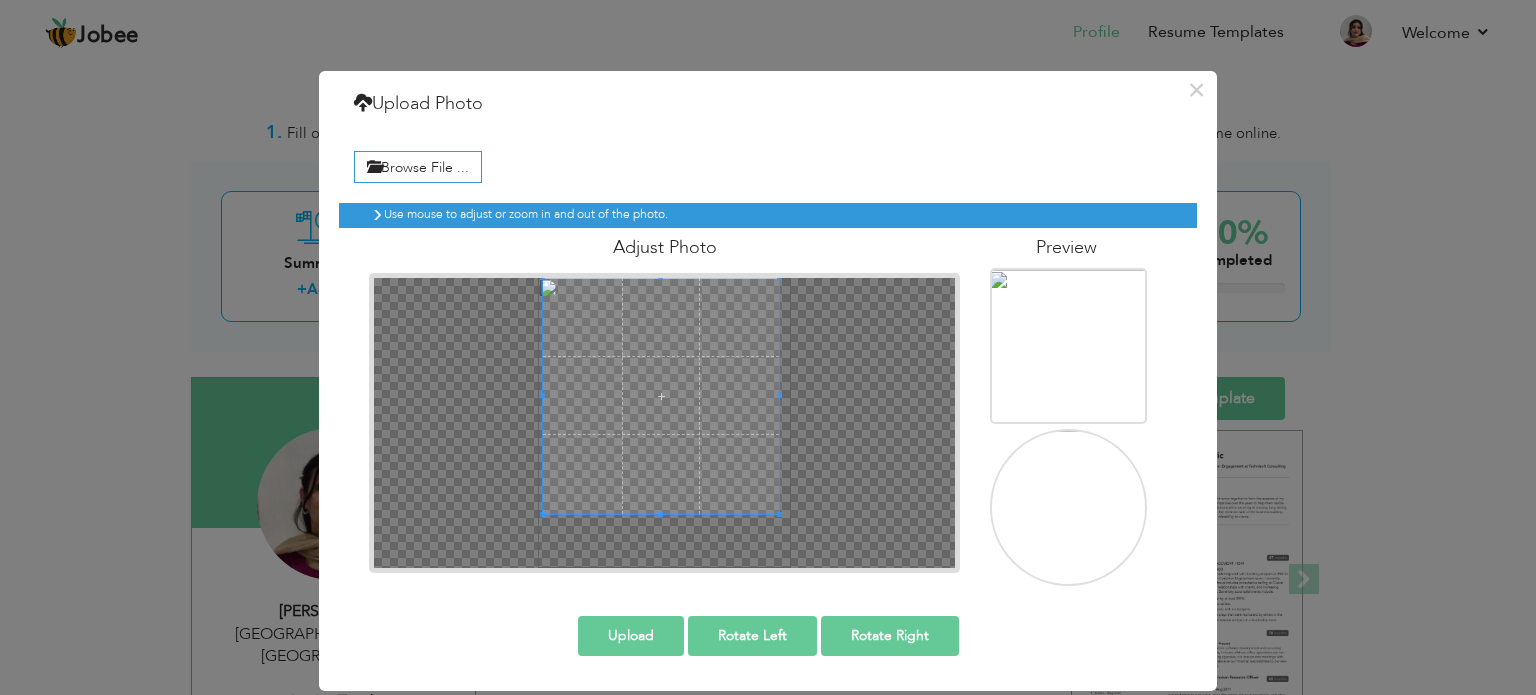 click at bounding box center [664, 423] 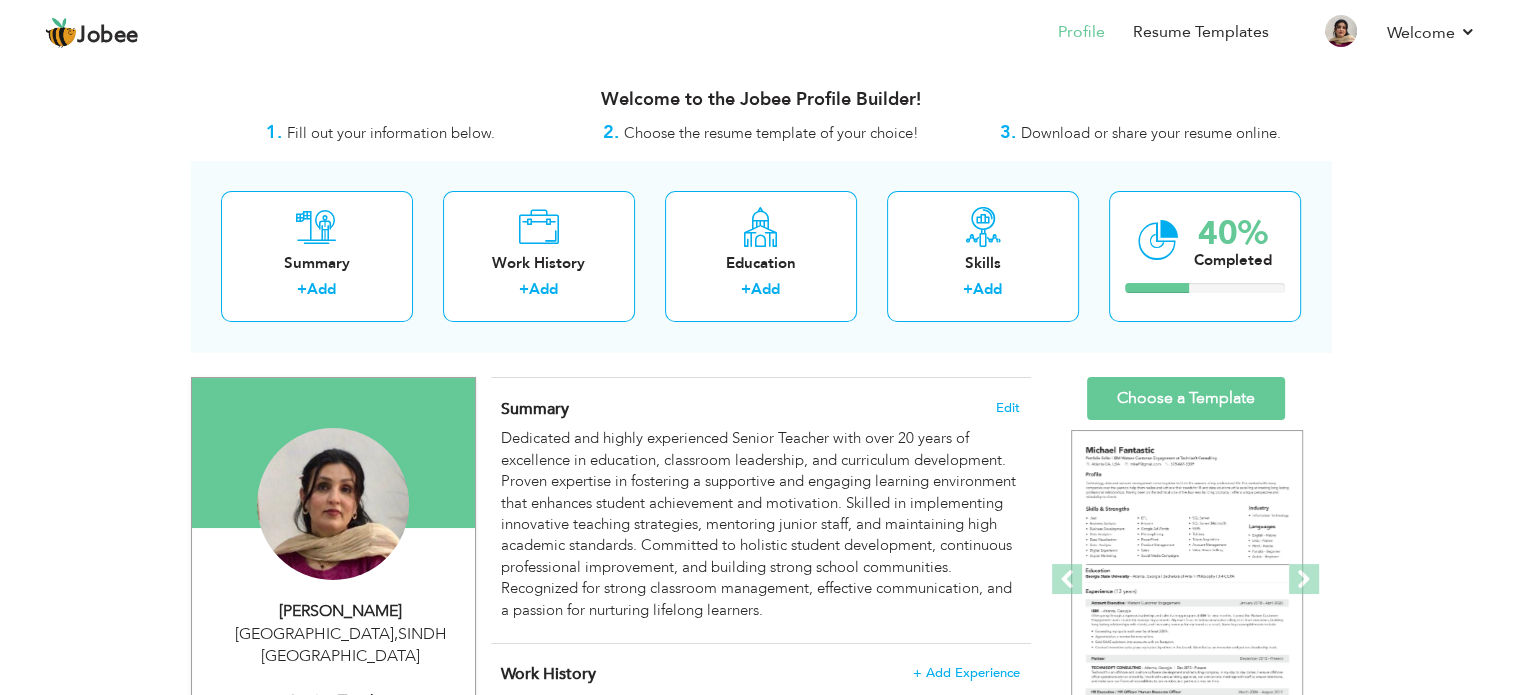 scroll, scrollTop: 608, scrollLeft: 0, axis: vertical 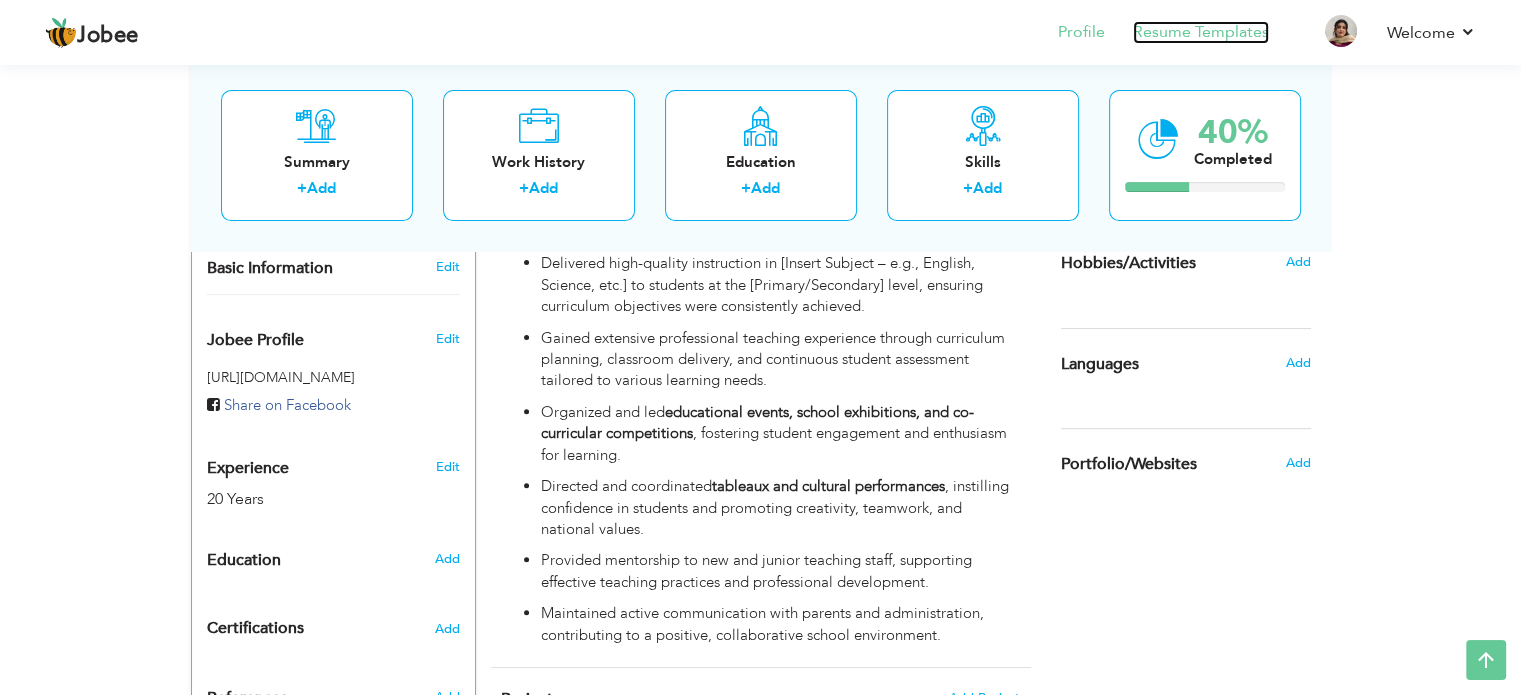 click on "Resume Templates" at bounding box center [1201, 32] 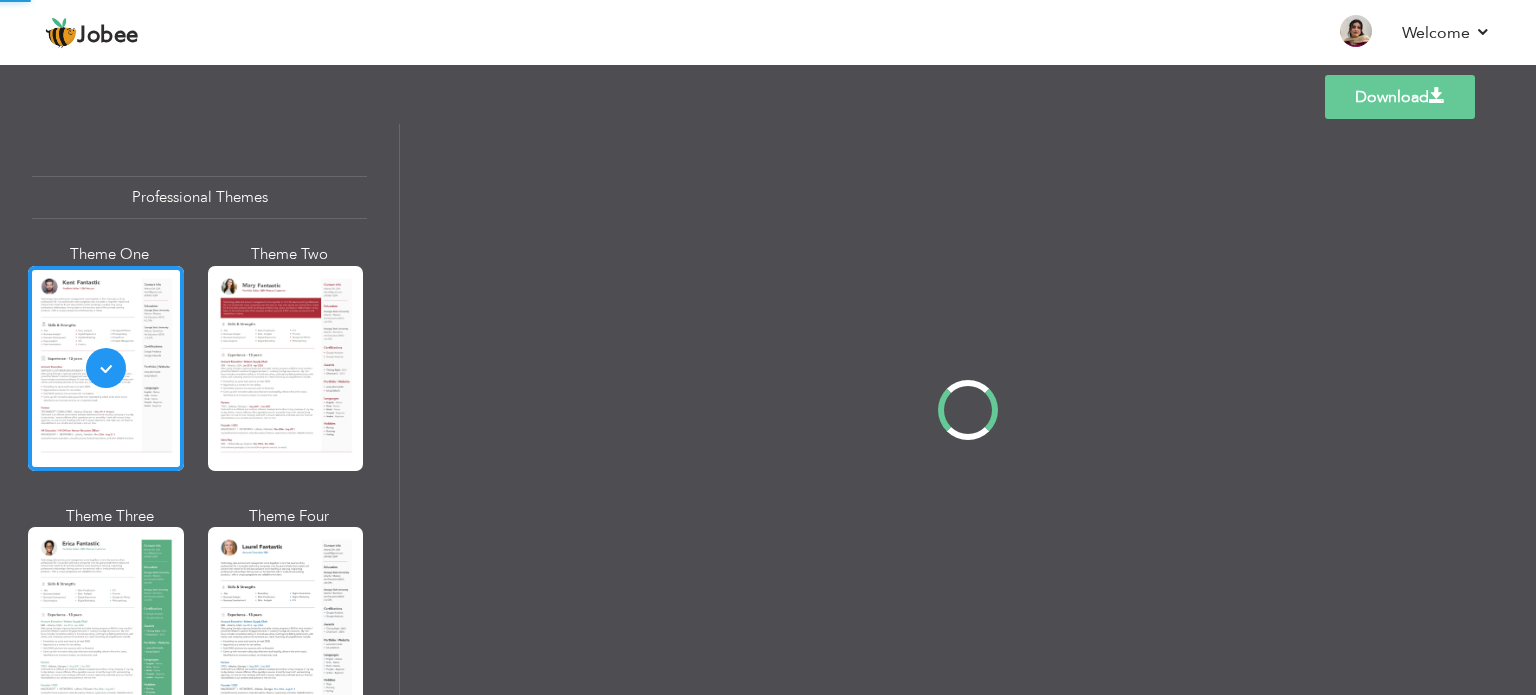 scroll, scrollTop: 0, scrollLeft: 0, axis: both 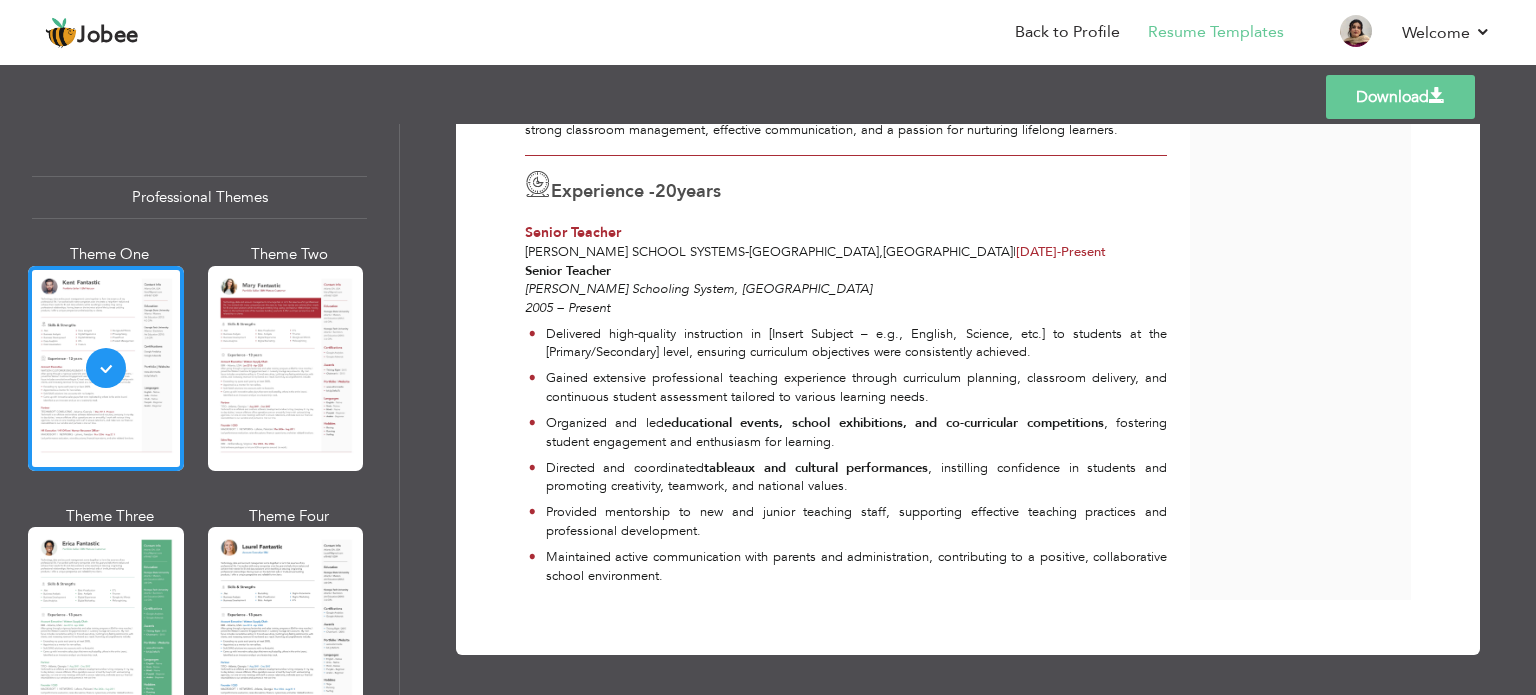 click on "Professional Themes
Theme One
Theme Two
Theme Three
Theme Six" at bounding box center (199, 409) 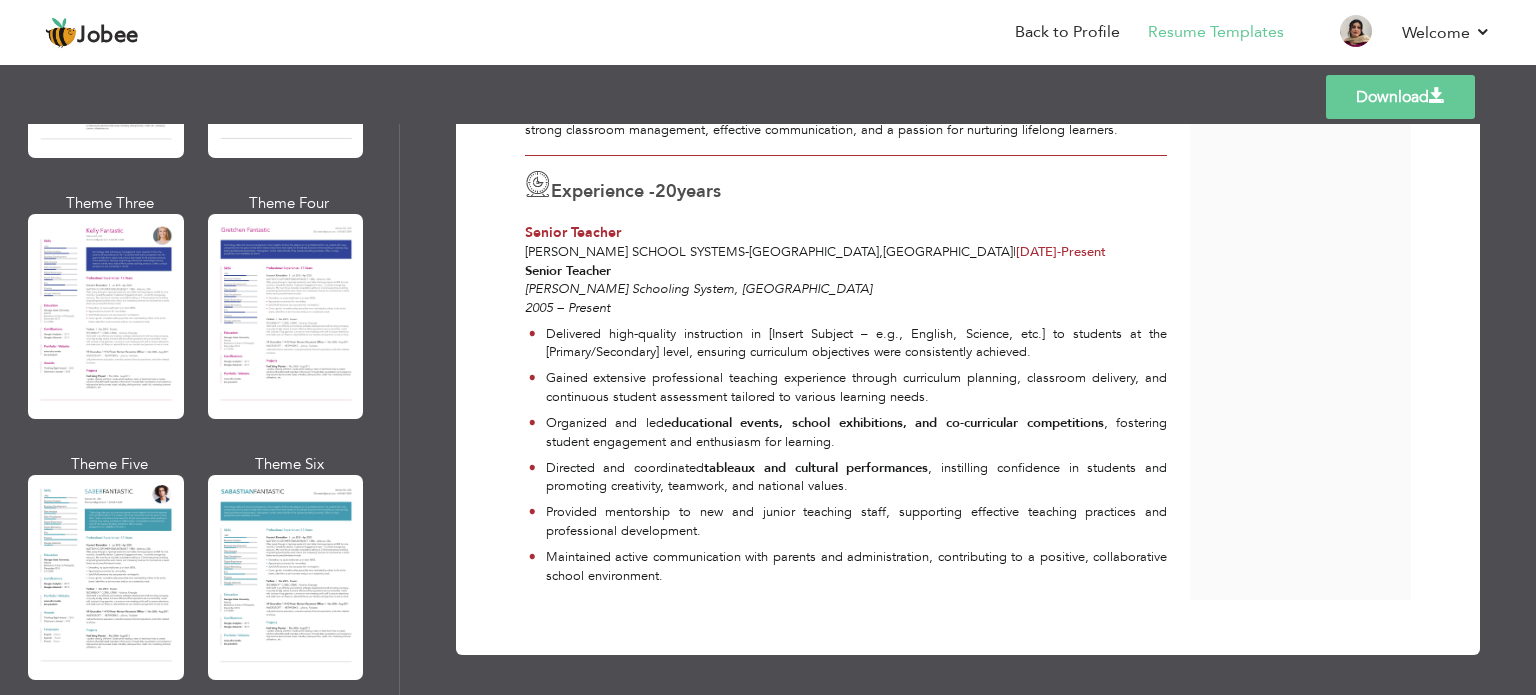 scroll, scrollTop: 2657, scrollLeft: 0, axis: vertical 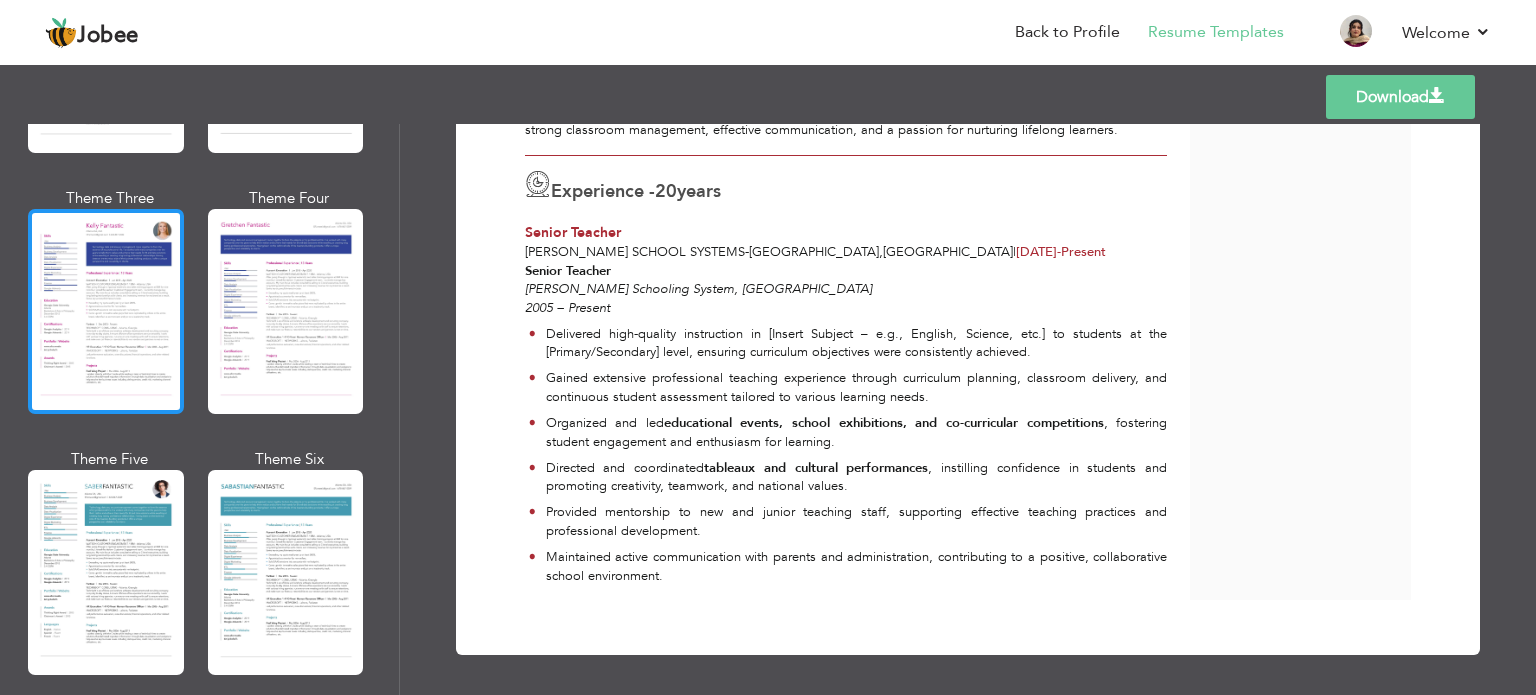 click at bounding box center [106, 311] 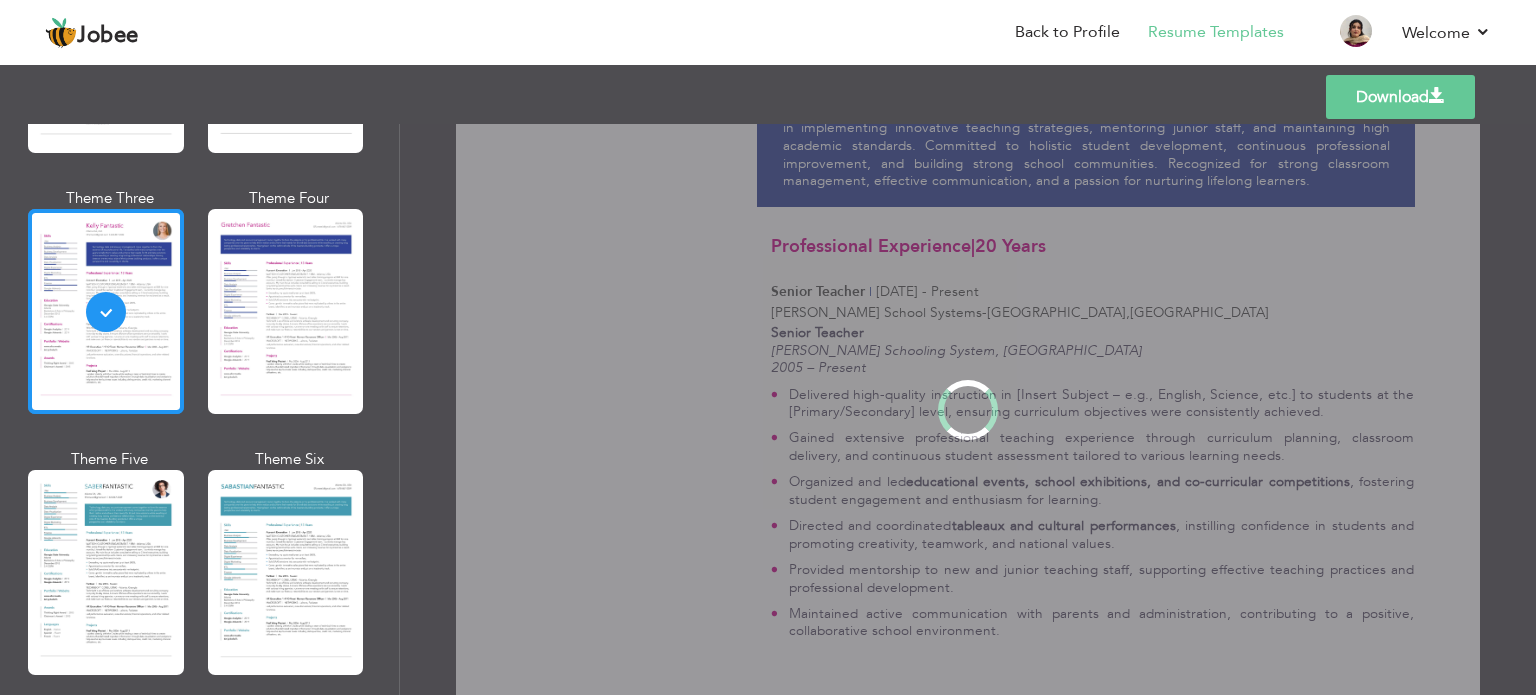 scroll, scrollTop: 0, scrollLeft: 0, axis: both 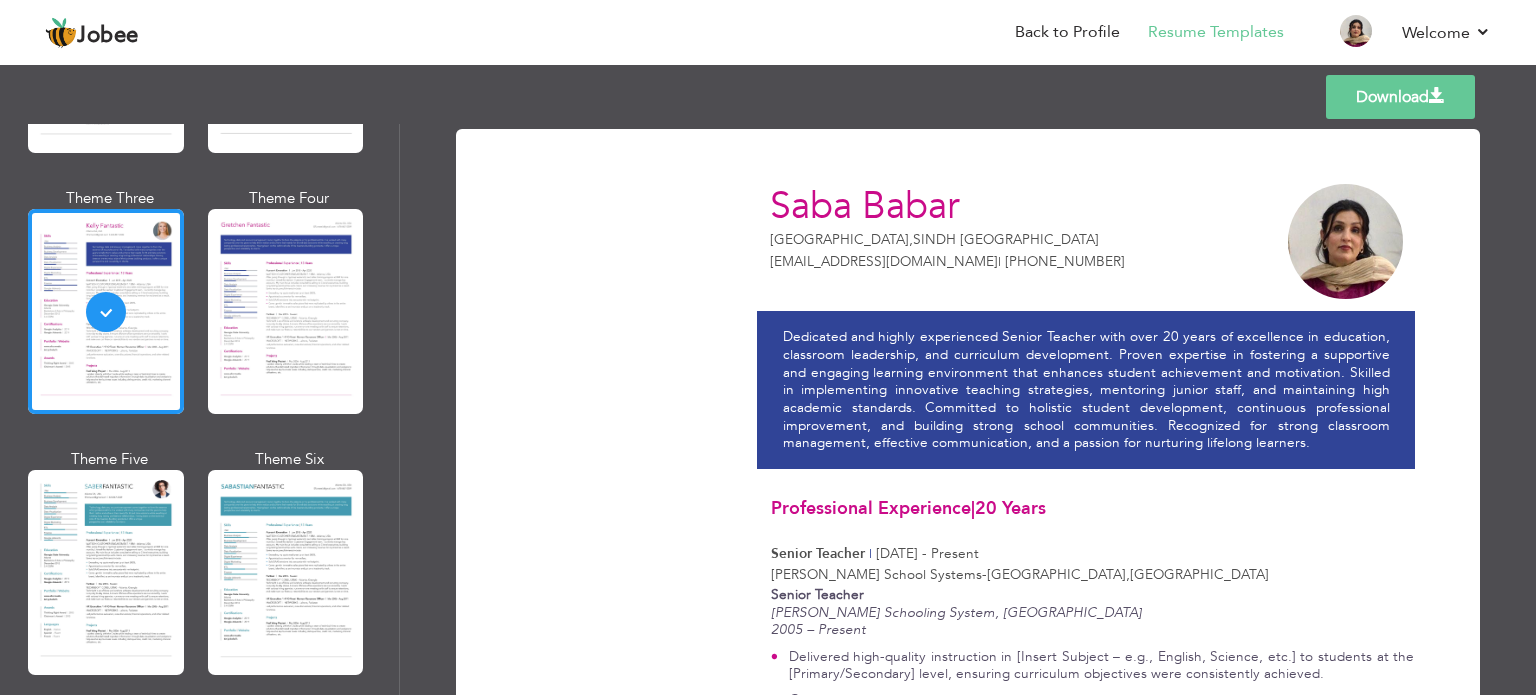 click on "Download" at bounding box center (1400, 97) 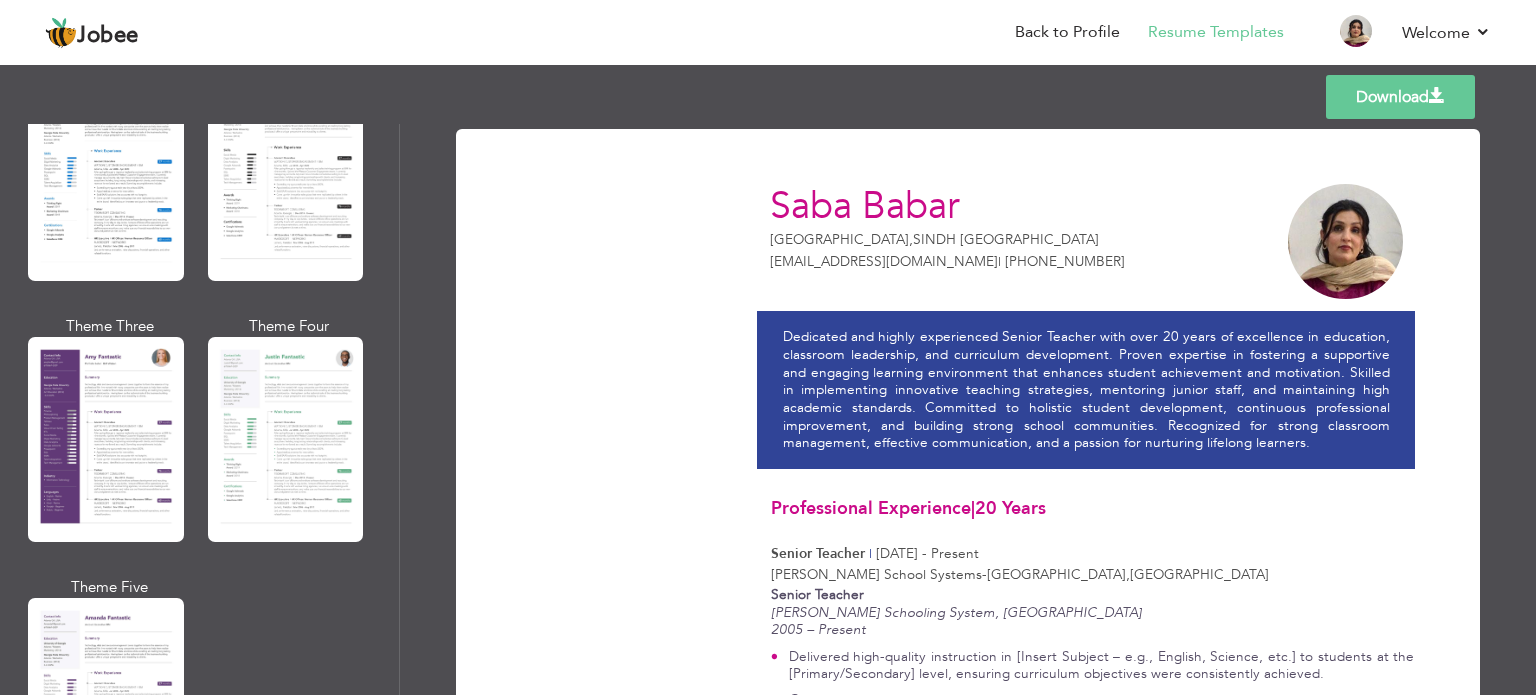scroll, scrollTop: 1158, scrollLeft: 0, axis: vertical 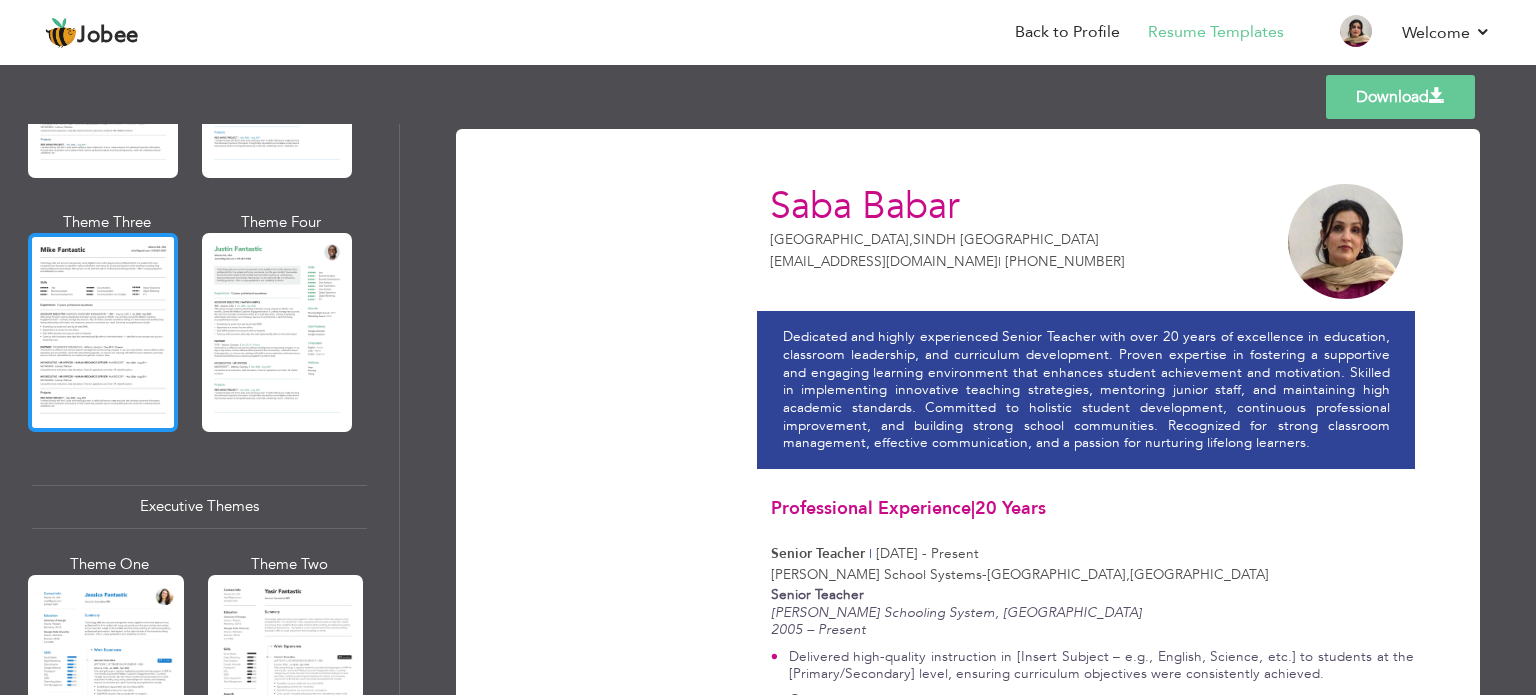 click at bounding box center (103, 332) 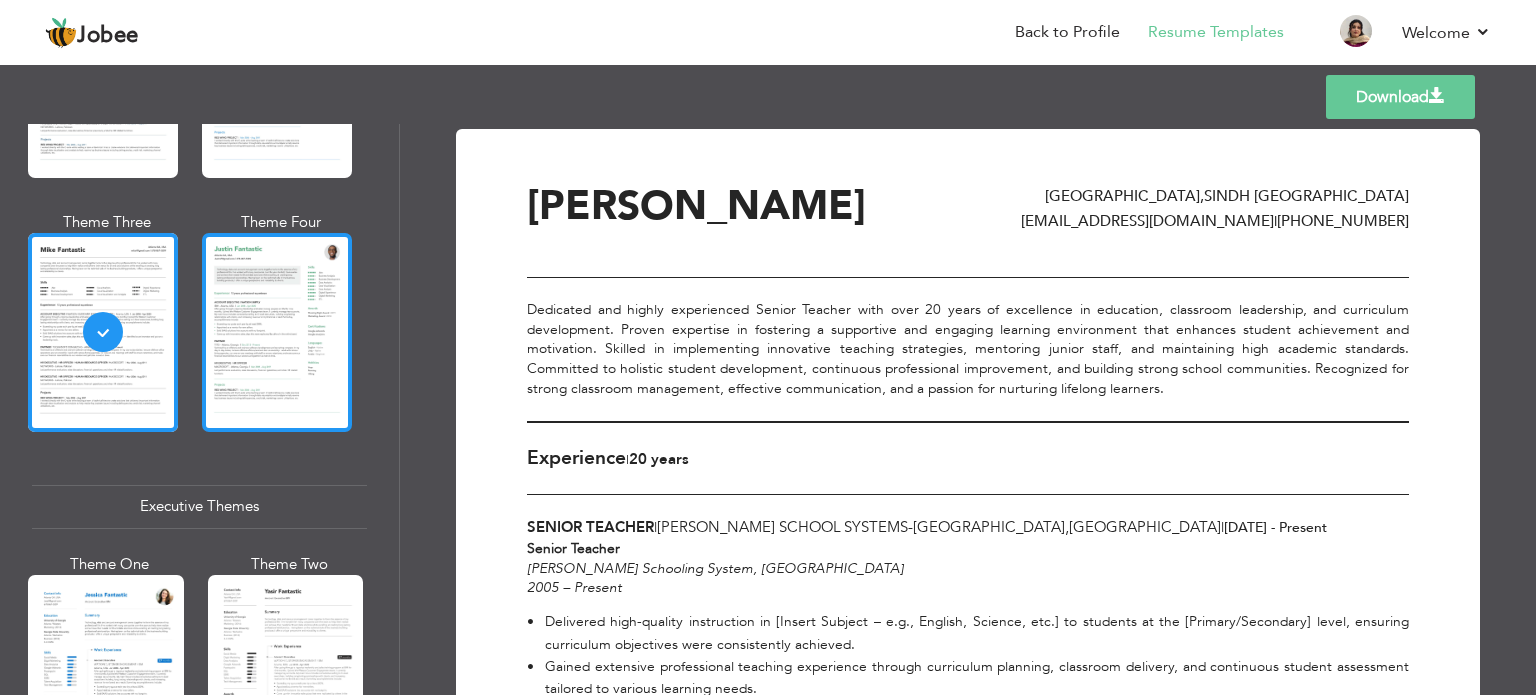 click at bounding box center [277, 332] 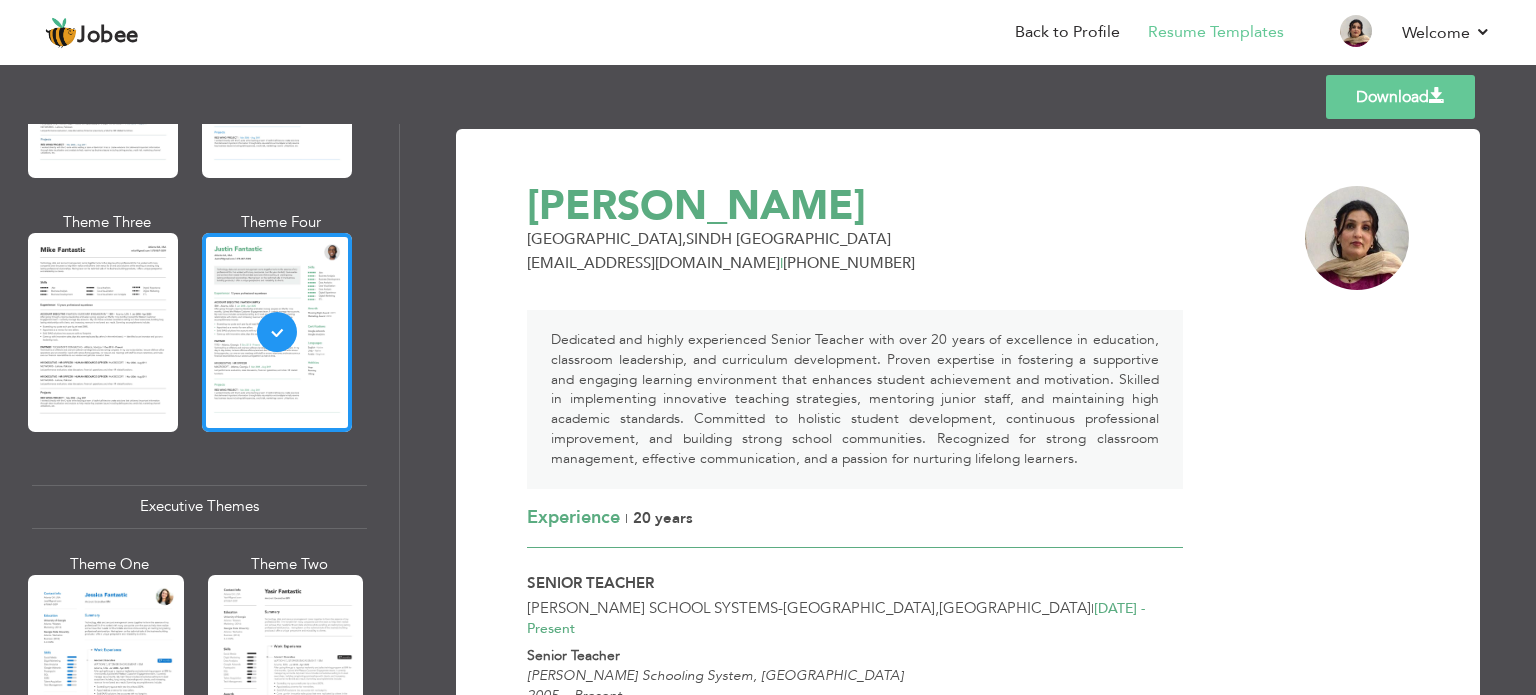 click on "Download" at bounding box center [1400, 97] 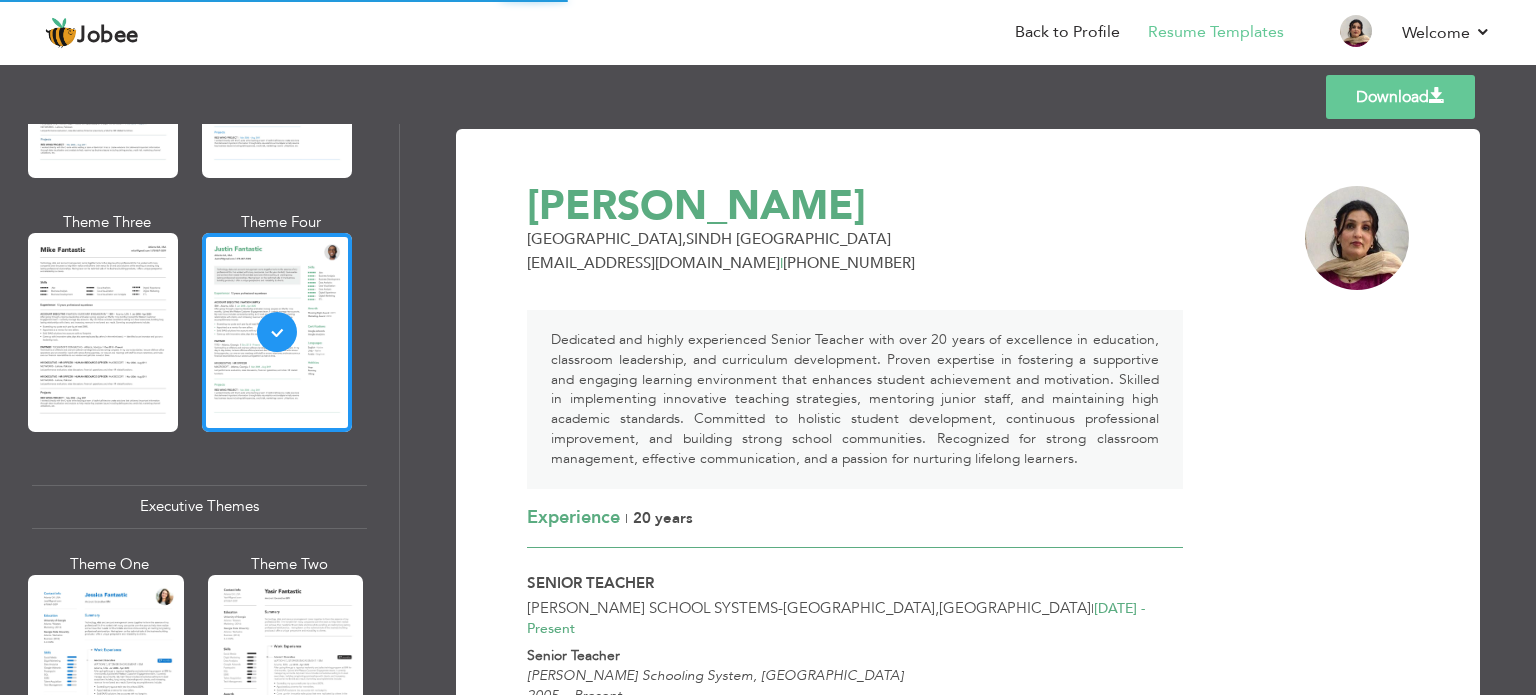 scroll, scrollTop: 658, scrollLeft: 0, axis: vertical 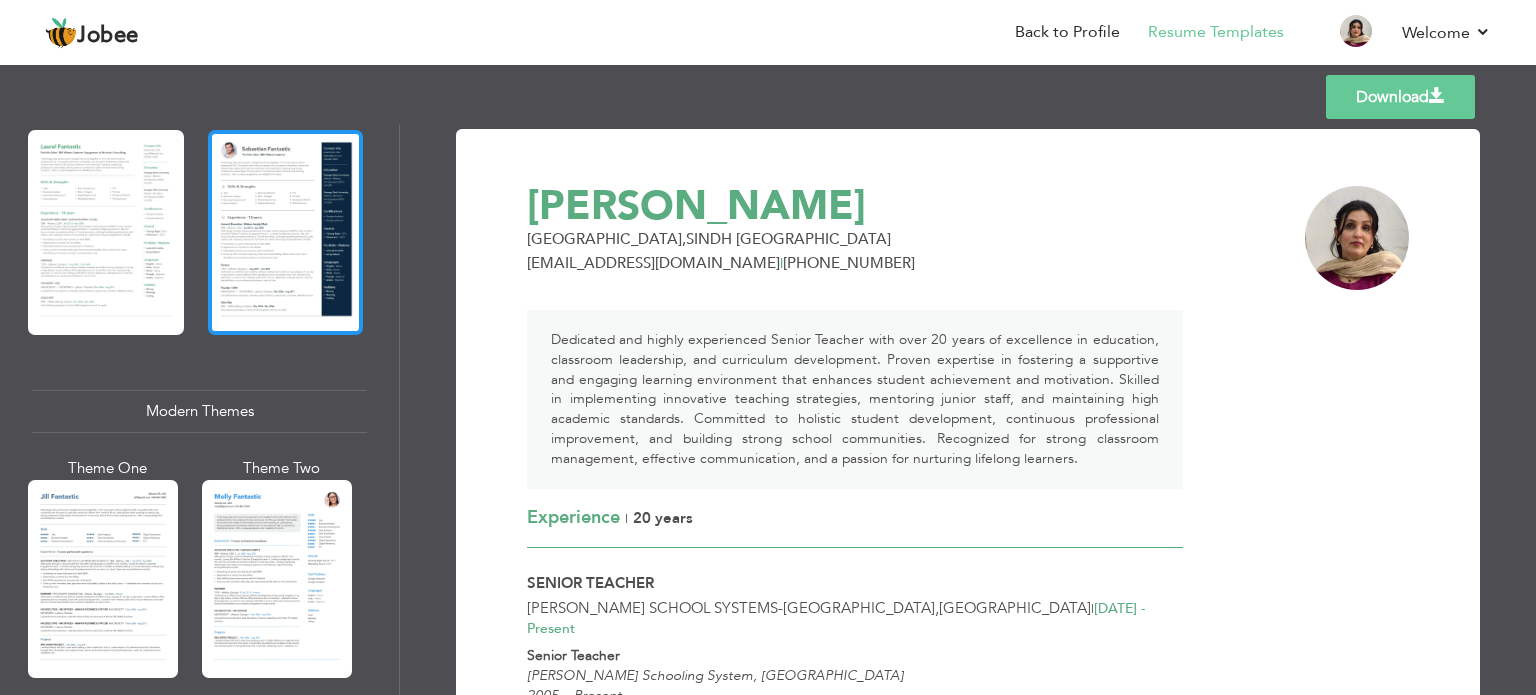 click at bounding box center [286, 232] 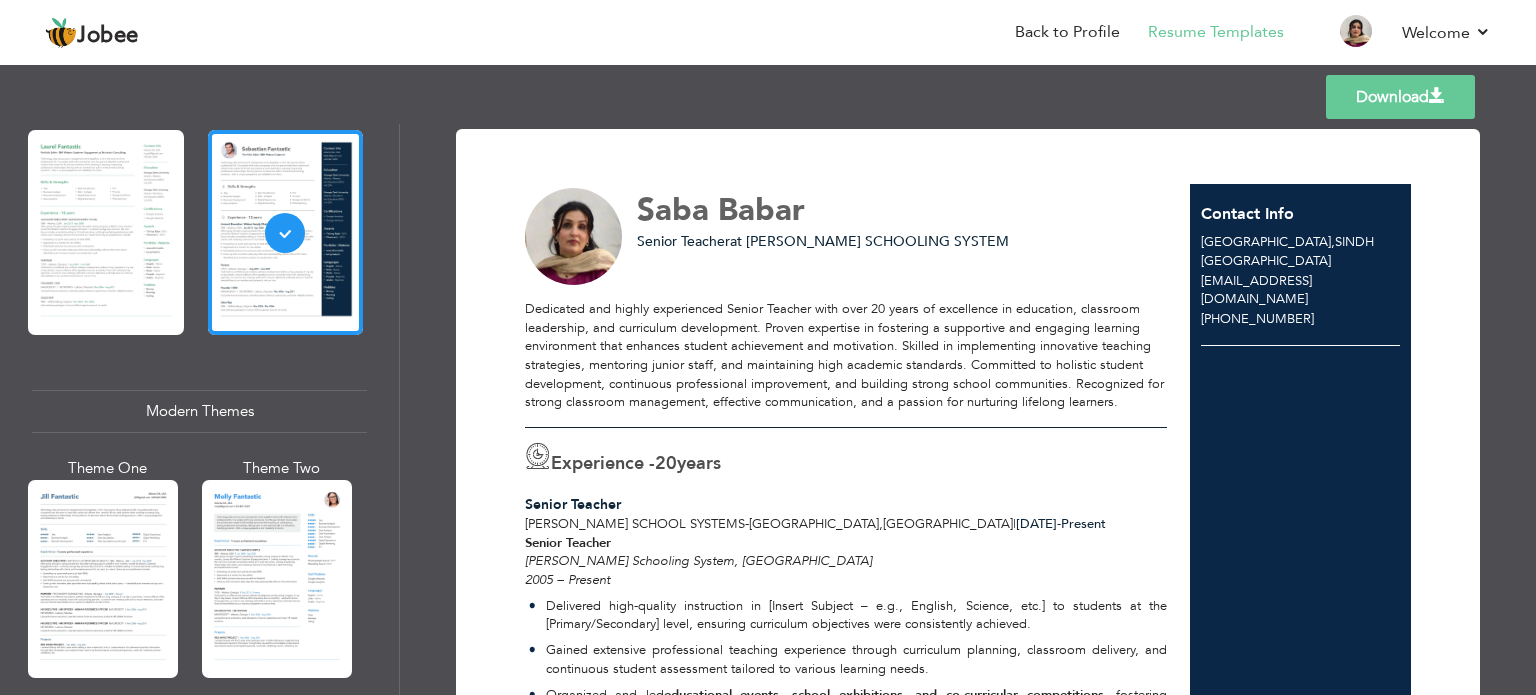 click on "Download" at bounding box center [1400, 97] 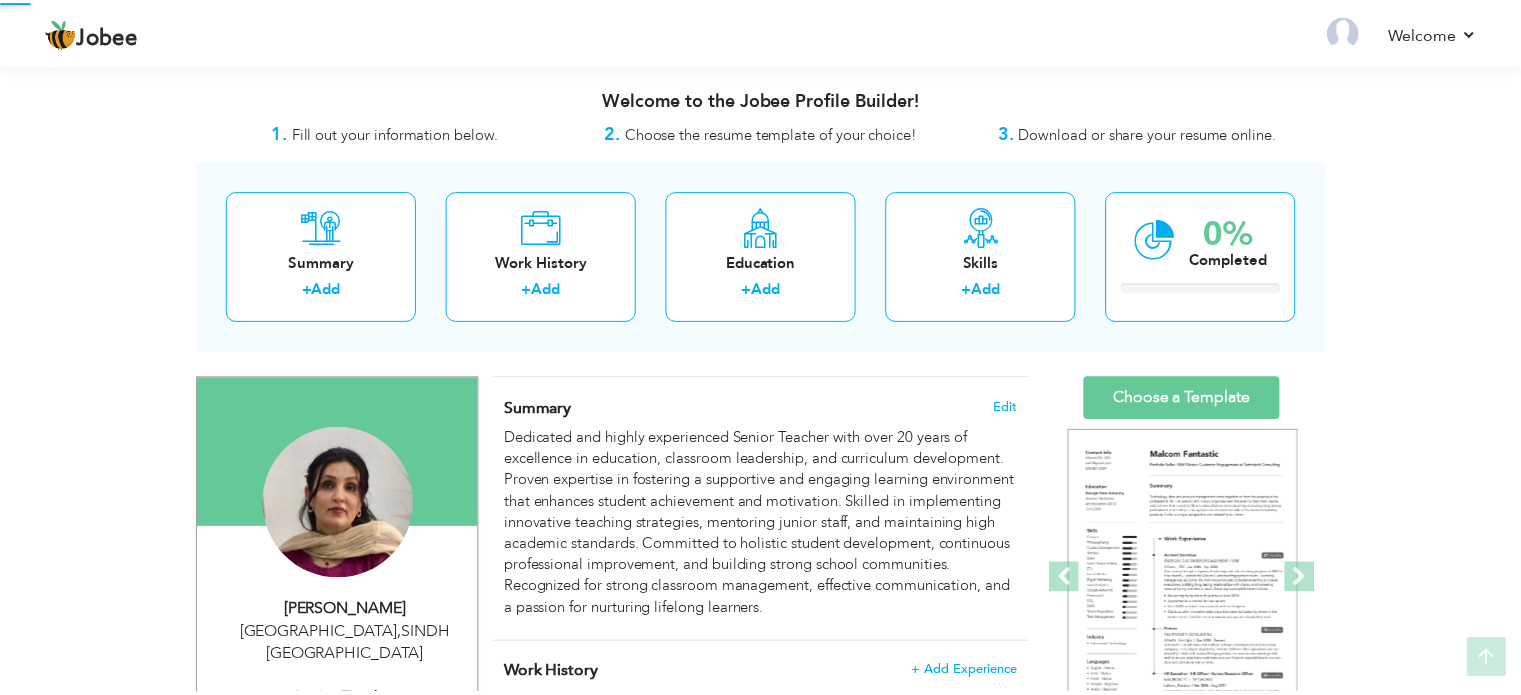 scroll, scrollTop: 608, scrollLeft: 0, axis: vertical 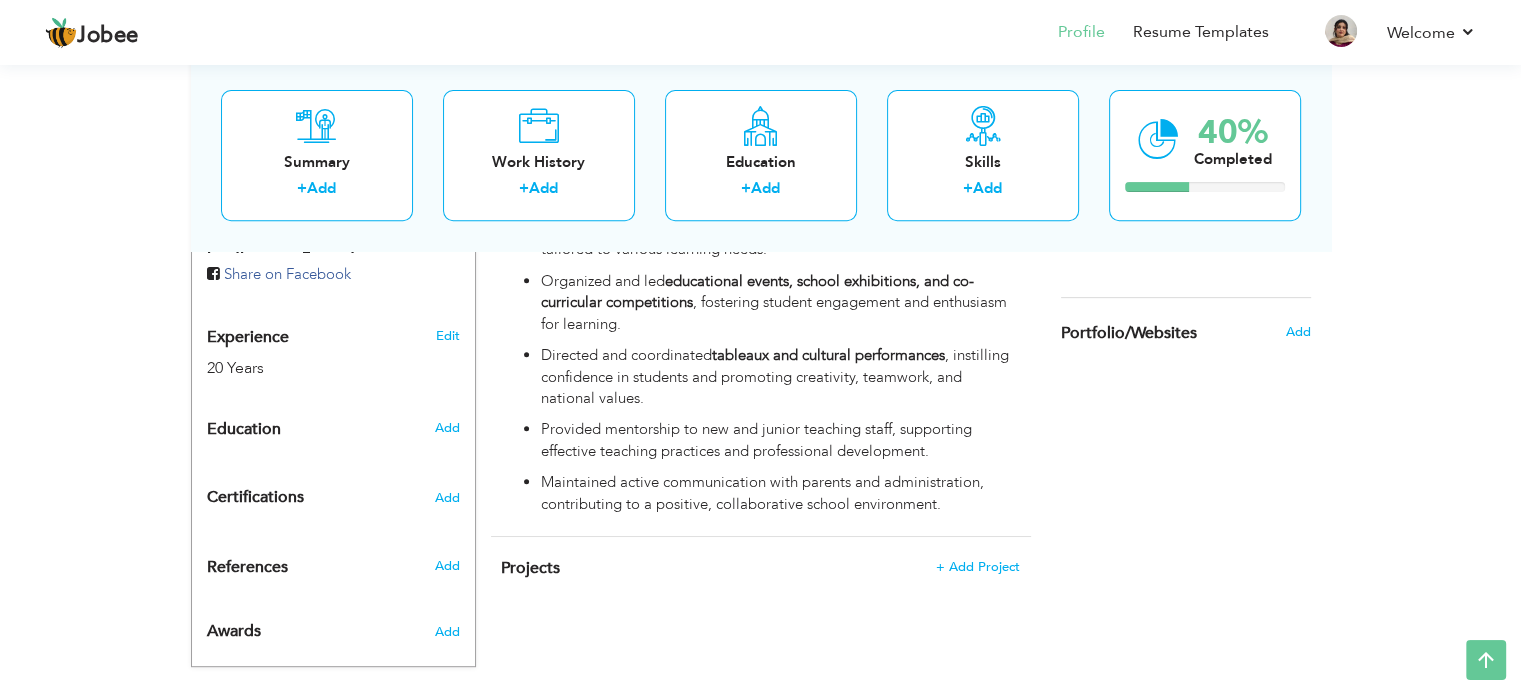 click on "Share on Facebook" at bounding box center (333, 274) 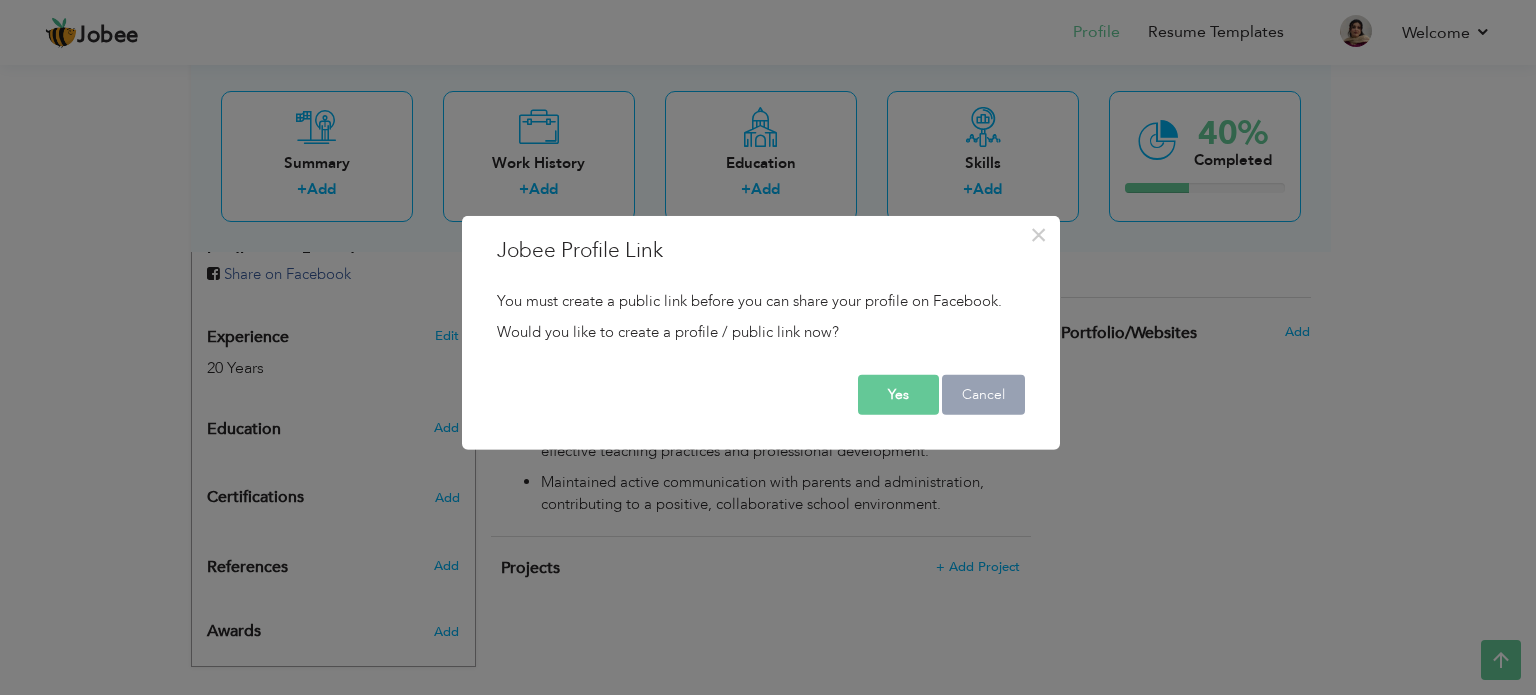 click on "Cancel" at bounding box center [983, 395] 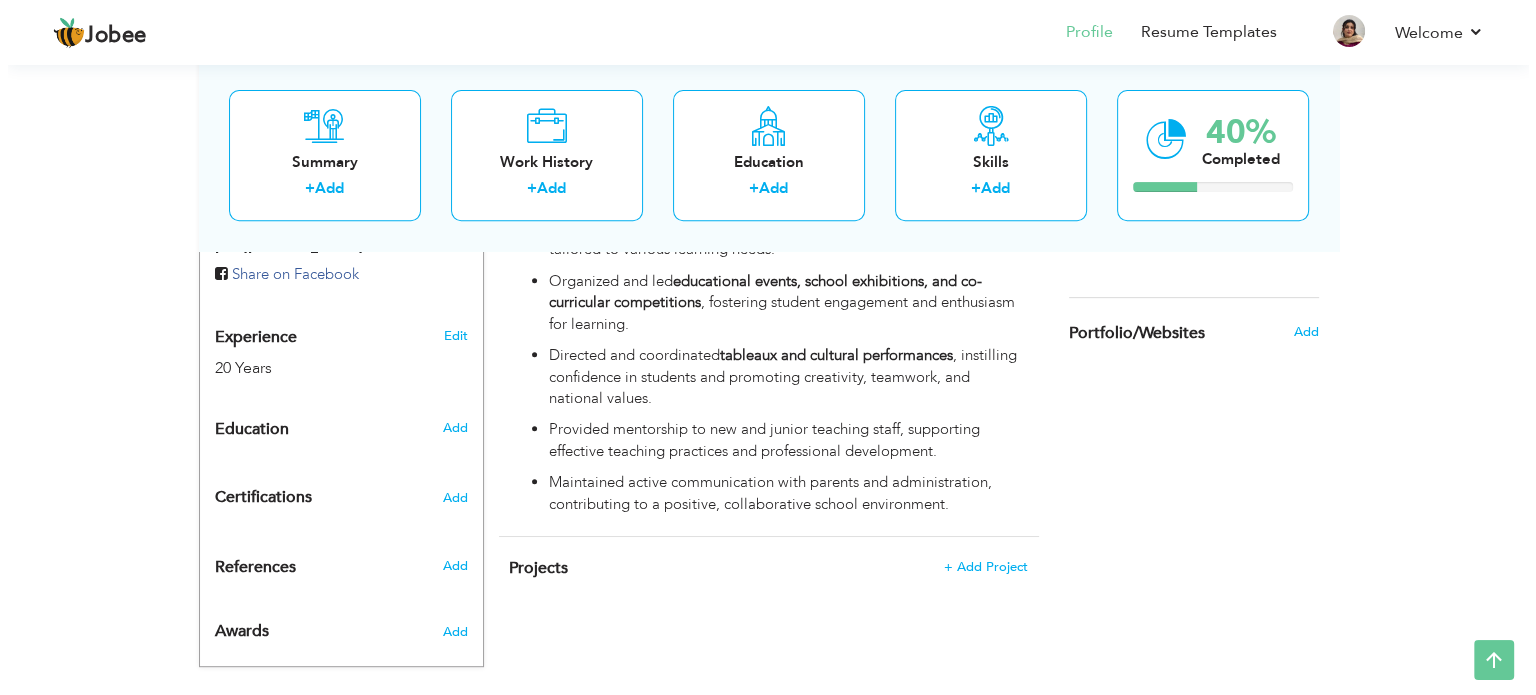 scroll, scrollTop: 131, scrollLeft: 0, axis: vertical 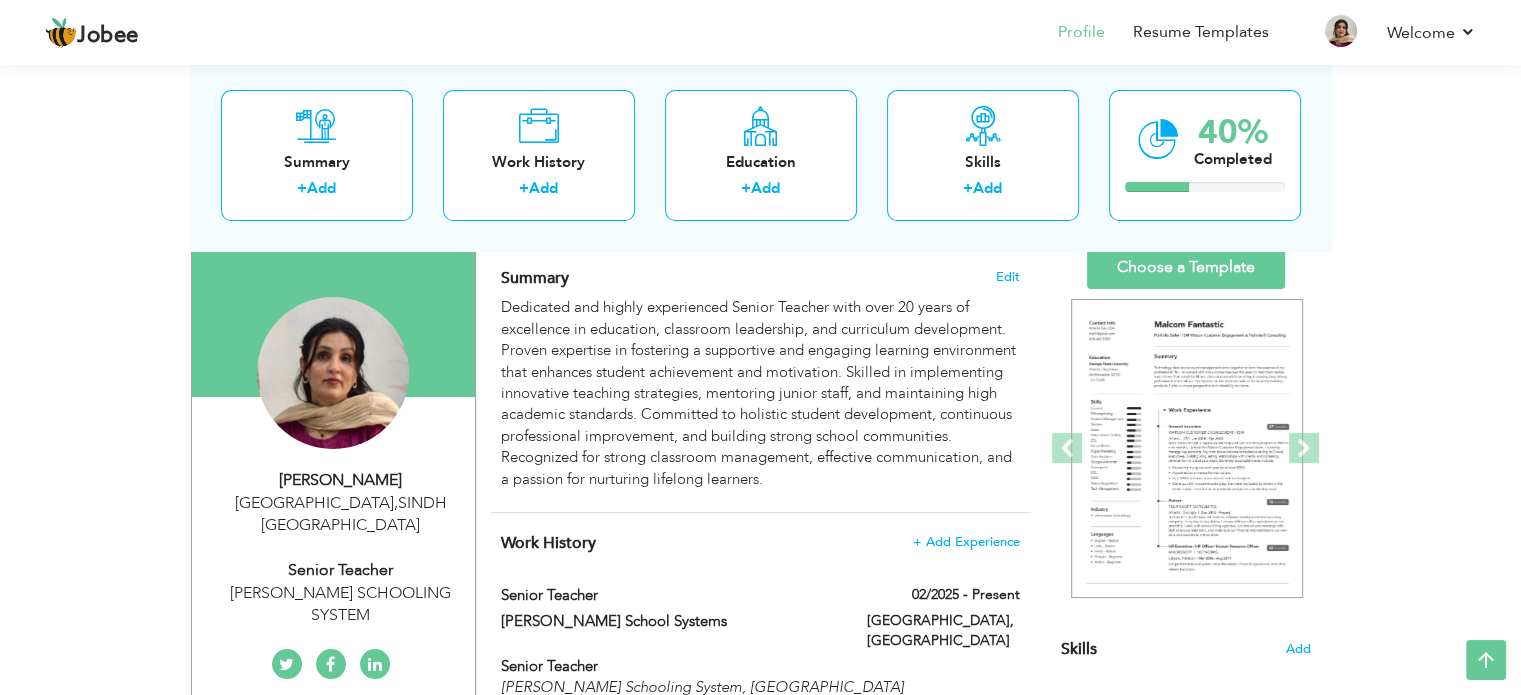 click on "[PERSON_NAME]" at bounding box center (341, 480) 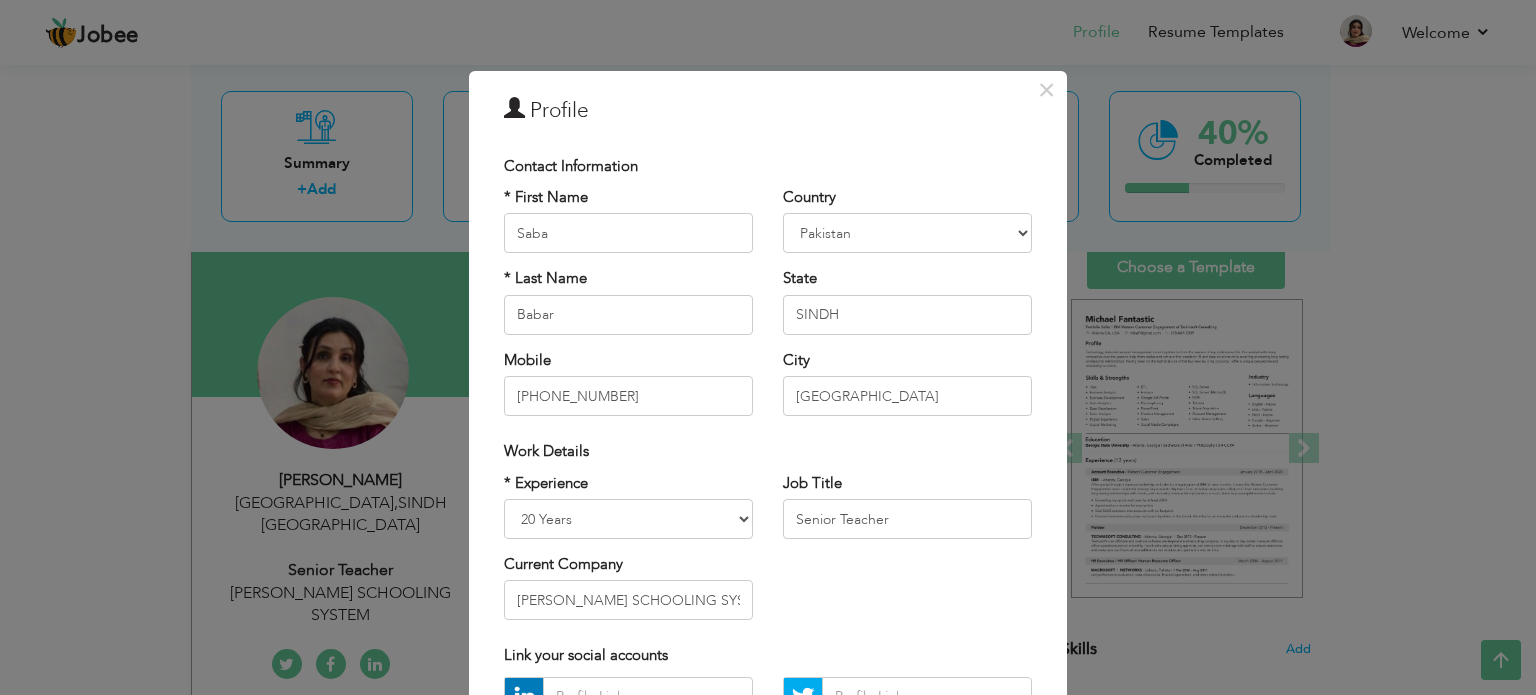 click on "×
Profile
Contact Information
* First Name
Saba
* Last Name
Babar
Mobile  Chad" at bounding box center [768, 489] 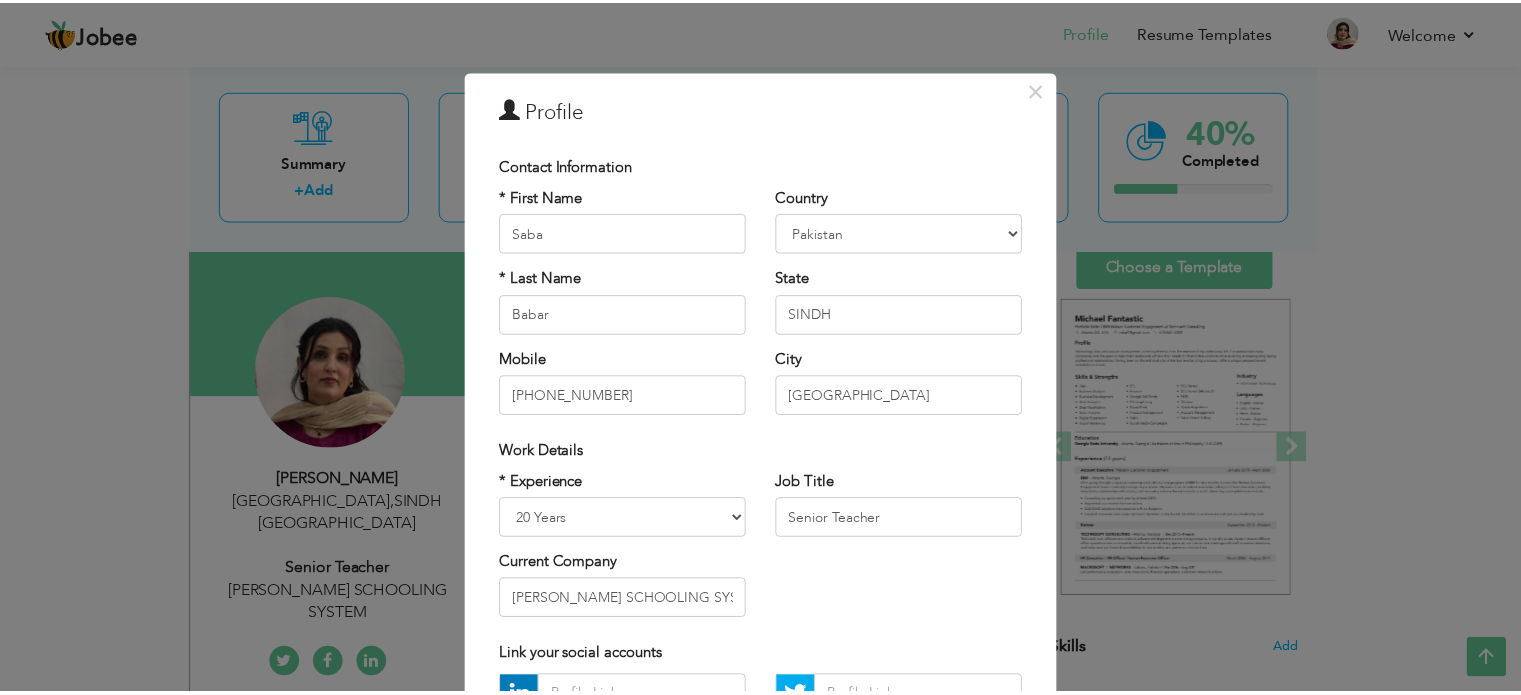 scroll, scrollTop: 212, scrollLeft: 0, axis: vertical 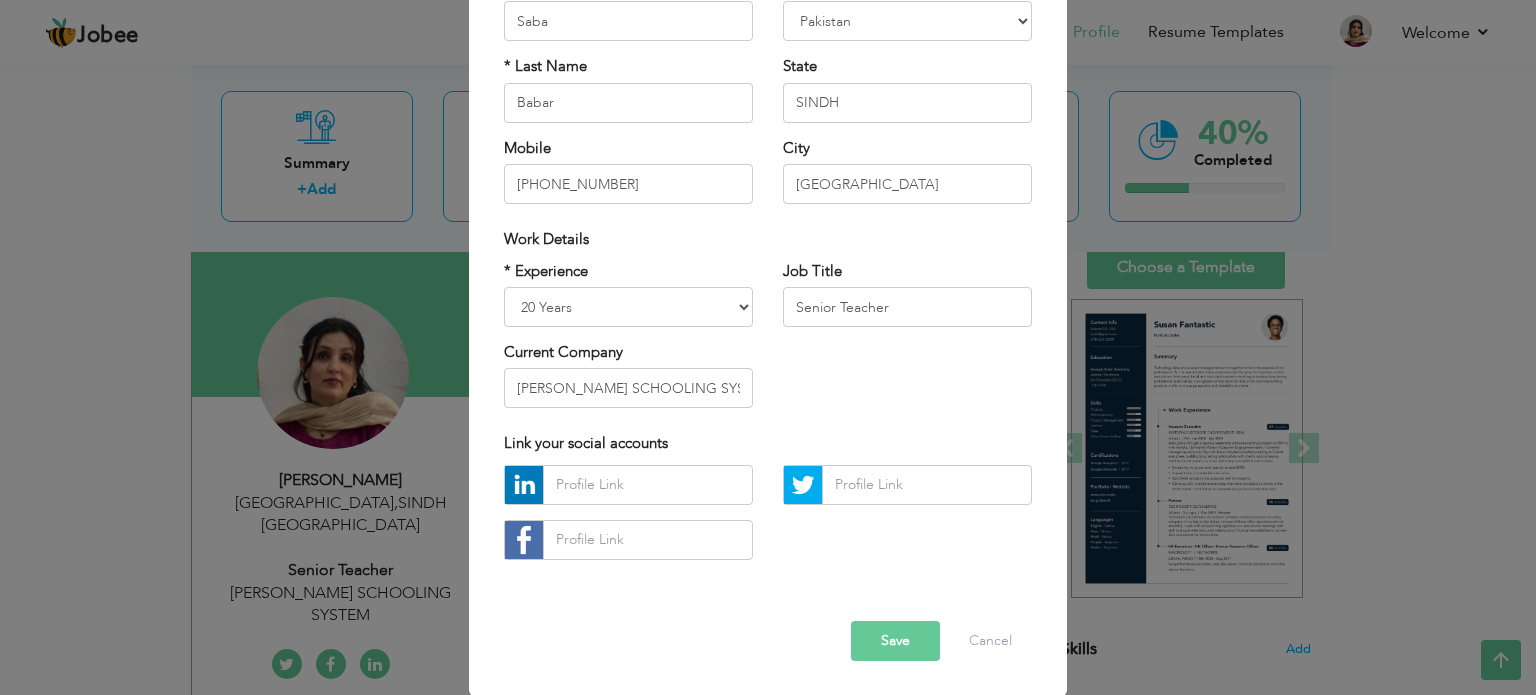 click on "×
Profile
Contact Information
* First Name
Saba
* Last Name
Babar U.K" at bounding box center (768, 347) 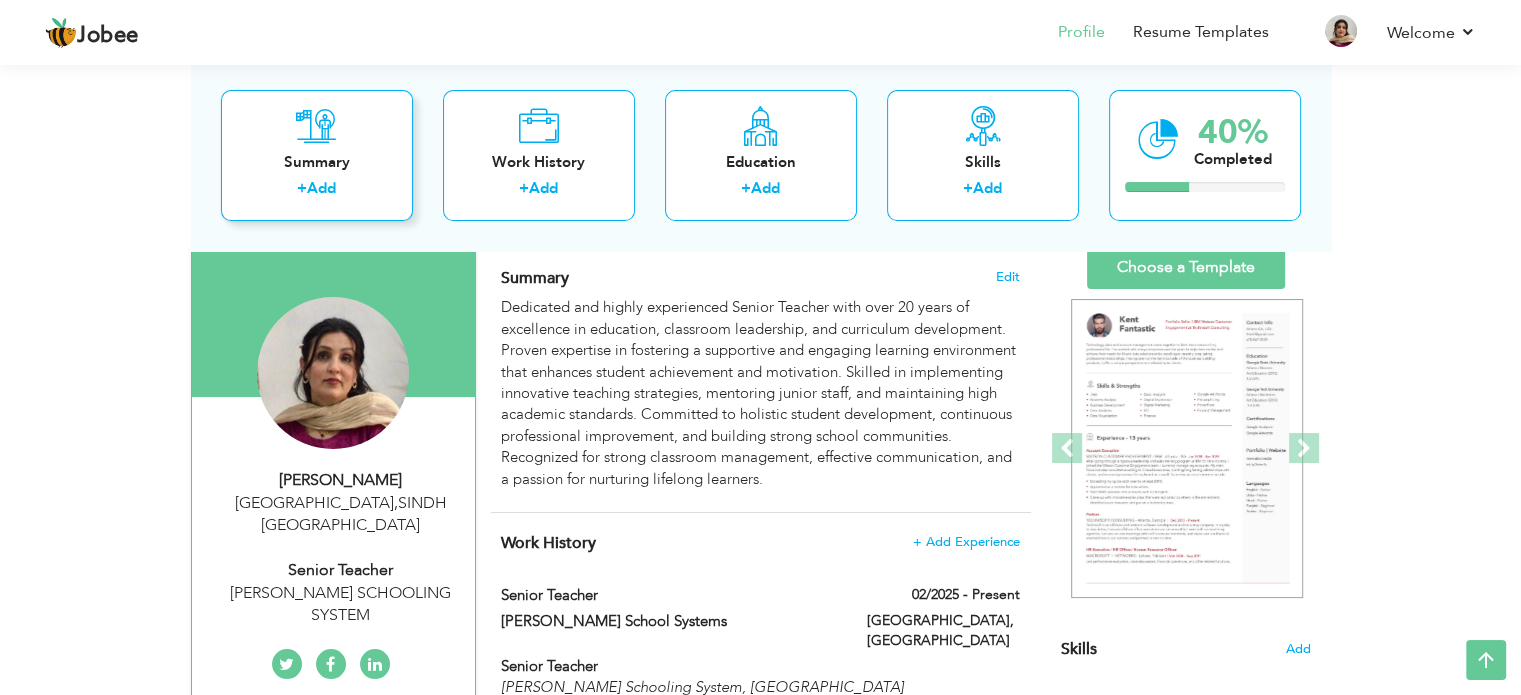 click on "Summary" at bounding box center (317, 162) 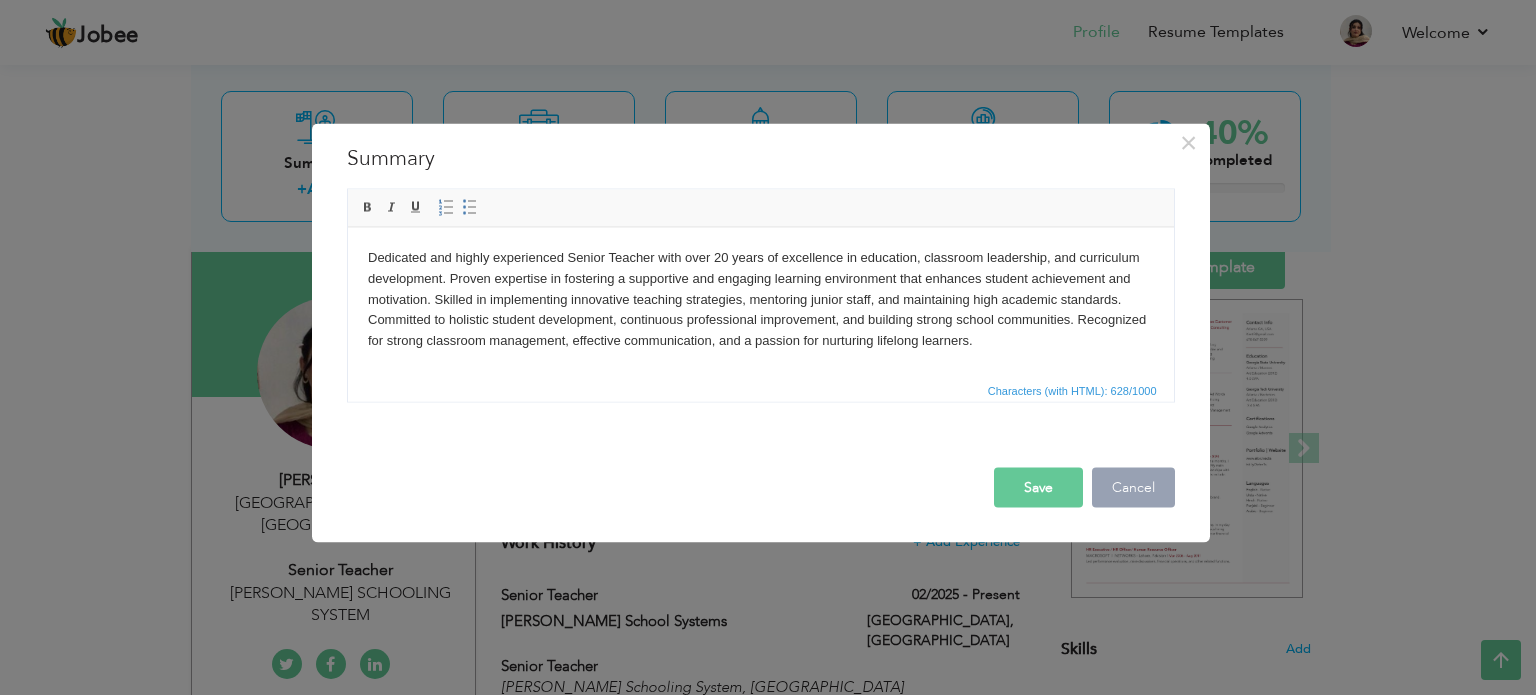 click on "Cancel" at bounding box center (1133, 487) 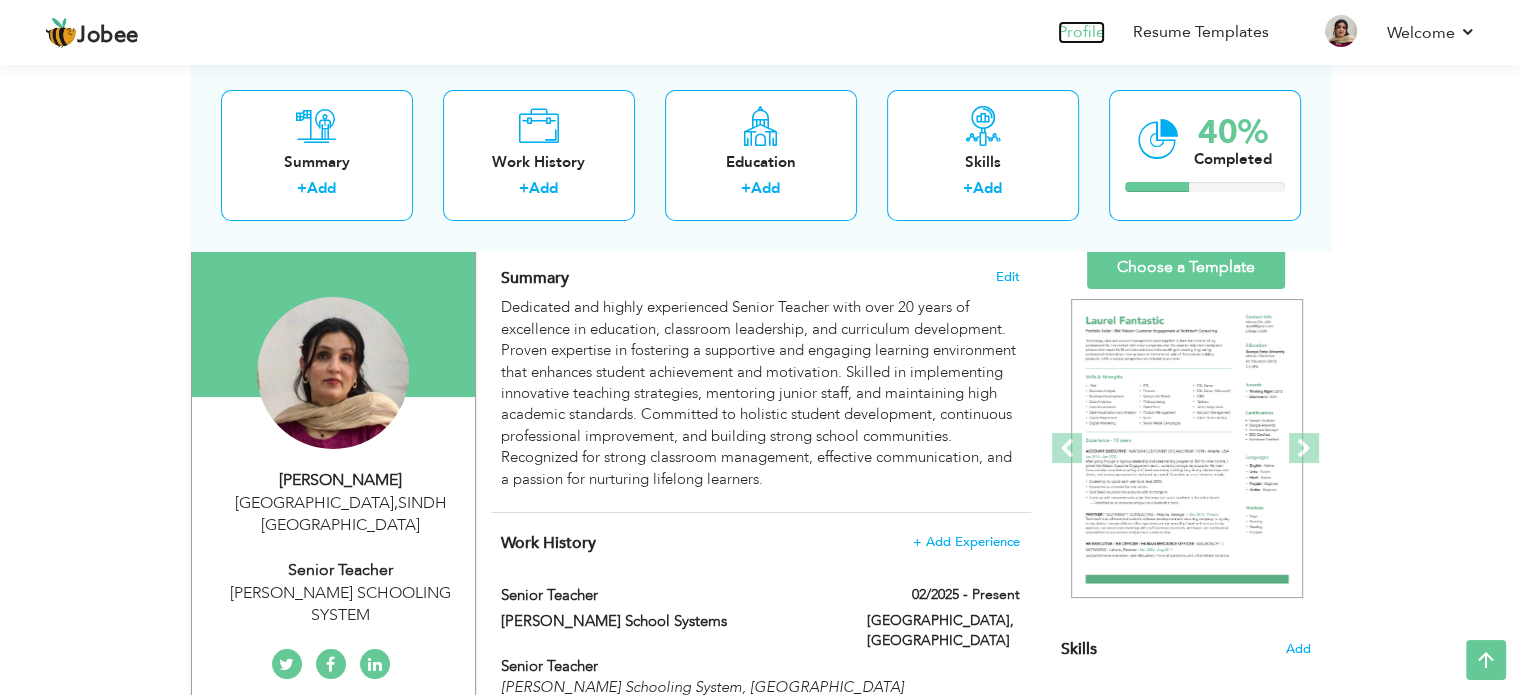 click on "Profile" at bounding box center (1081, 32) 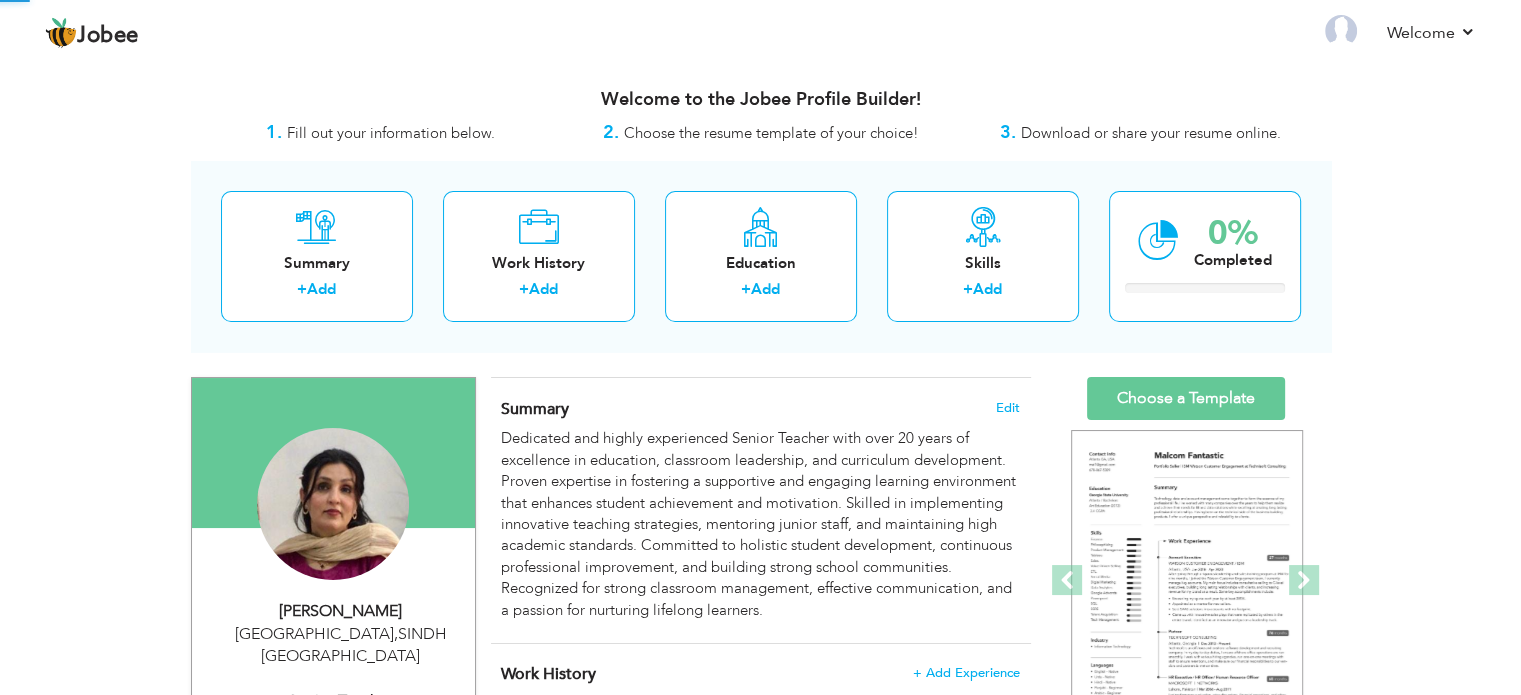 scroll, scrollTop: 0, scrollLeft: 0, axis: both 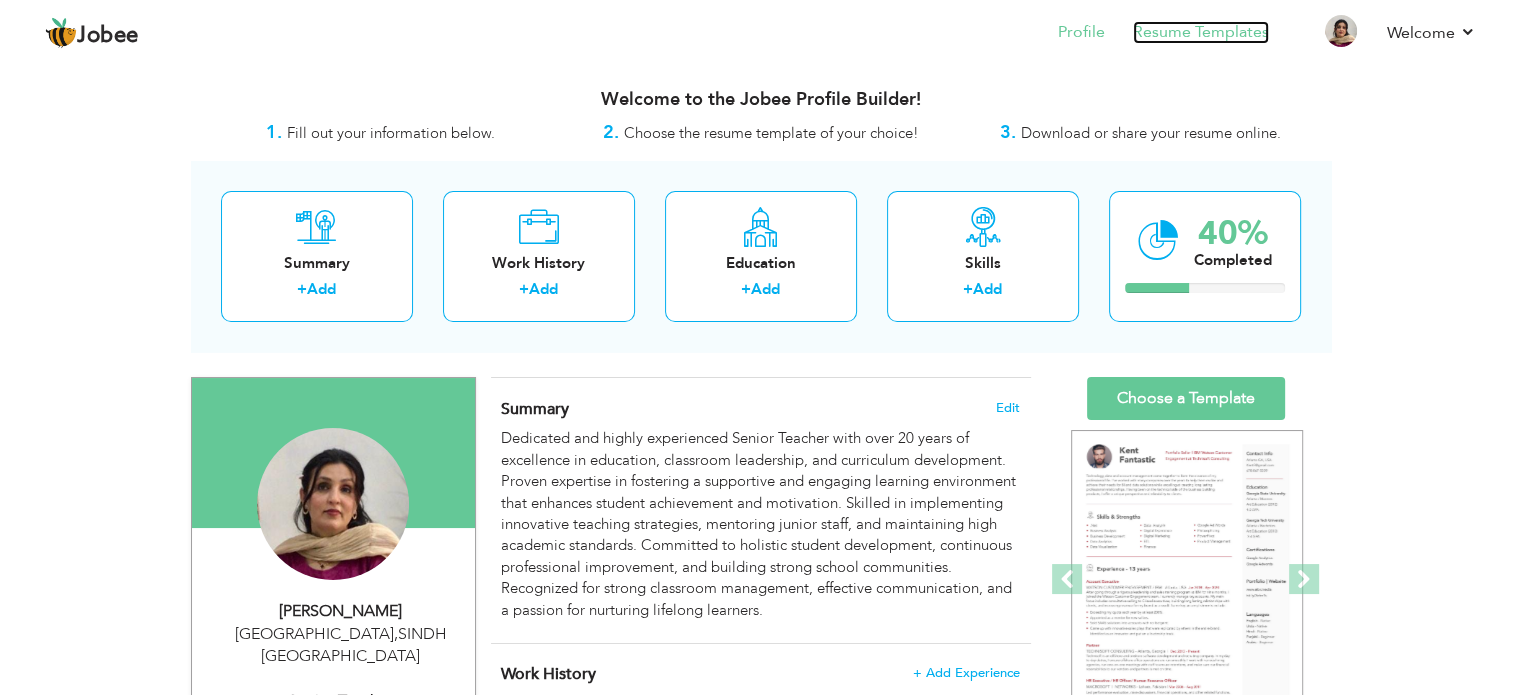 click on "Resume Templates" at bounding box center [1201, 32] 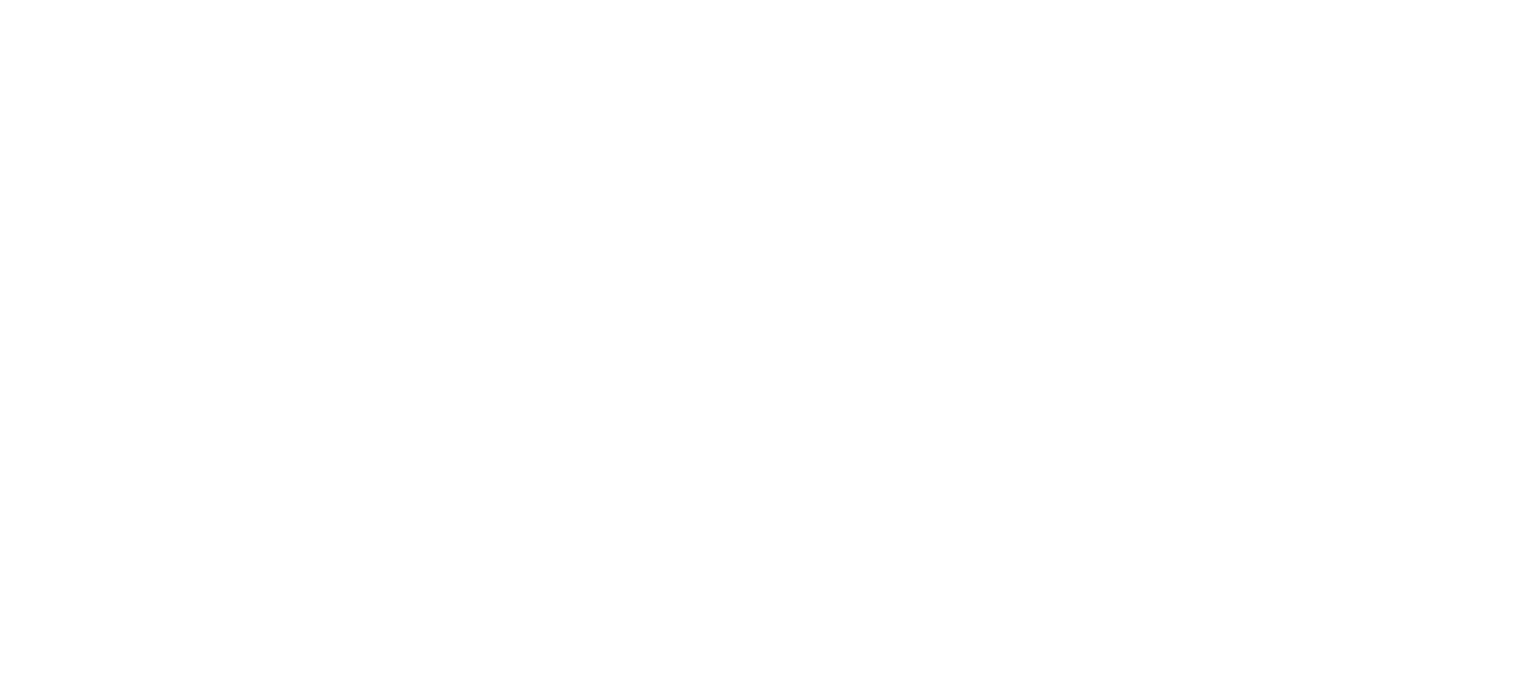 scroll, scrollTop: 0, scrollLeft: 0, axis: both 